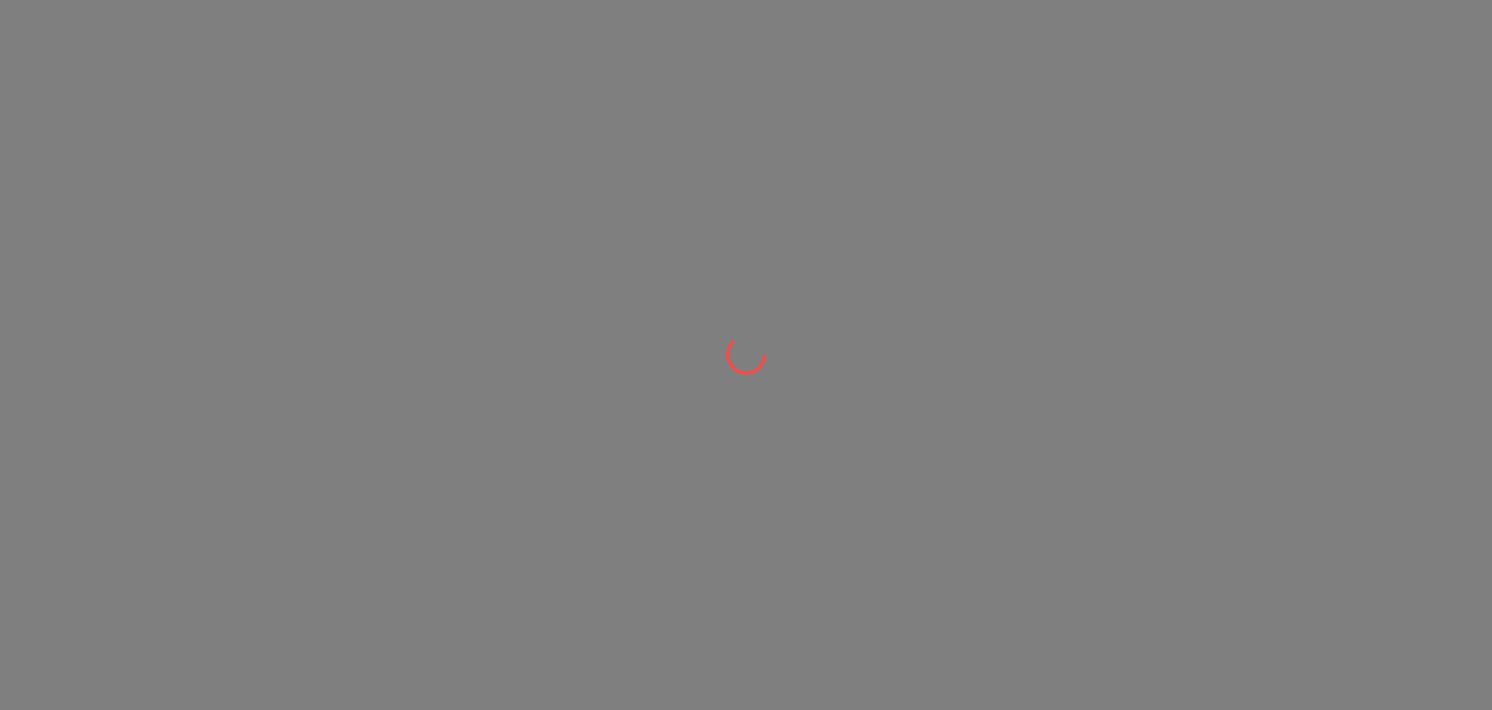 scroll, scrollTop: 0, scrollLeft: 0, axis: both 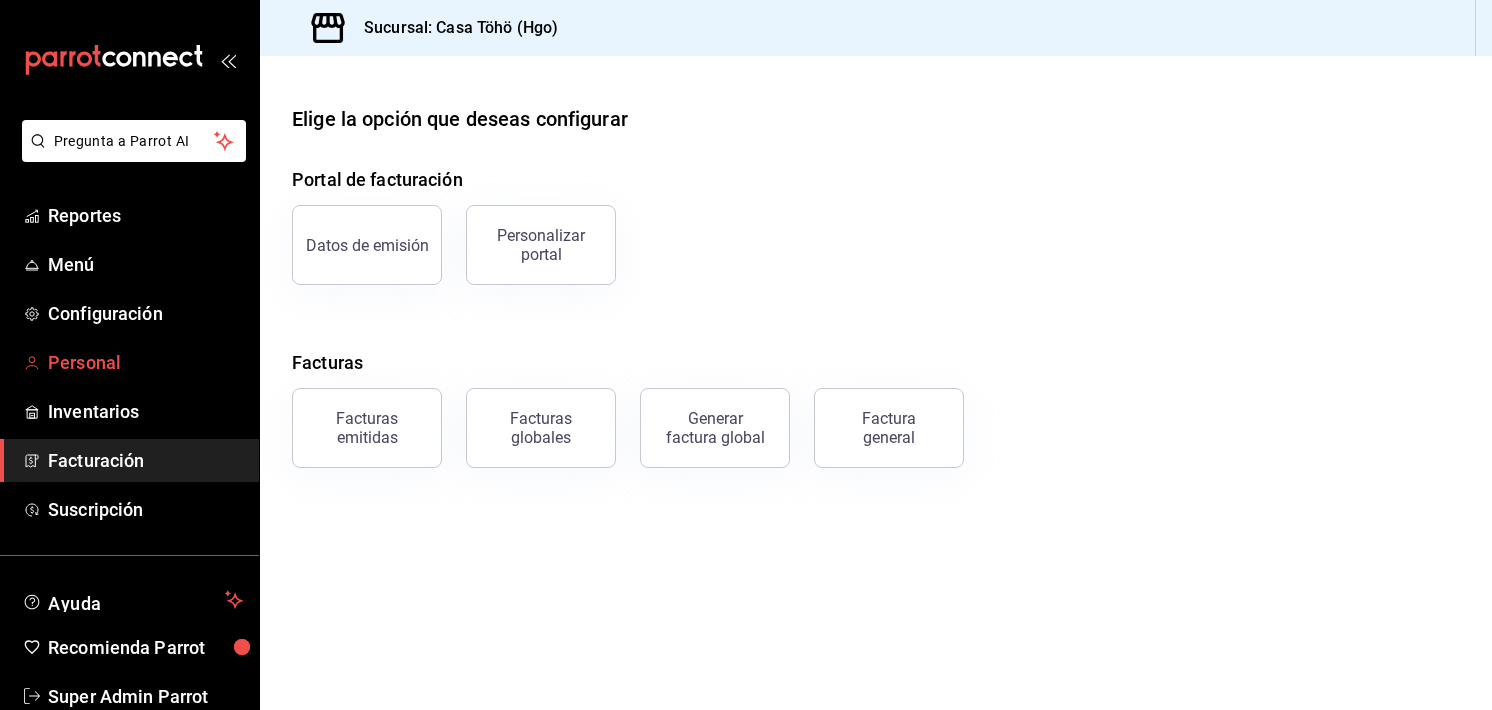 click on "Personal" at bounding box center (145, 362) 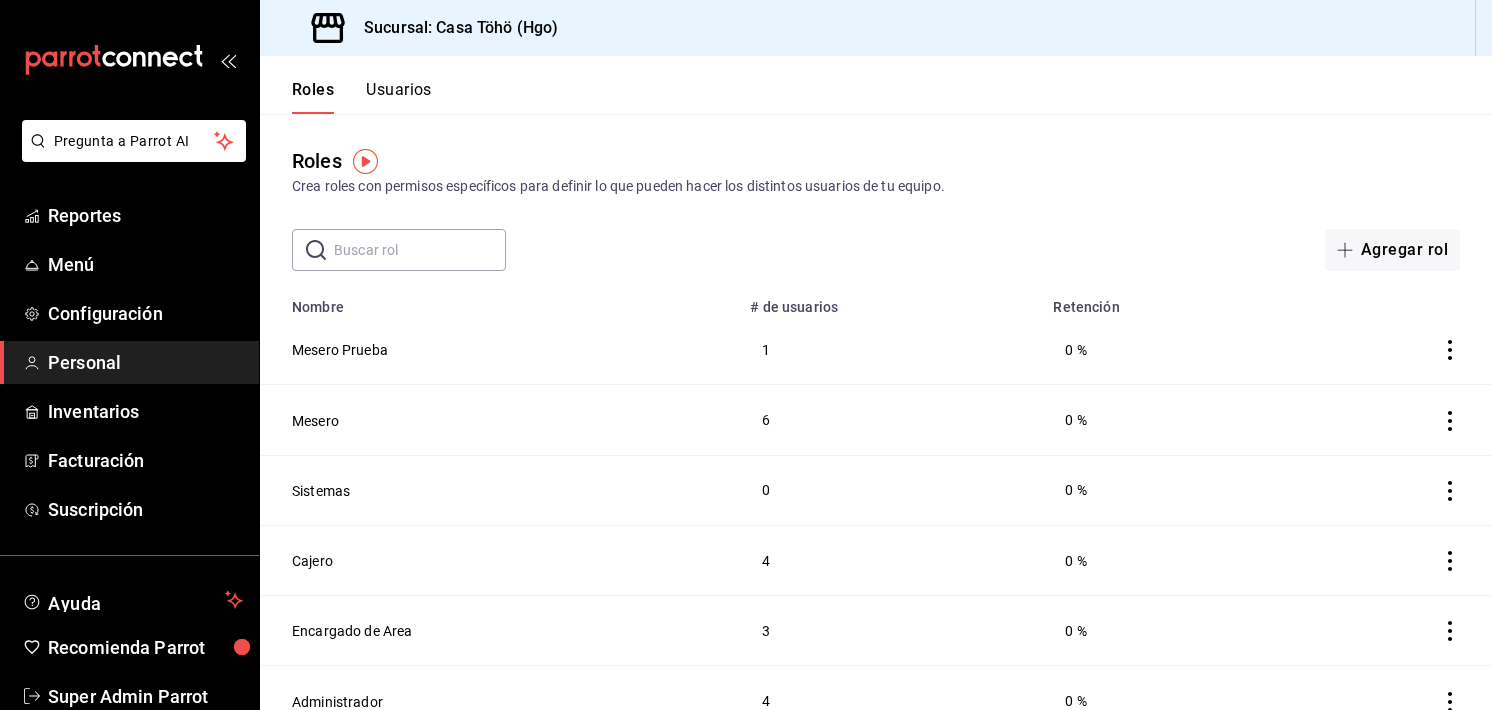 scroll, scrollTop: 26, scrollLeft: 0, axis: vertical 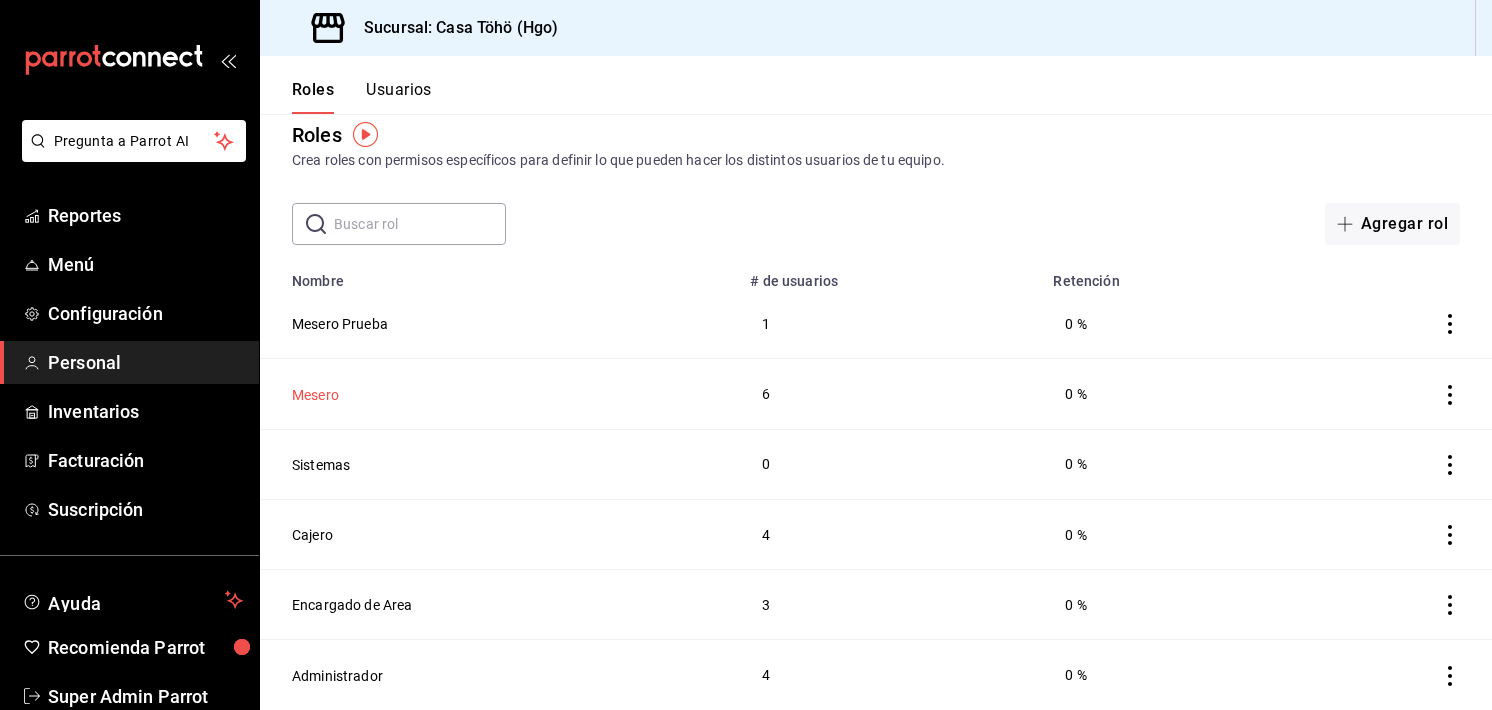 click on "Mesero" at bounding box center [315, 395] 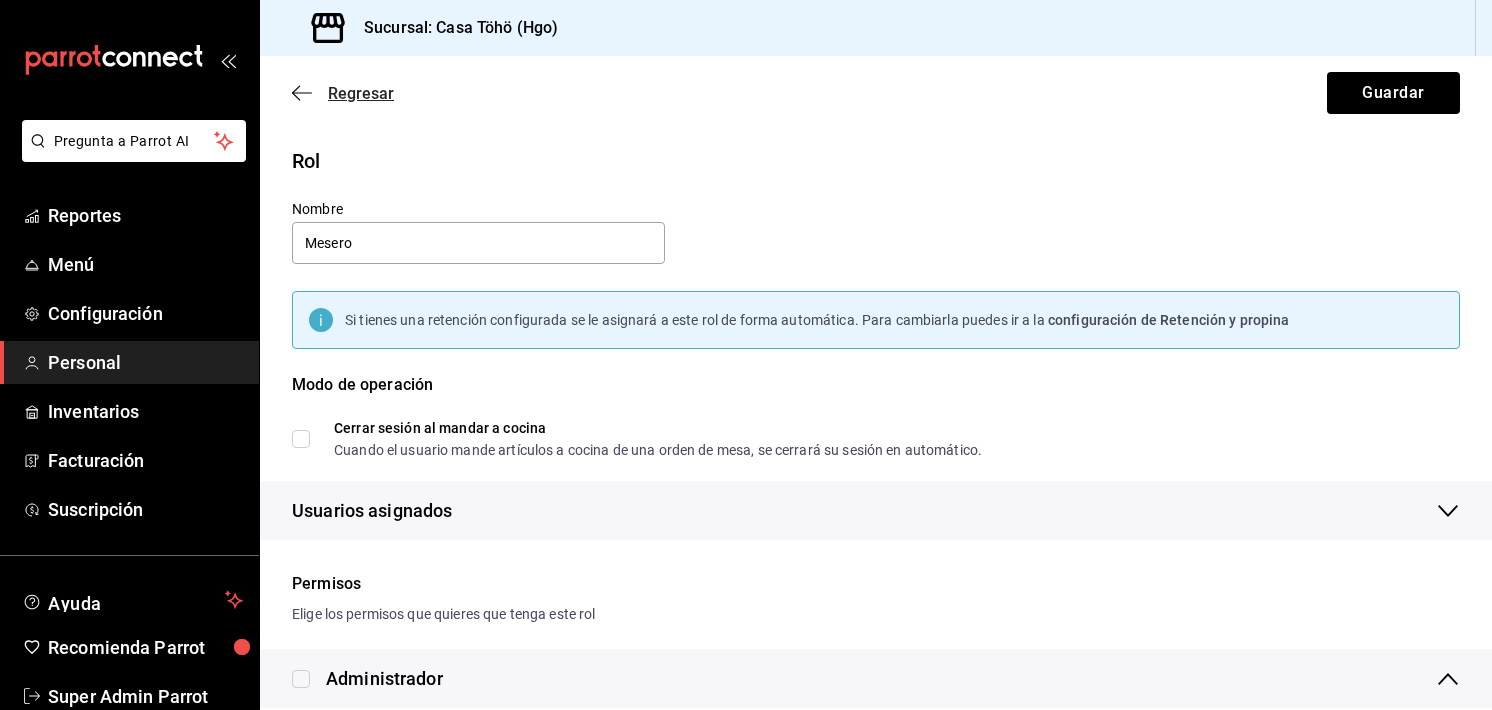 click on "Regresar" at bounding box center [343, 93] 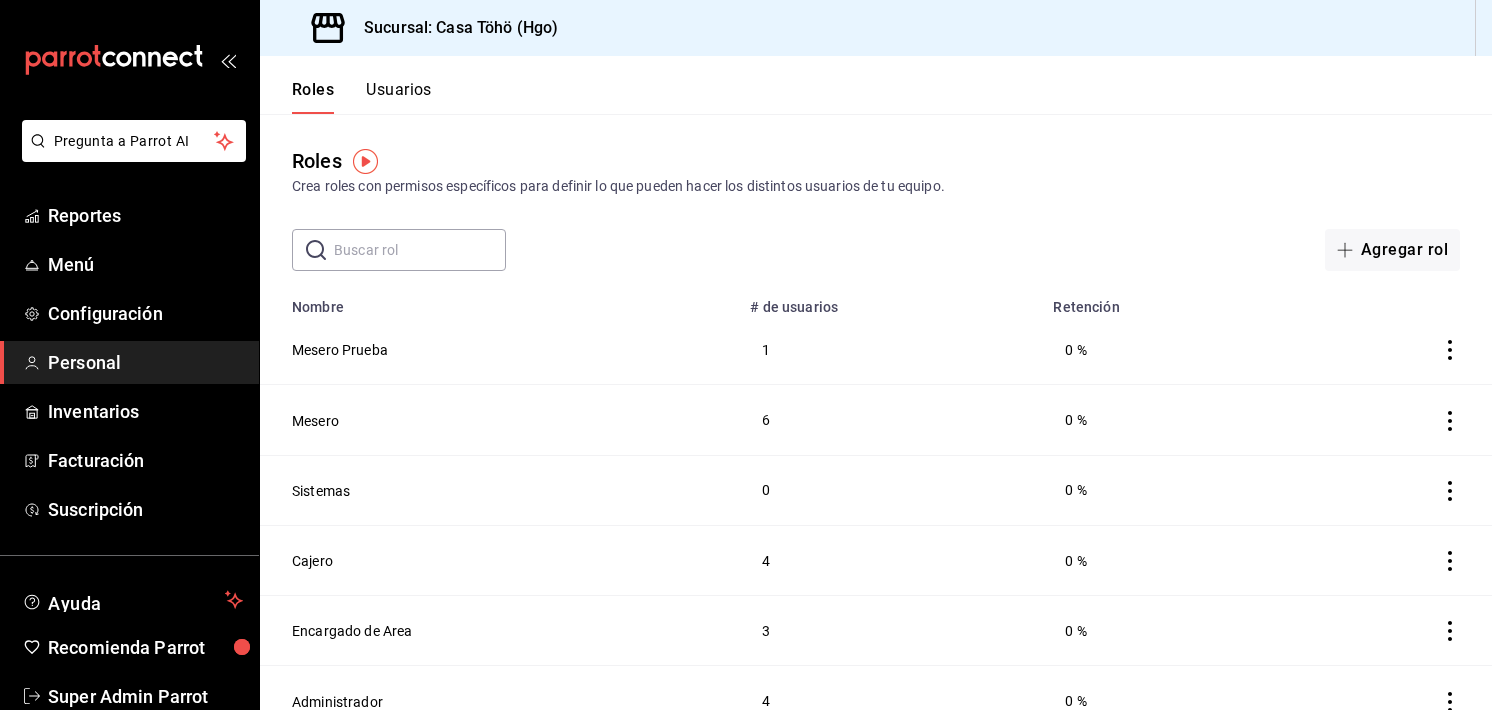 click on "Usuarios" at bounding box center (399, 97) 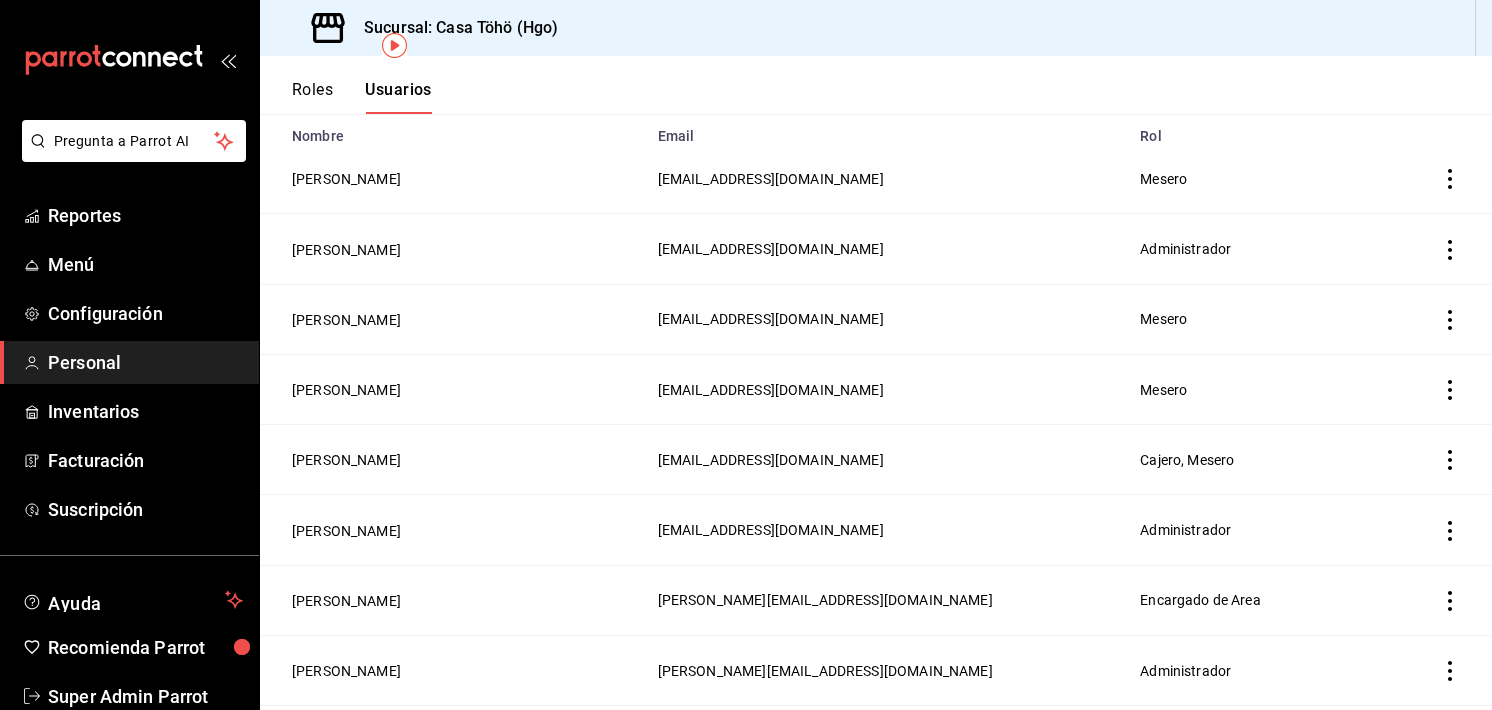 scroll, scrollTop: 0, scrollLeft: 0, axis: both 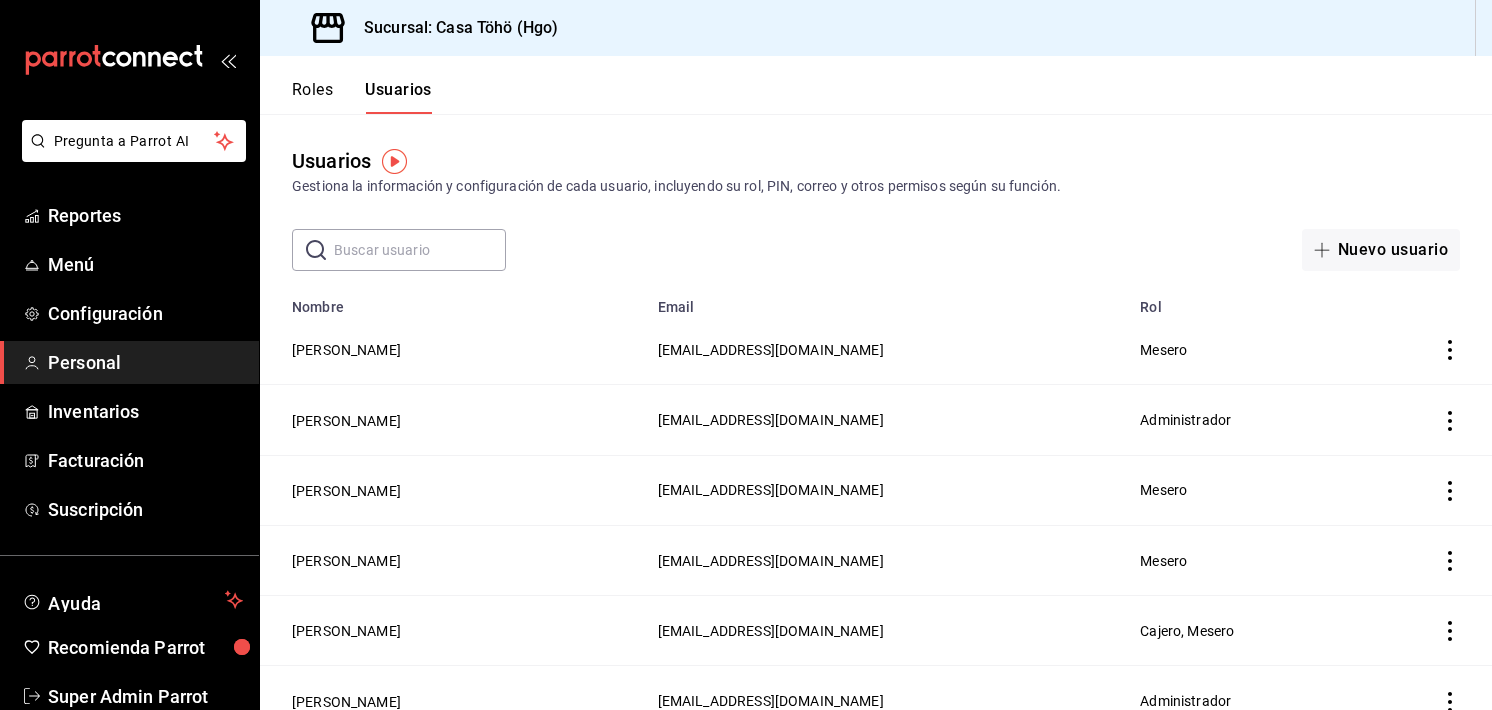 click on "Roles" at bounding box center (312, 97) 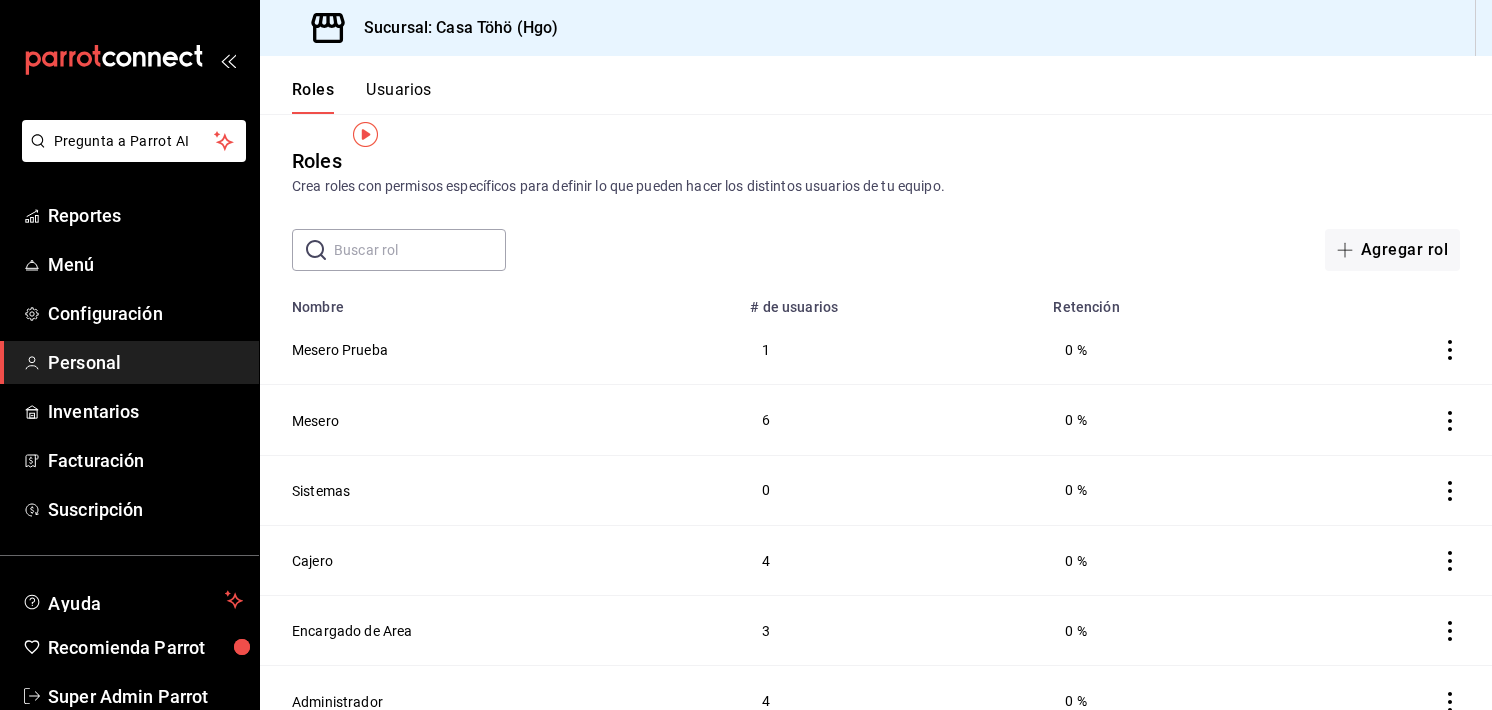 scroll, scrollTop: 26, scrollLeft: 0, axis: vertical 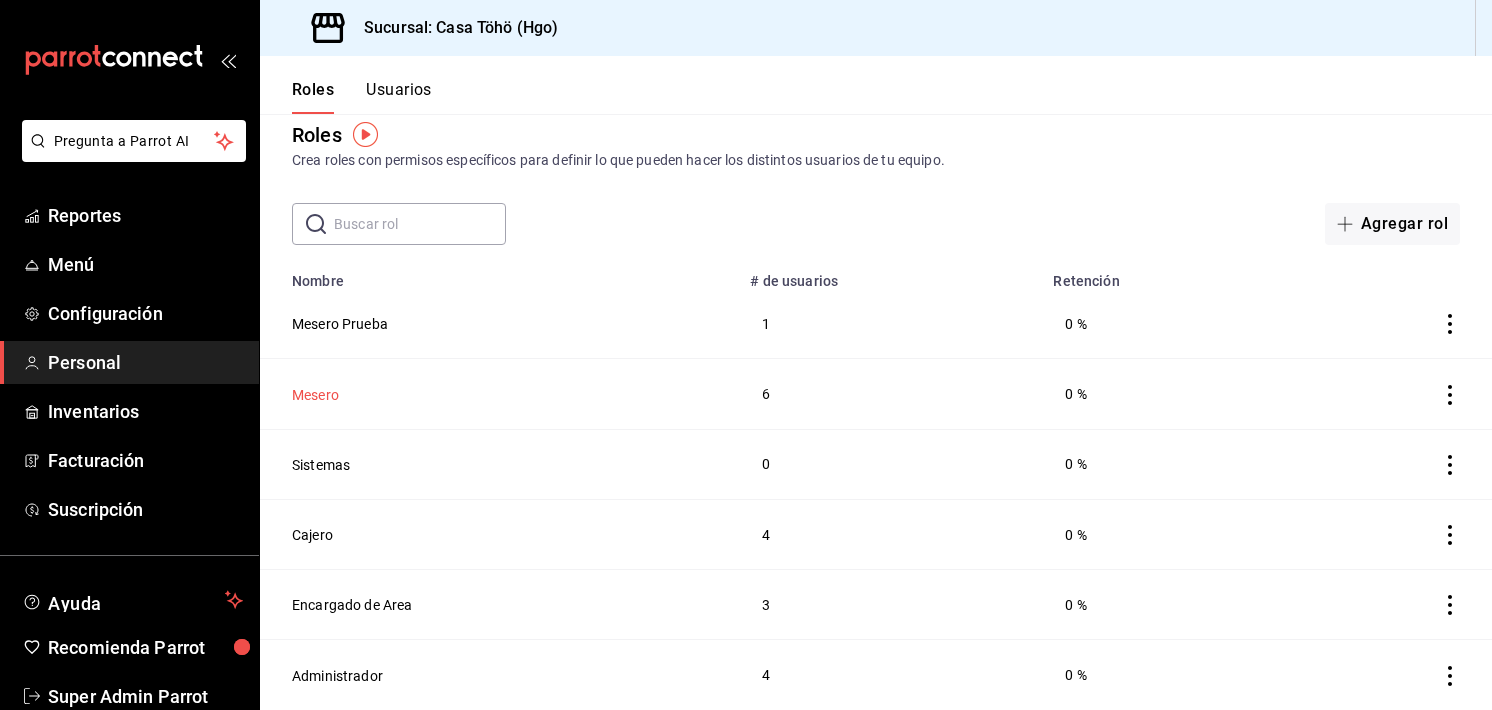 click on "Mesero" at bounding box center (315, 395) 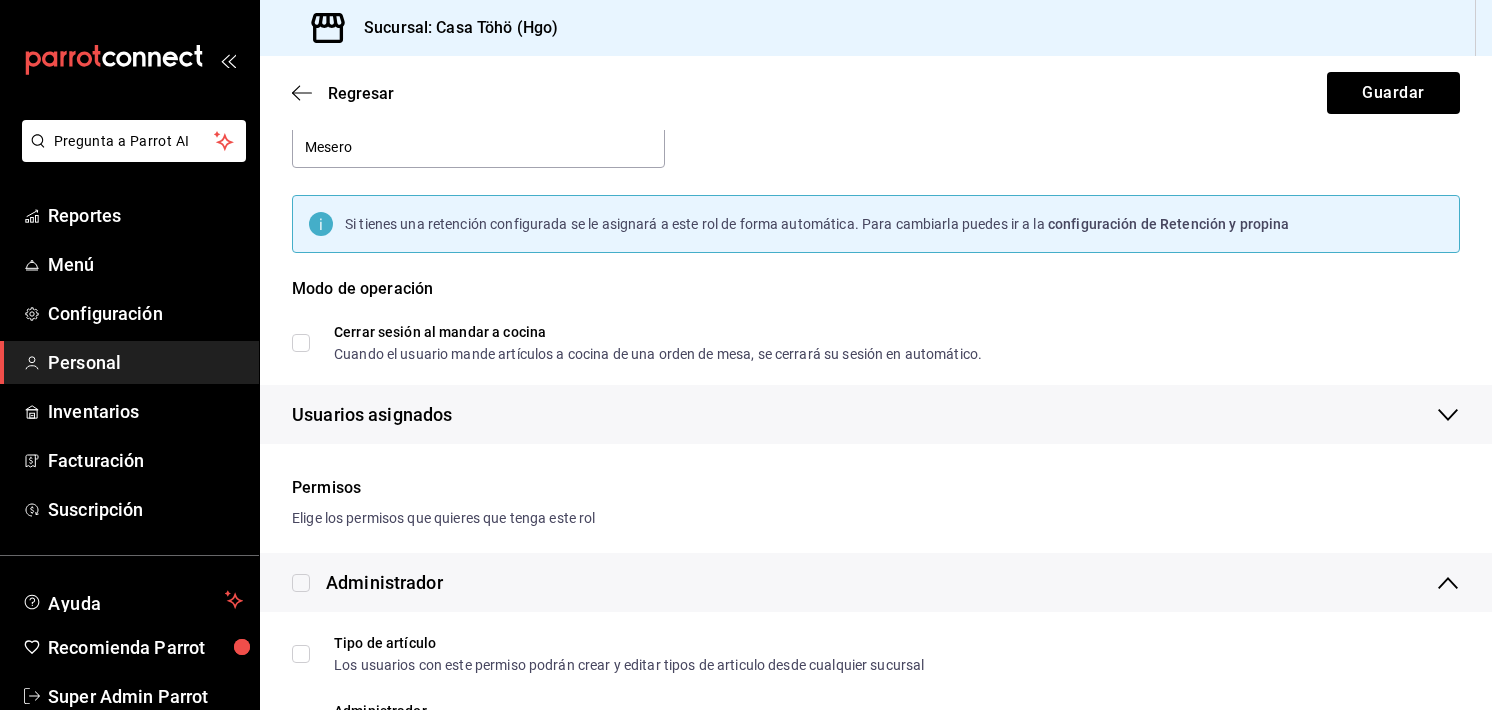 scroll, scrollTop: 108, scrollLeft: 0, axis: vertical 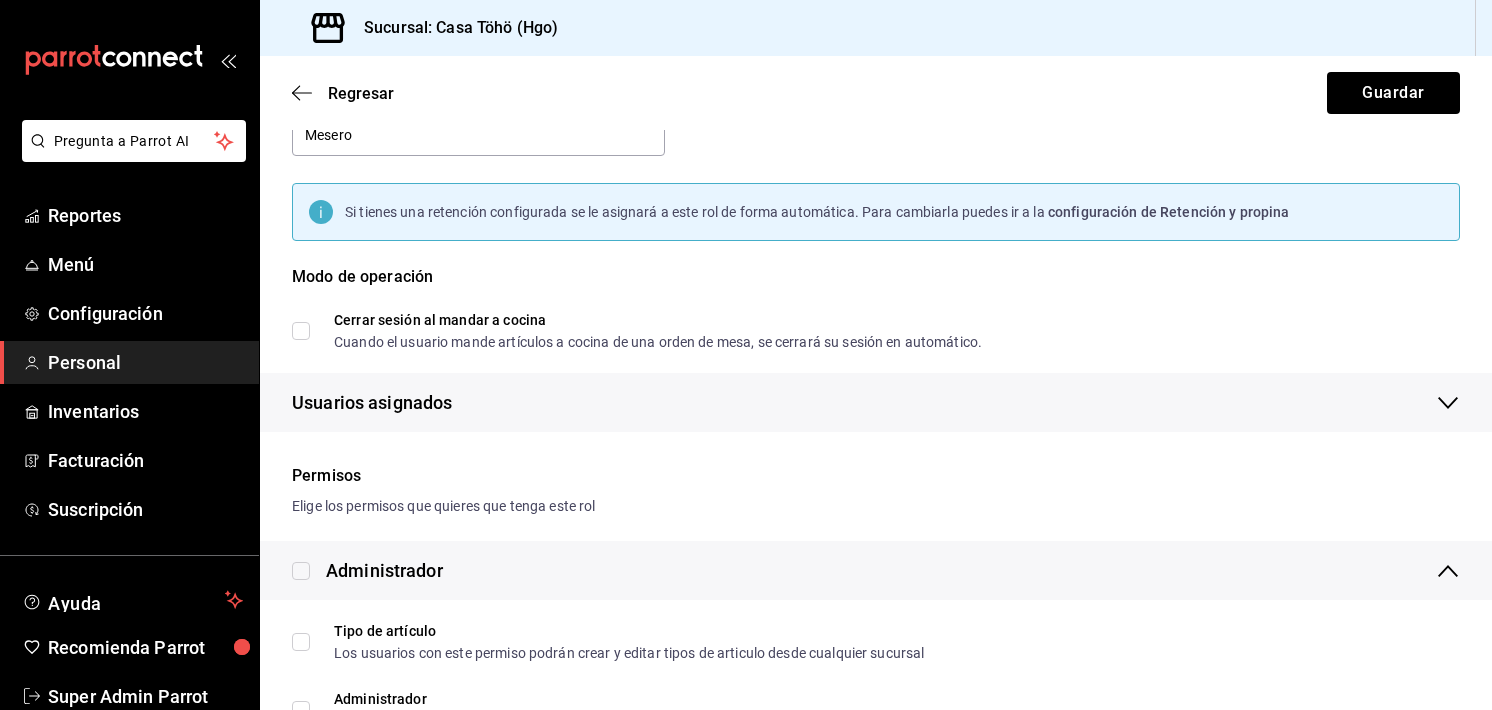 click on "Cerrar sesión al mandar a cocina Cuando el usuario mande artículos a cocina de una orden de mesa, se cerrará su sesión en automático." at bounding box center (301, 331) 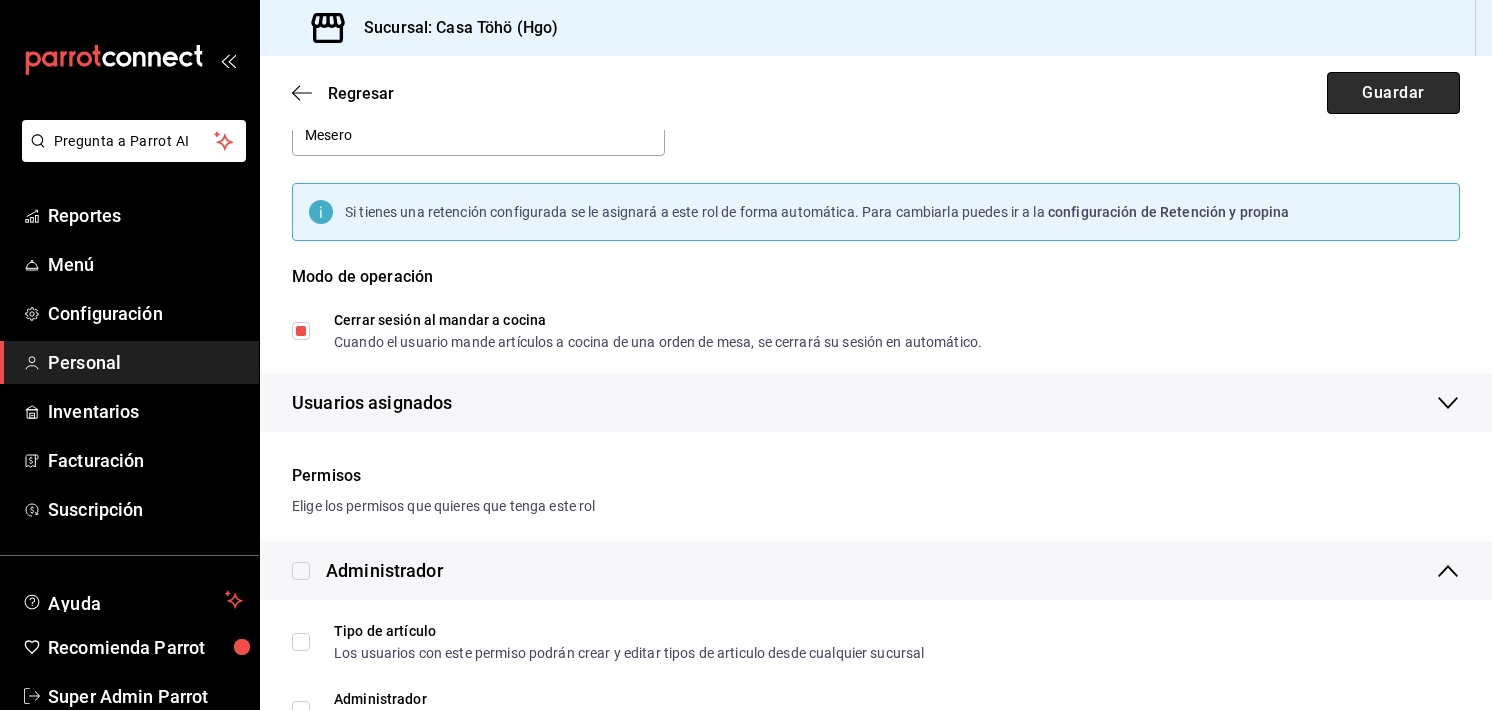 click on "Guardar" at bounding box center (1393, 93) 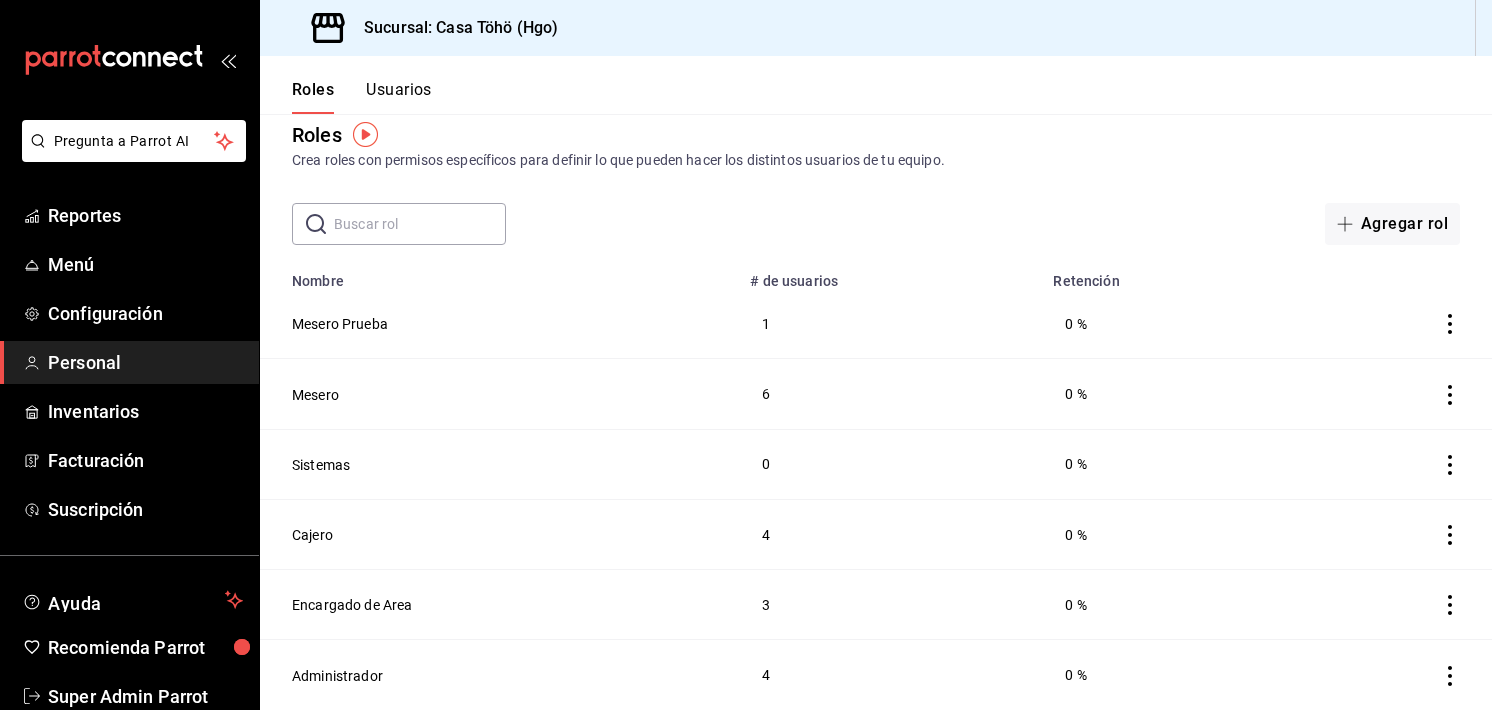 scroll, scrollTop: 26, scrollLeft: 0, axis: vertical 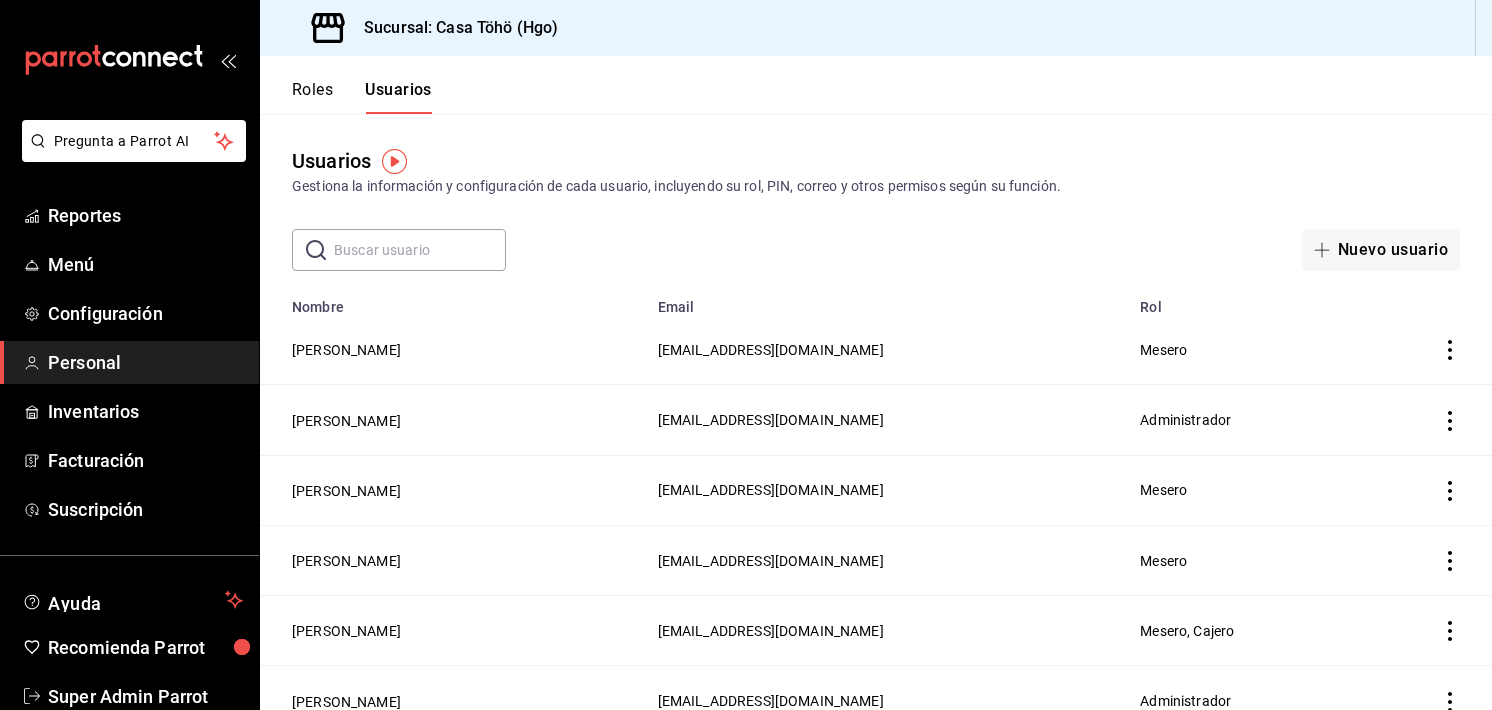 click on "Roles" at bounding box center (312, 97) 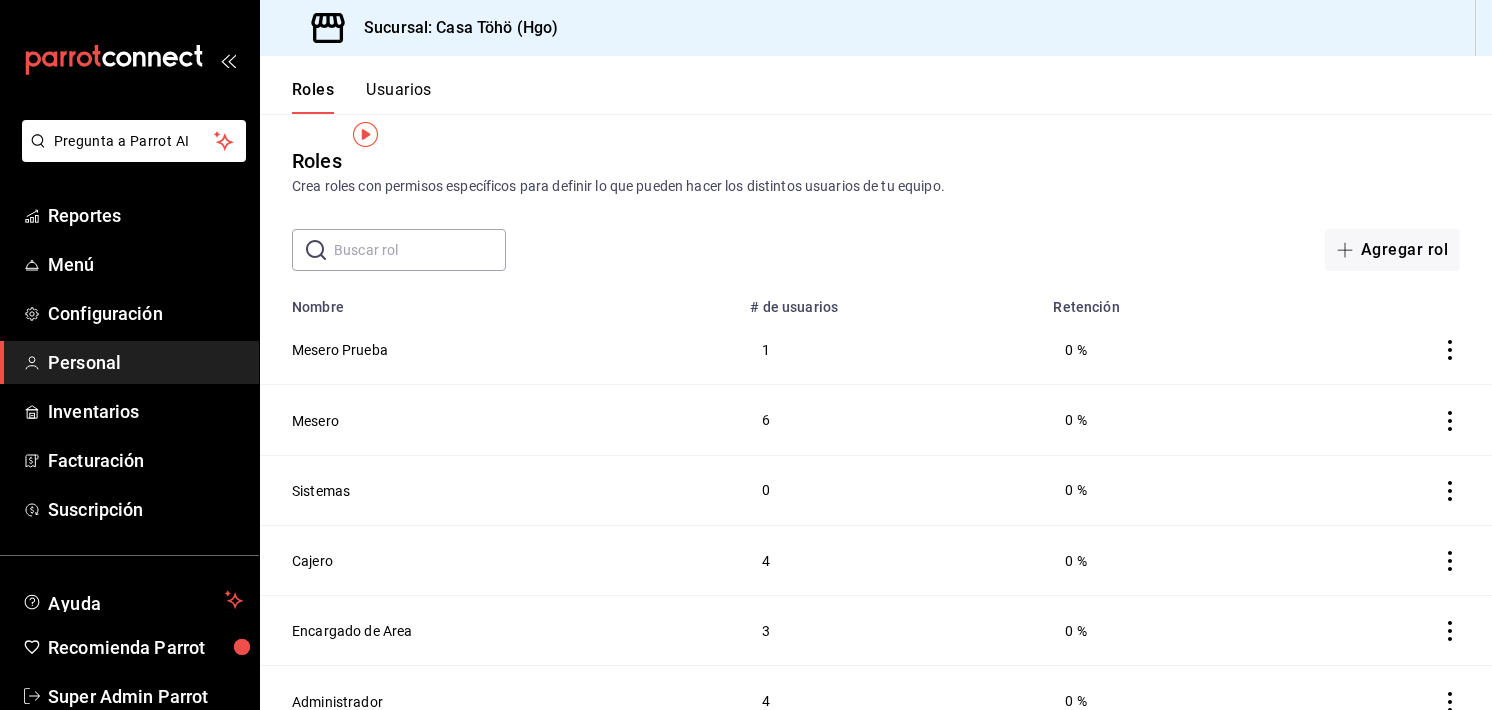 scroll, scrollTop: 26, scrollLeft: 0, axis: vertical 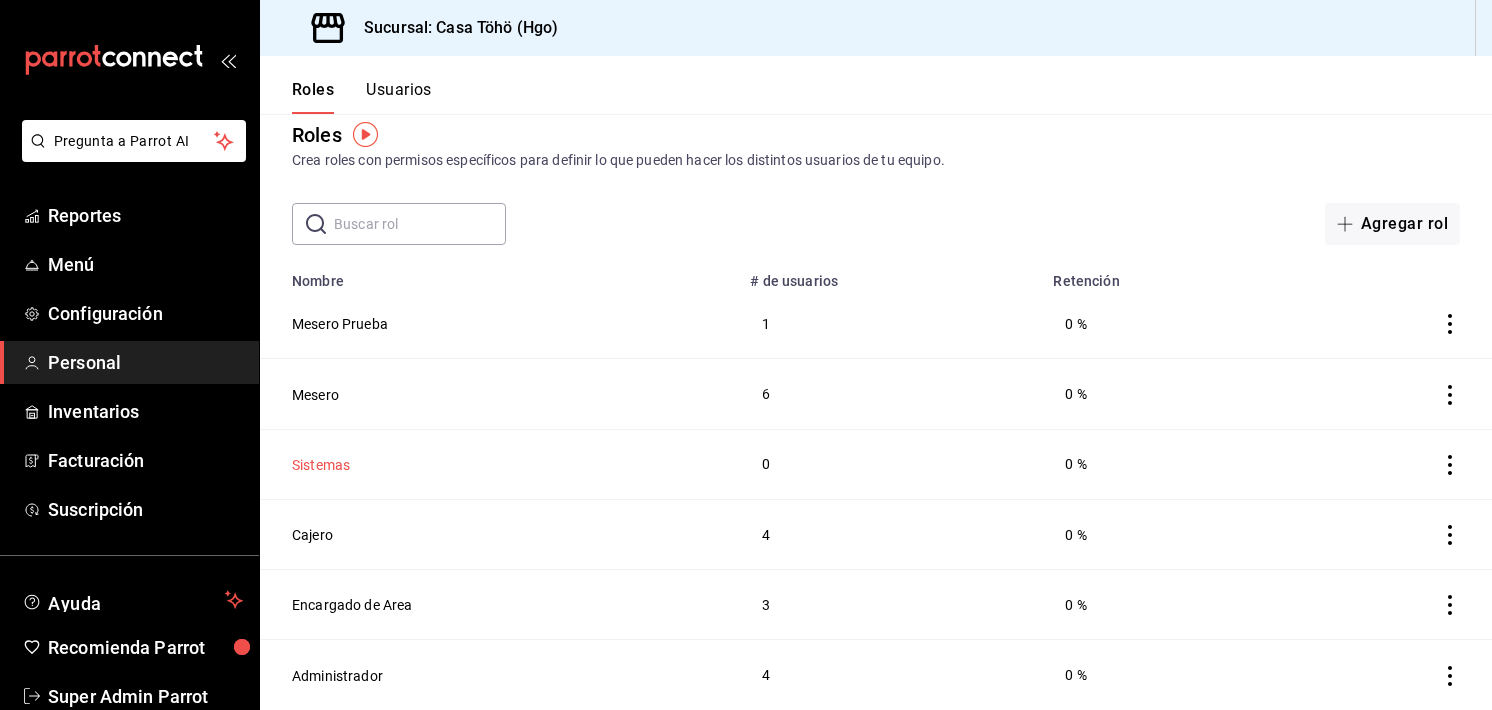 click on "Sistemas" at bounding box center [321, 465] 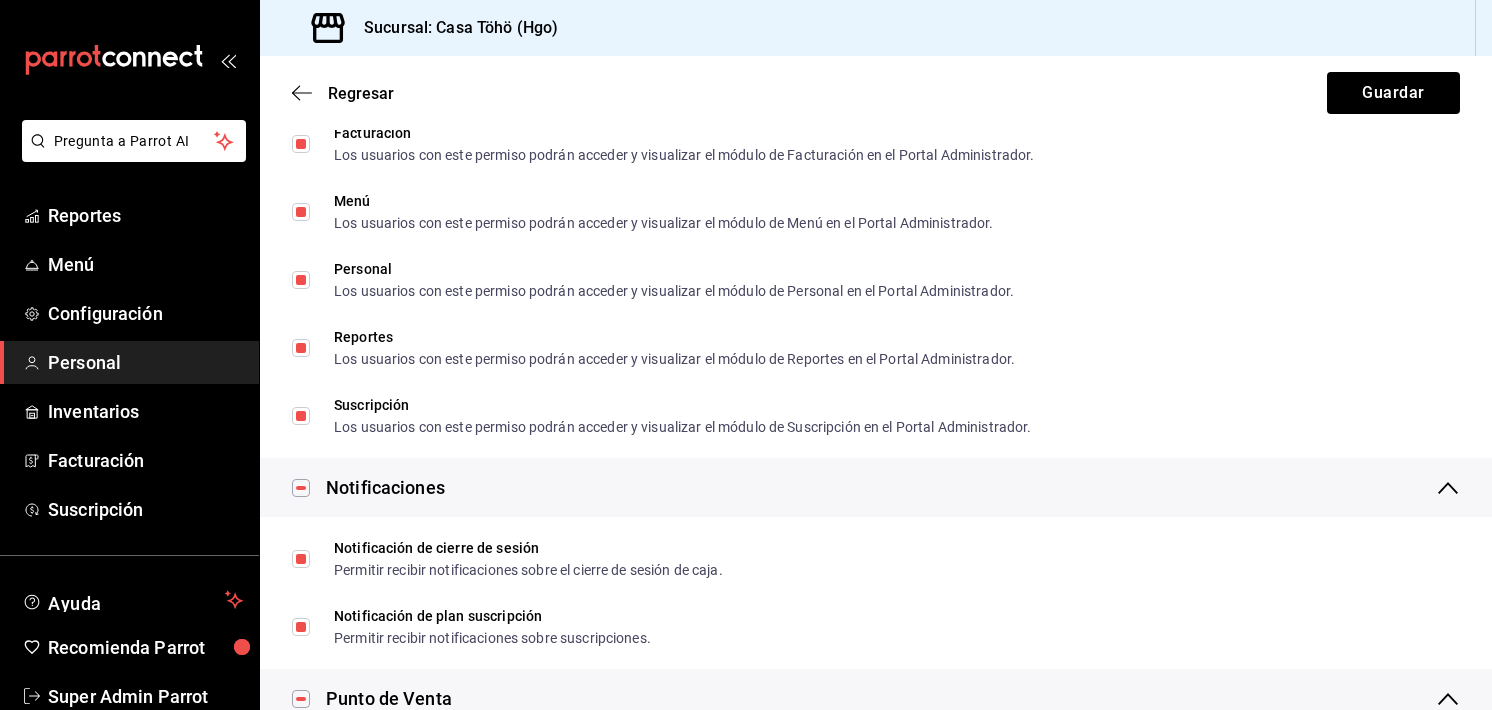 scroll, scrollTop: 1600, scrollLeft: 0, axis: vertical 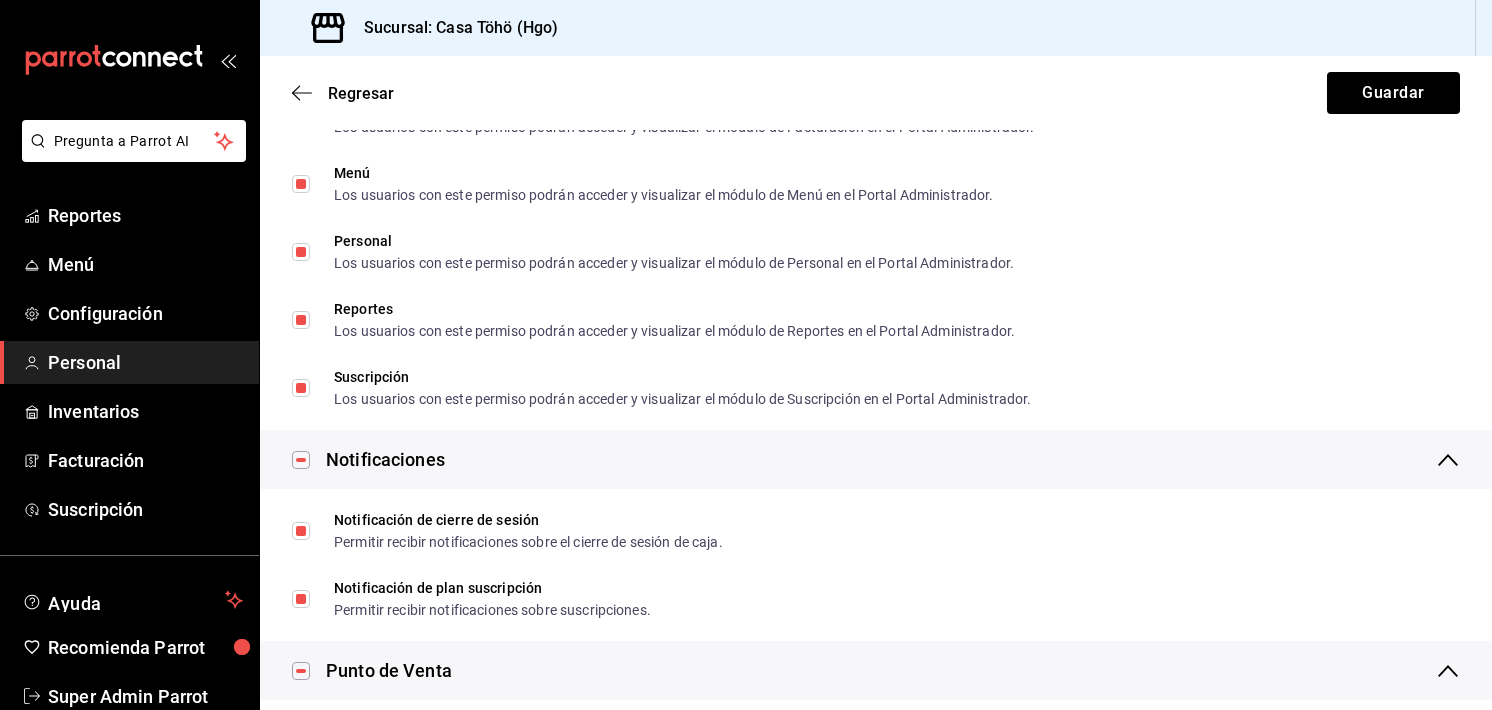 click on "Regresar" at bounding box center (343, 93) 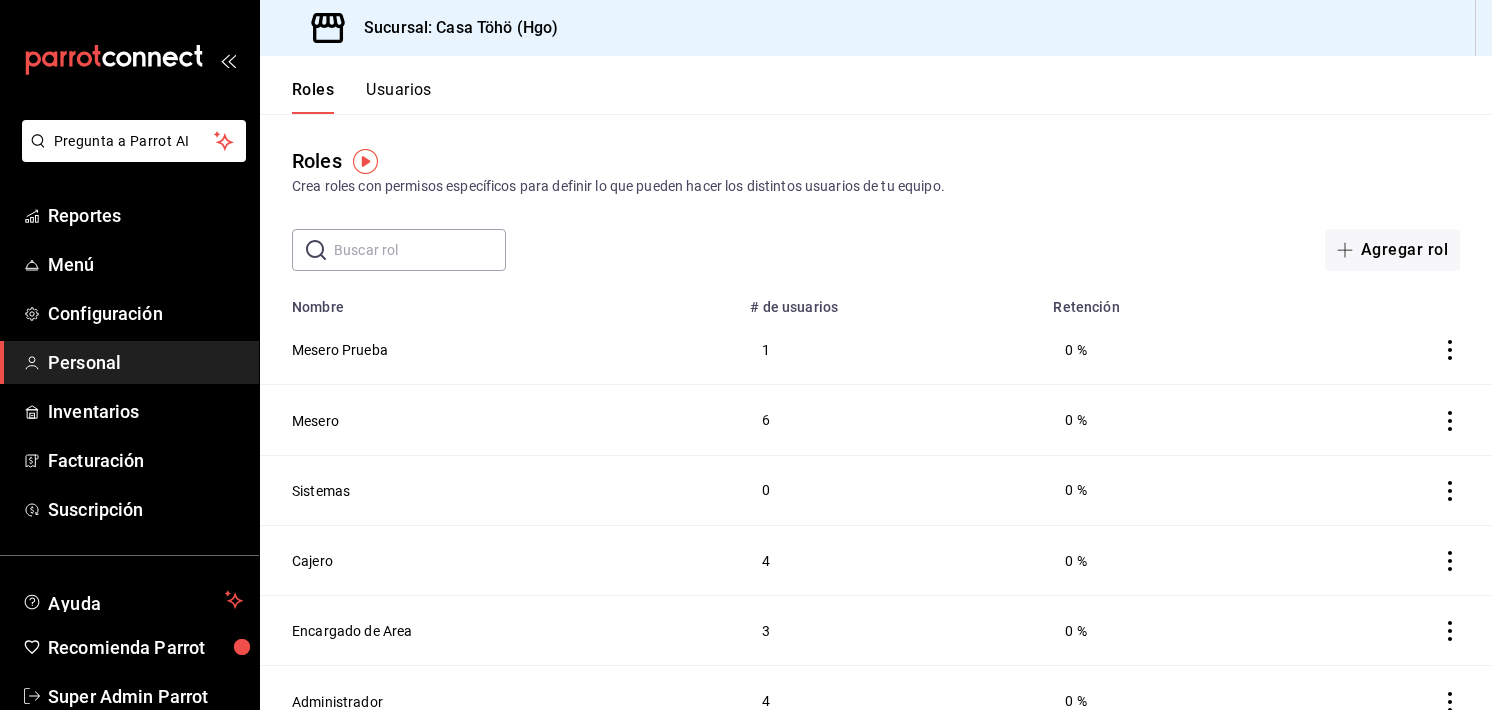 click on "Usuarios" at bounding box center (399, 97) 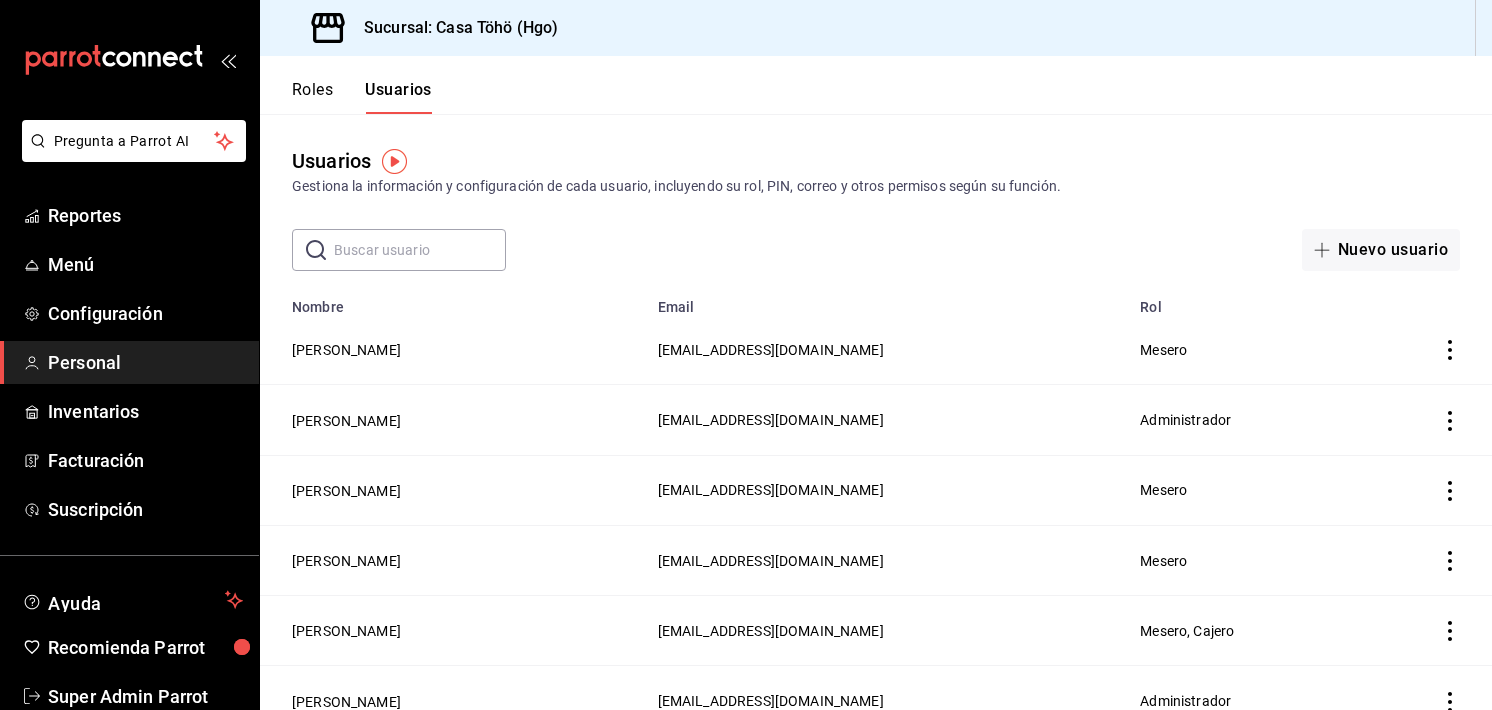 click at bounding box center [420, 250] 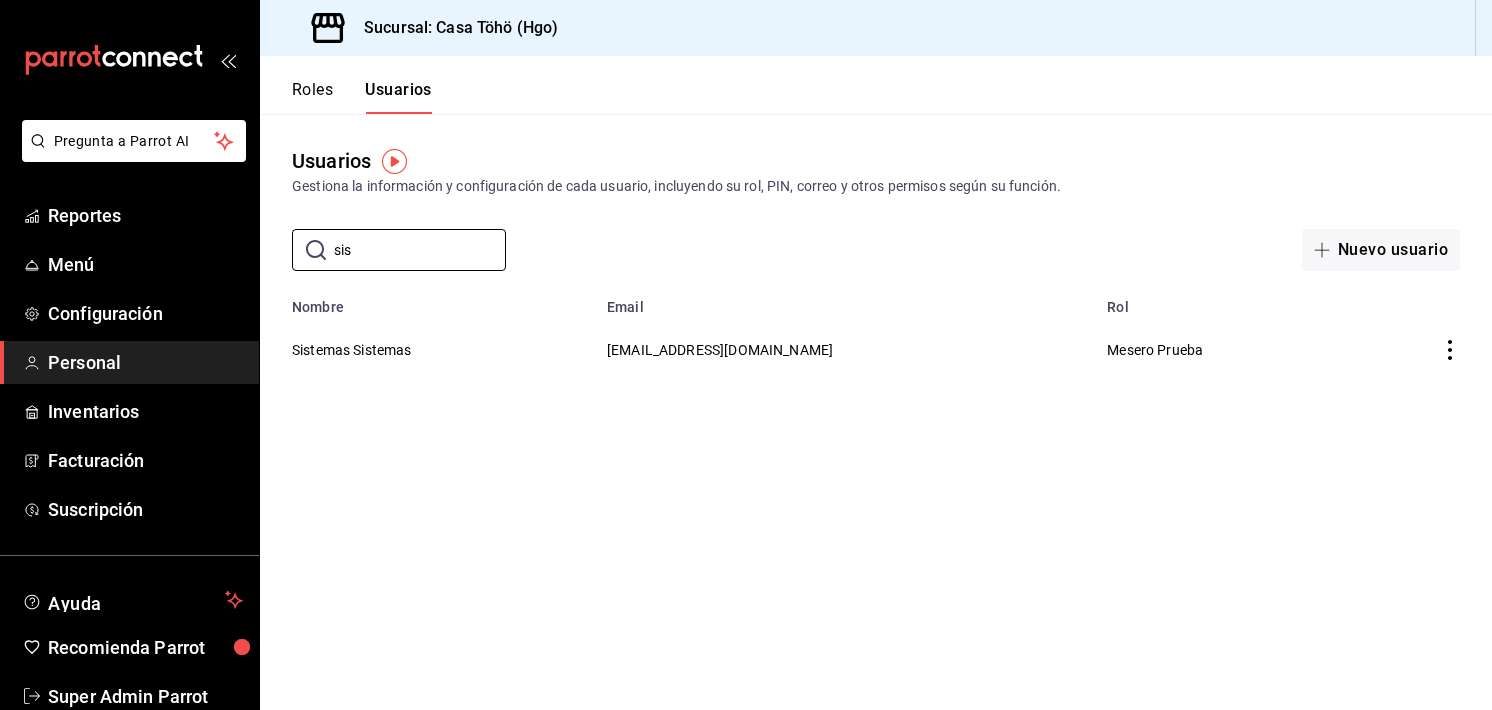 type on "sistemas" 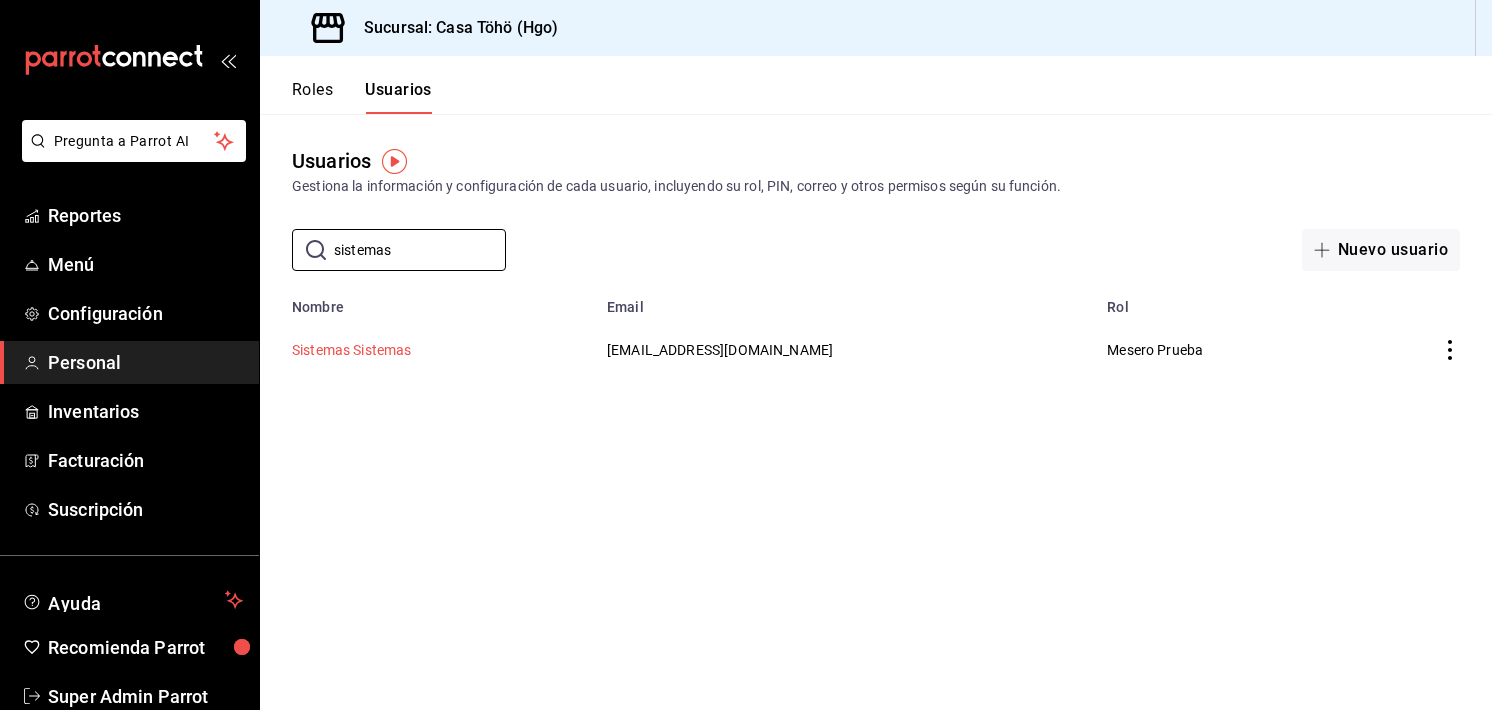 click on "Sistemas Sistemas" at bounding box center (352, 350) 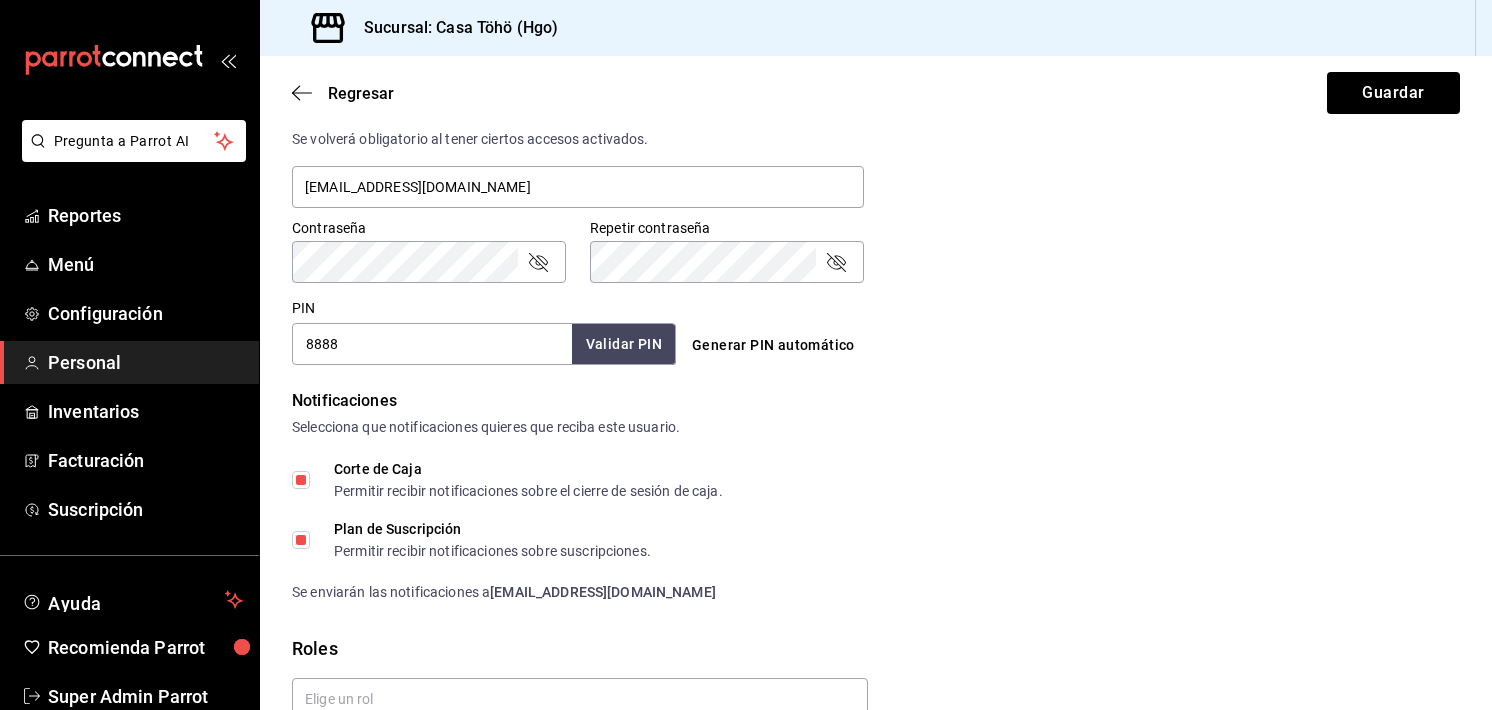 scroll, scrollTop: 784, scrollLeft: 0, axis: vertical 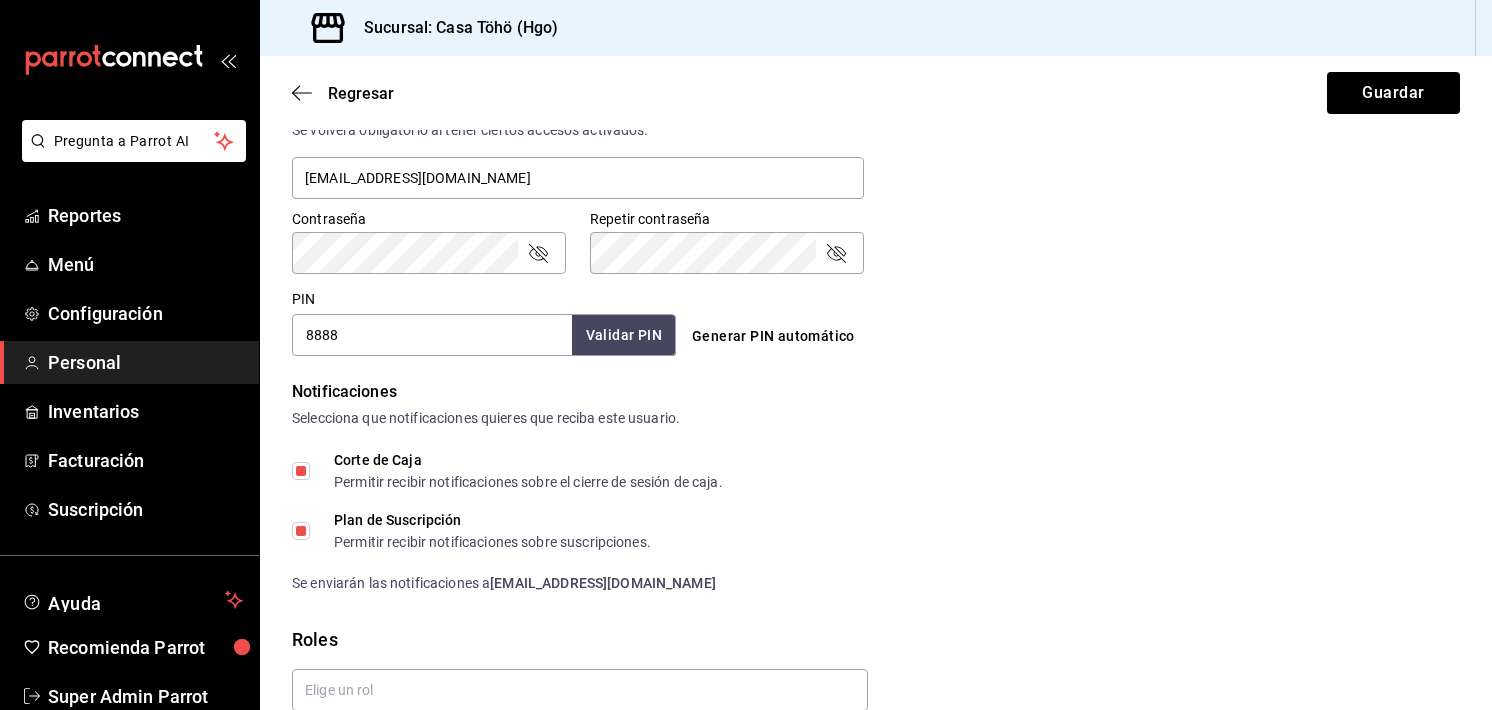 click on "8888" at bounding box center (432, 335) 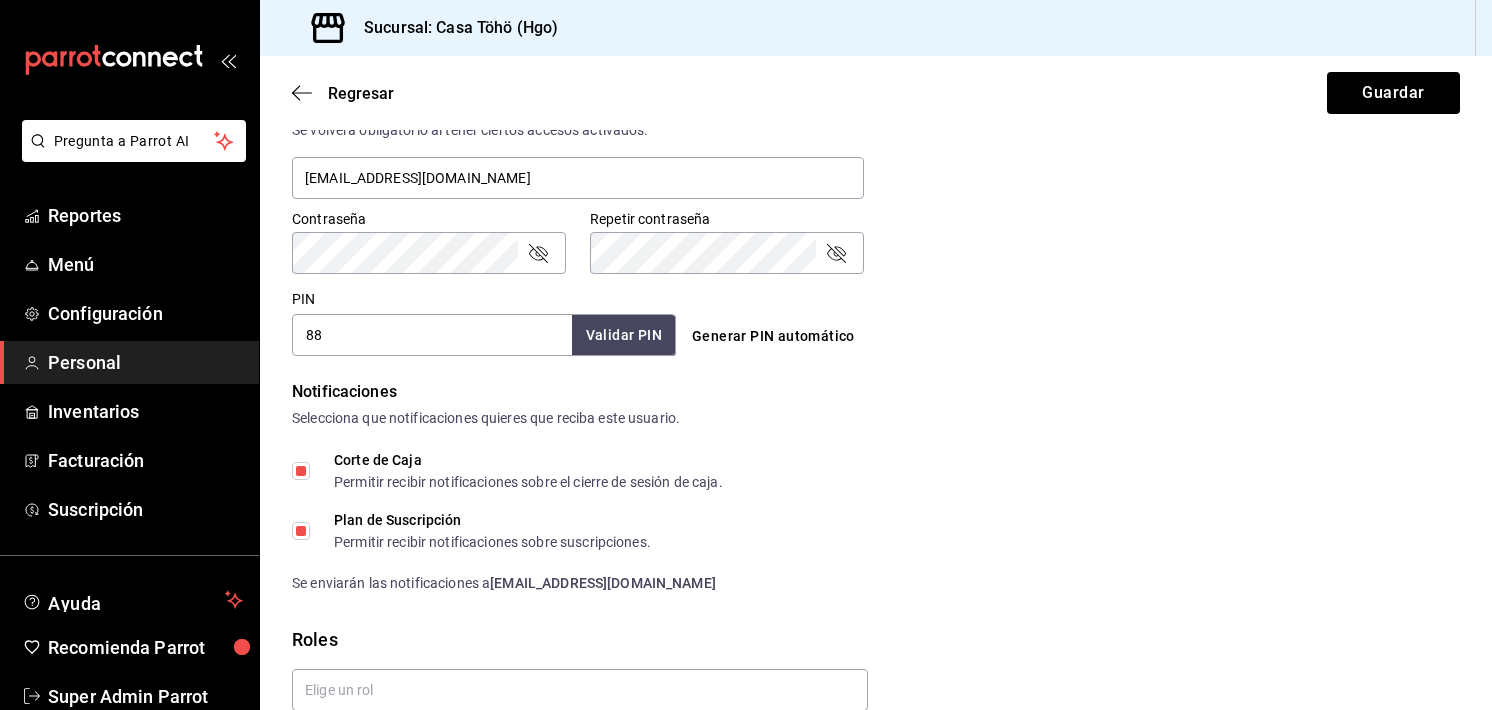 type on "8" 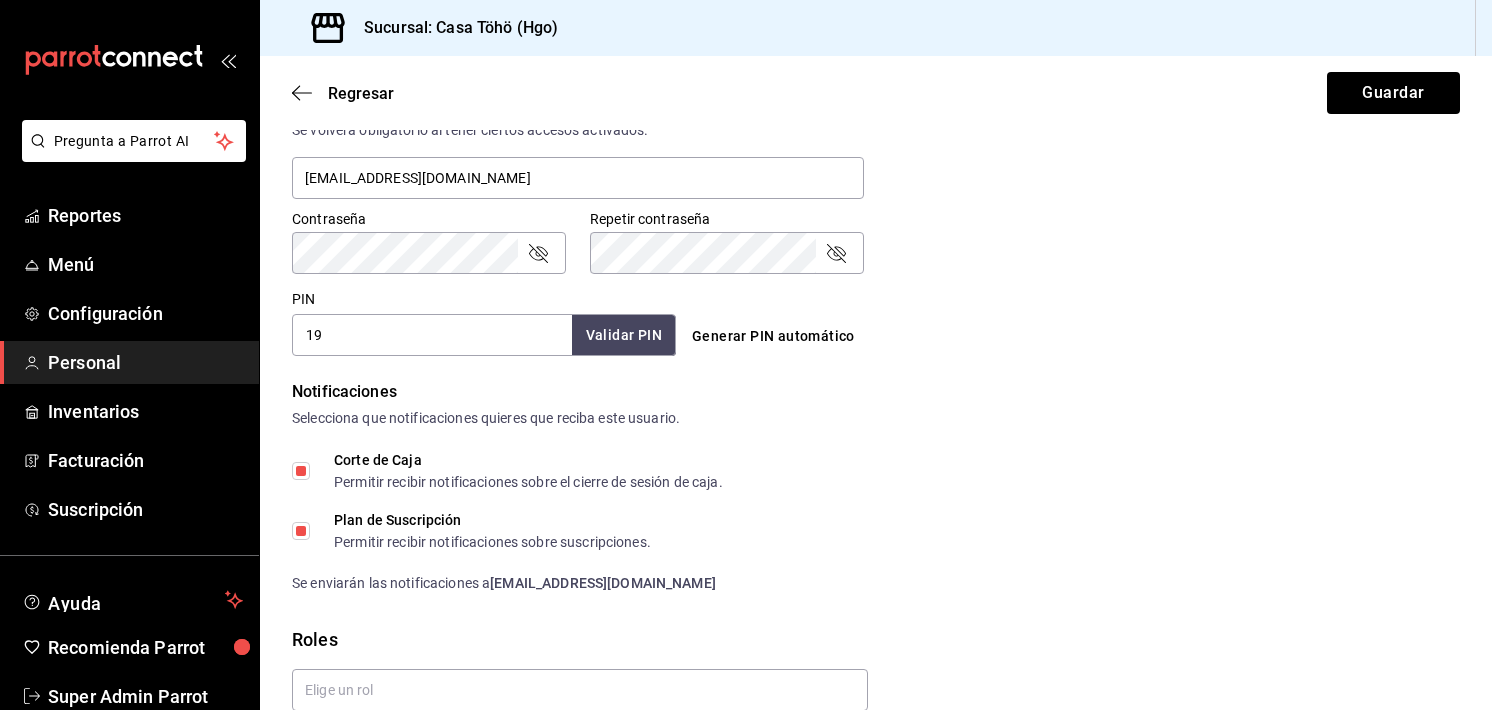 type on "1" 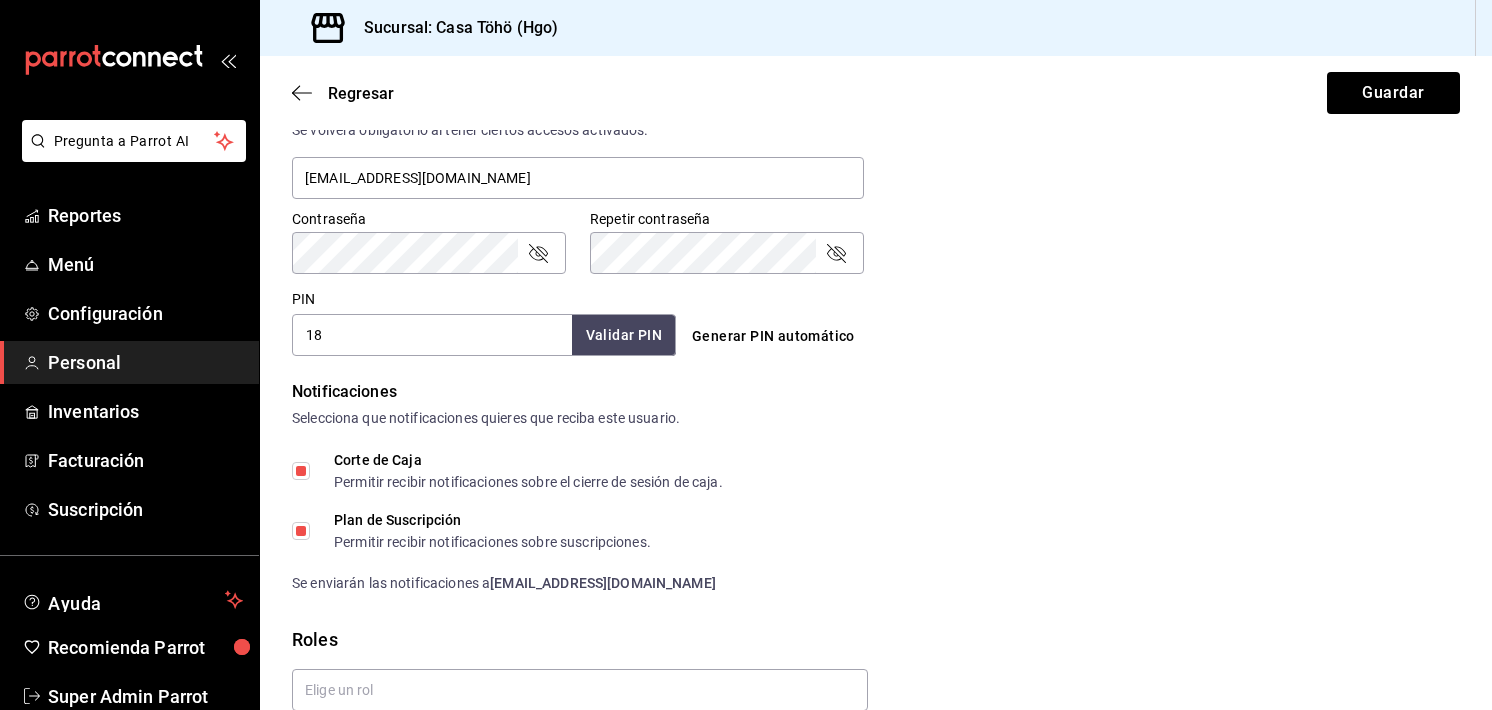 type on "1" 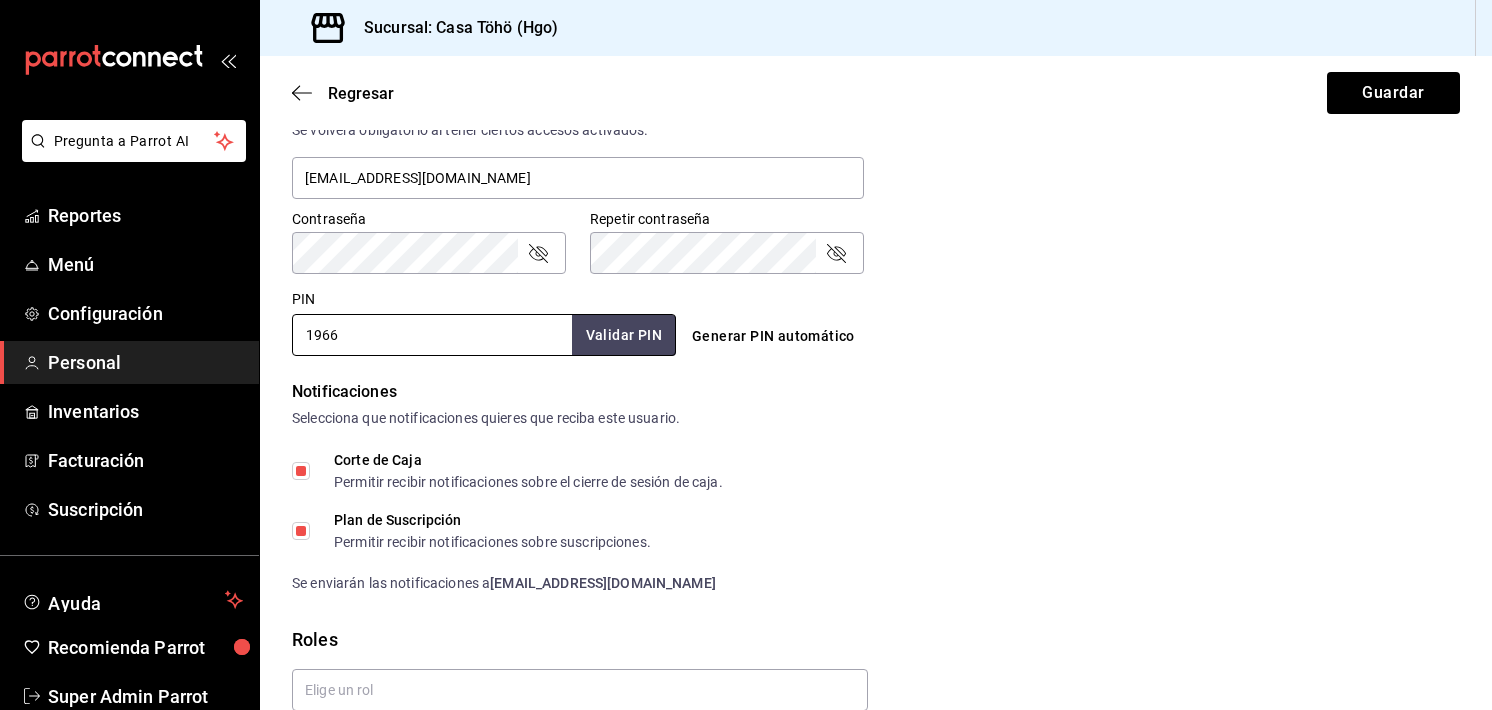 type on "1966" 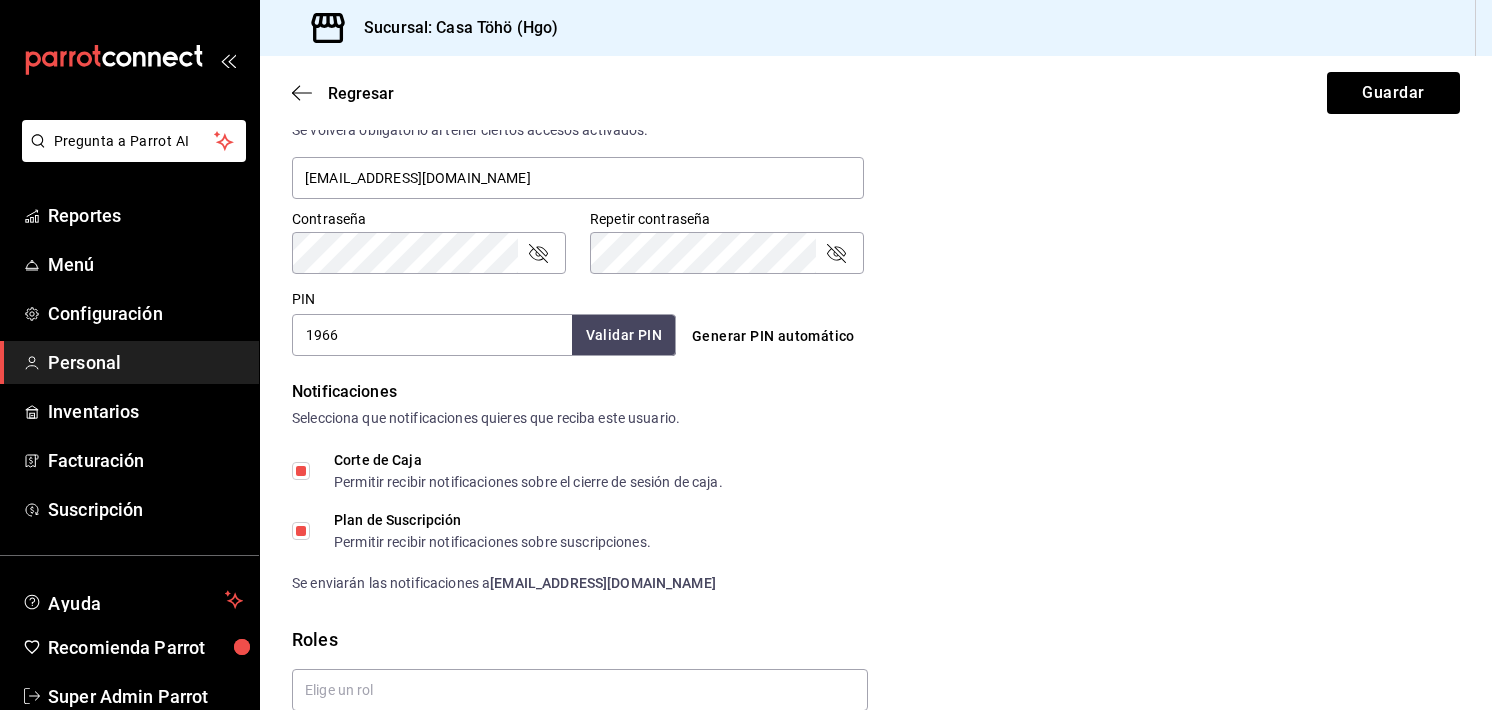 click on "PIN 1966 Validar PIN ​" at bounding box center (484, 323) 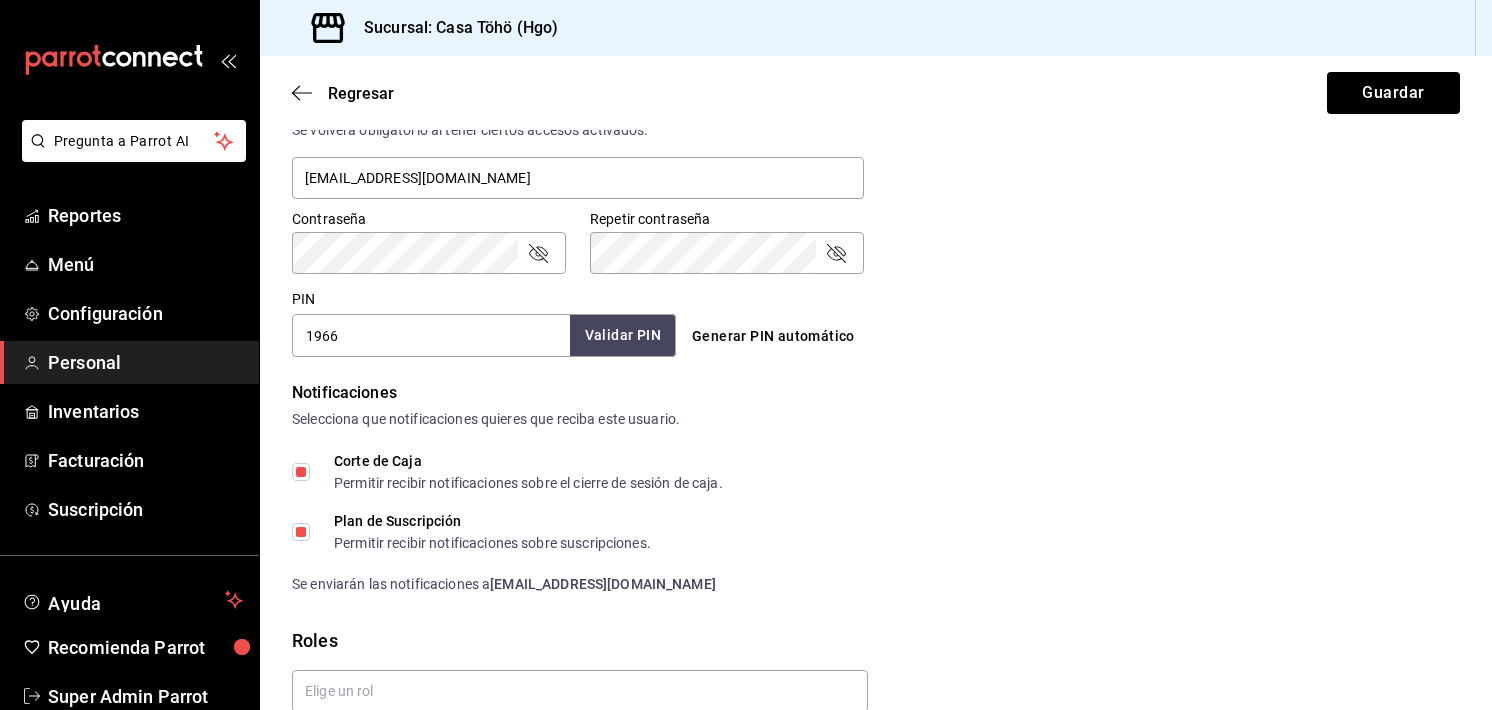 click on "Validar PIN" at bounding box center [623, 335] 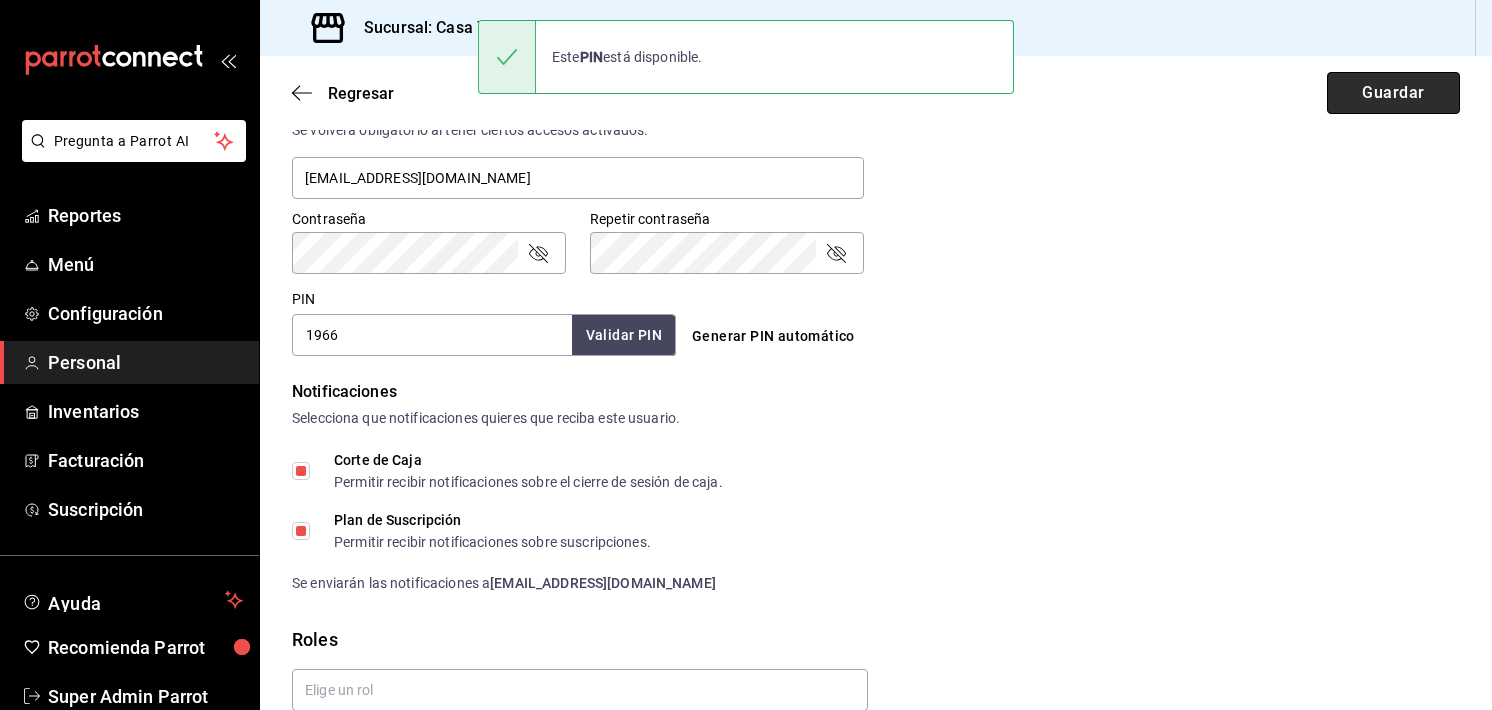 click on "Guardar" at bounding box center (1393, 93) 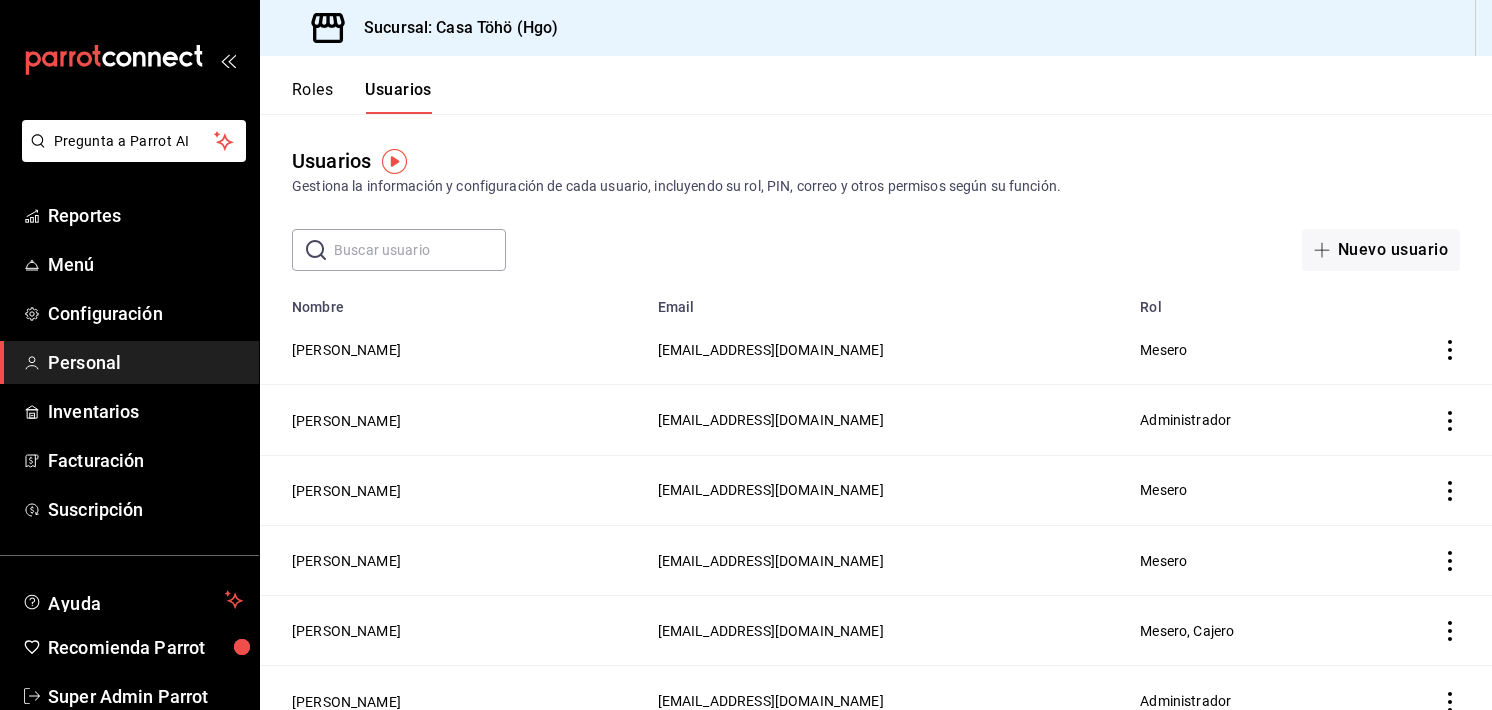 click on "Usuarios Gestiona la información y configuración de cada usuario, incluyendo su rol, PIN, correo y otros permisos según su función. ​ ​ Nuevo usuario" at bounding box center (876, 192) 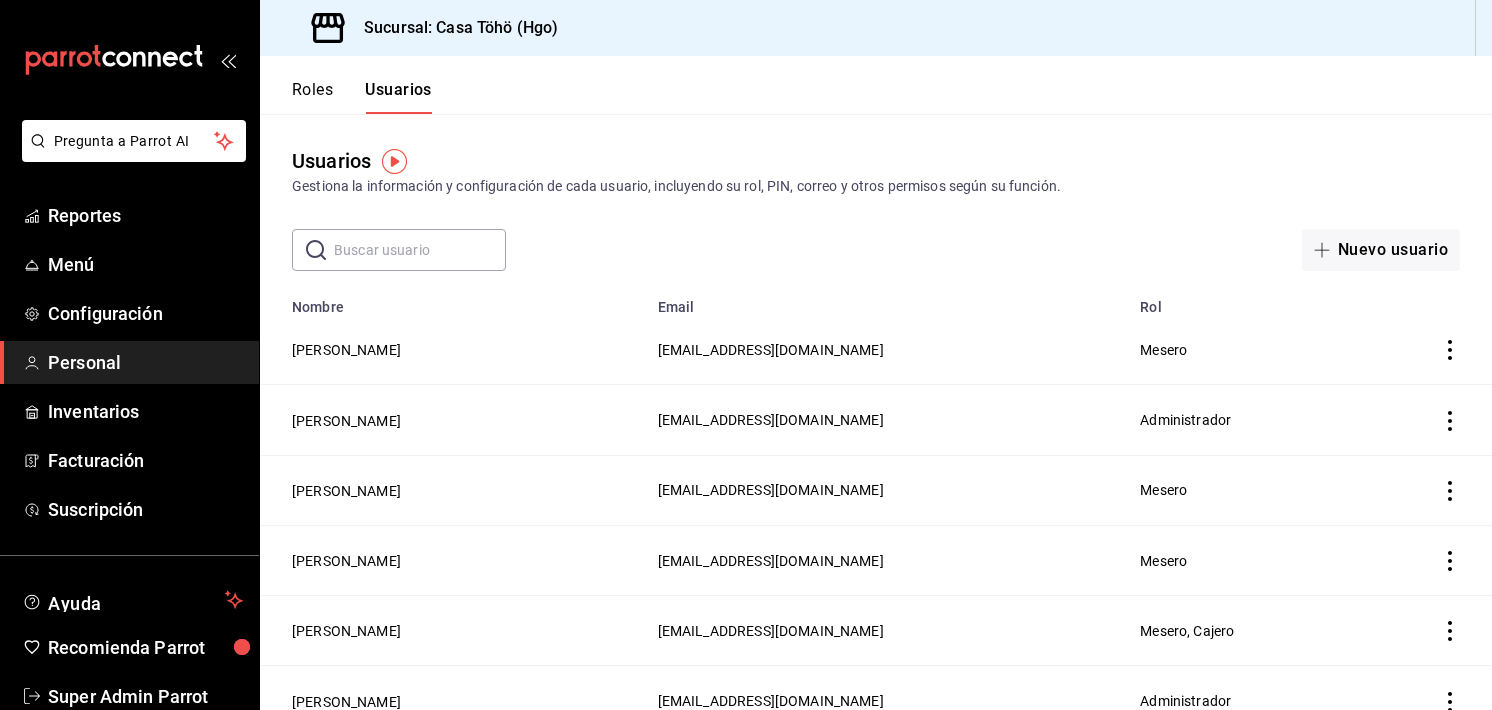 click on "Roles" at bounding box center (312, 97) 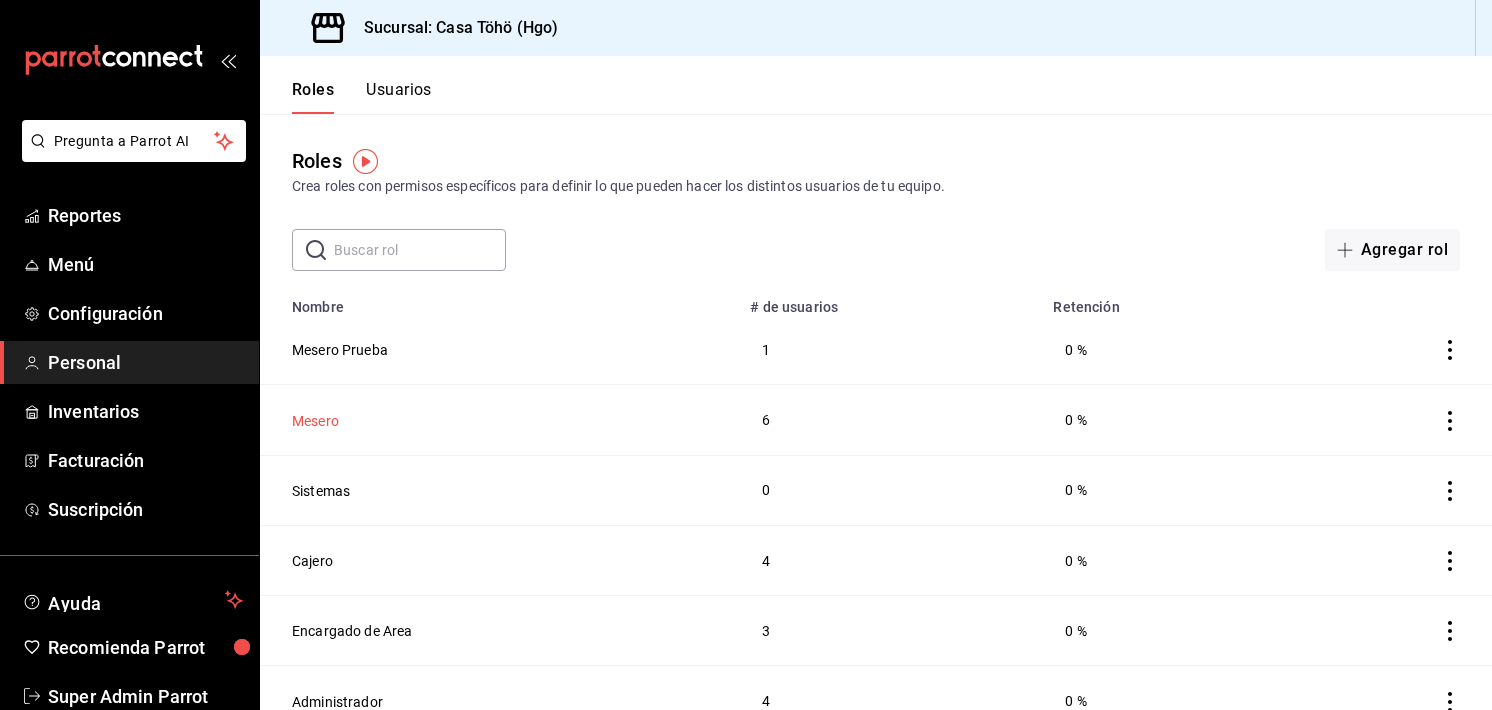 click on "Mesero" at bounding box center (315, 421) 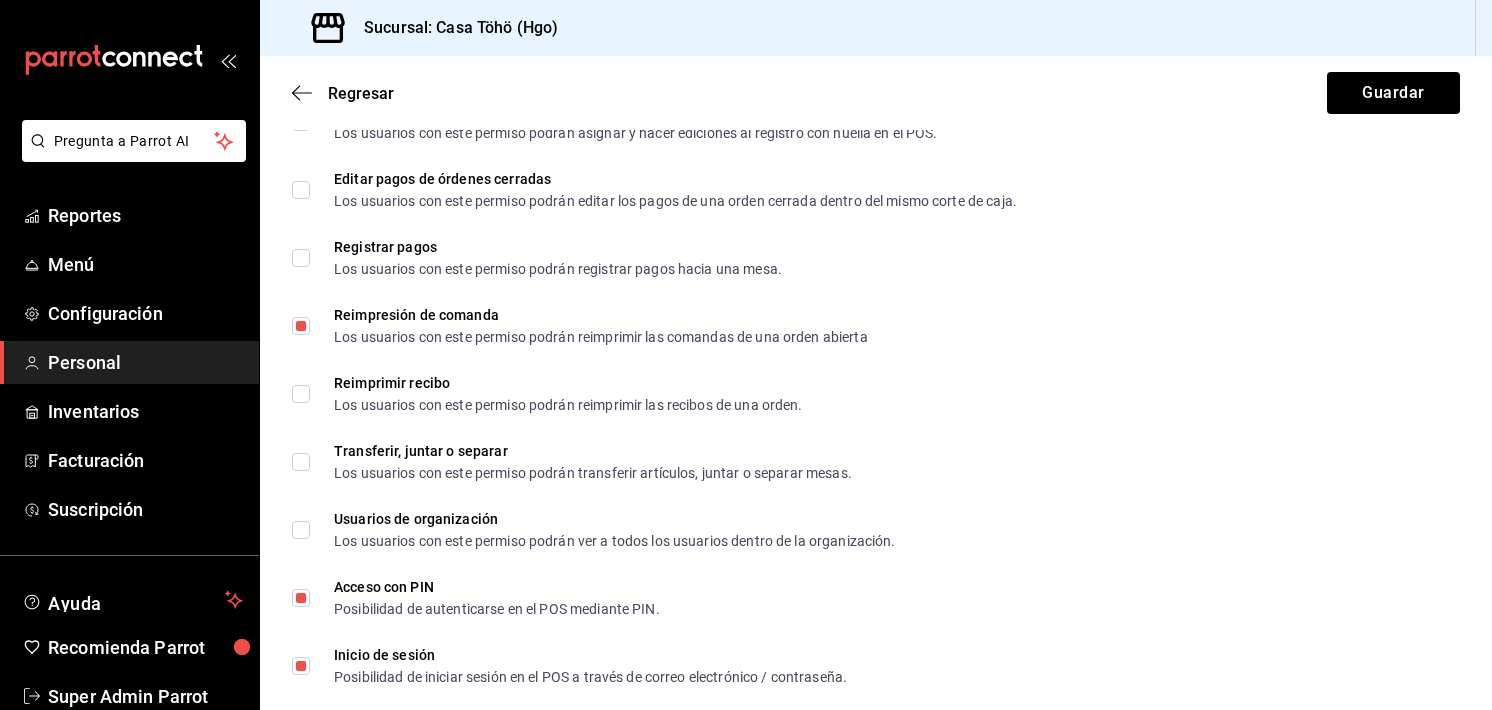 scroll, scrollTop: 3351, scrollLeft: 0, axis: vertical 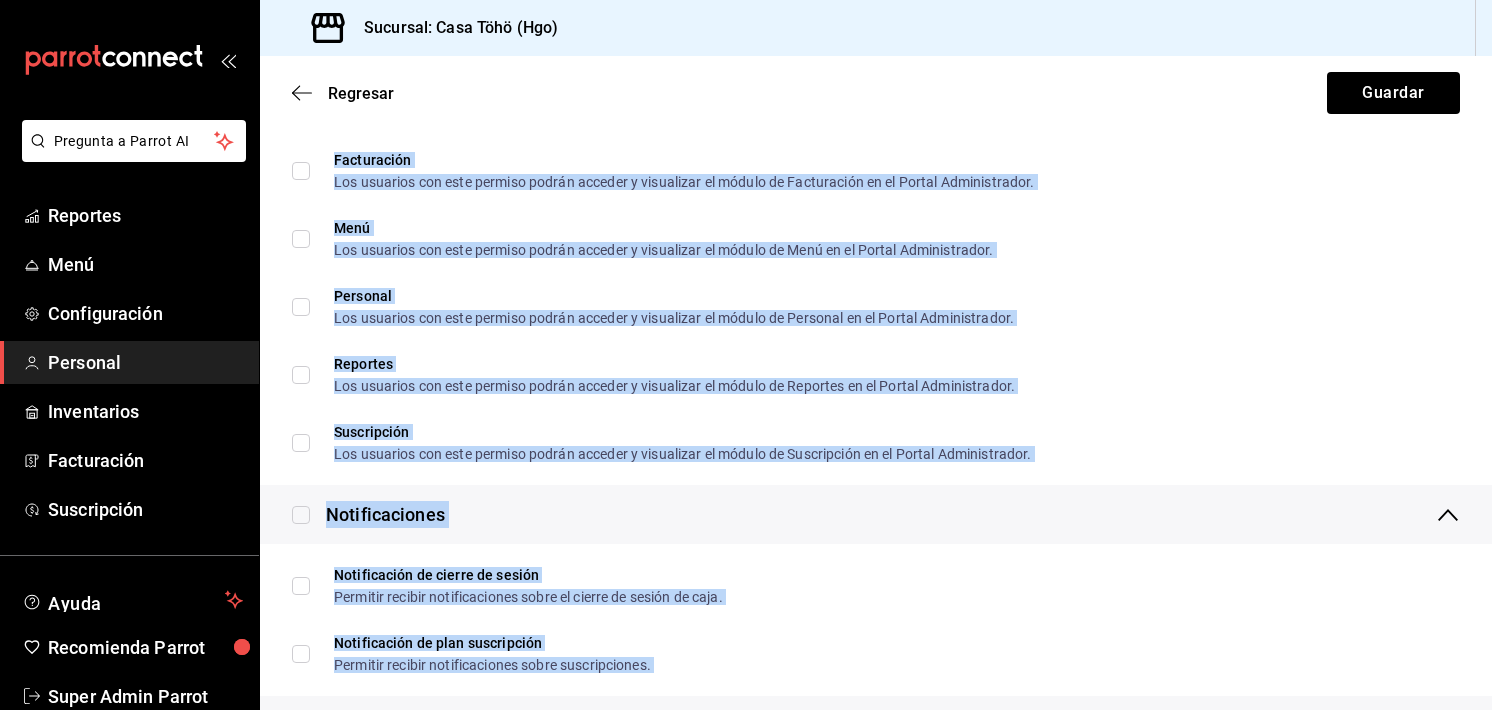 drag, startPoint x: 820, startPoint y: 139, endPoint x: 999, endPoint y: -34, distance: 248.93774 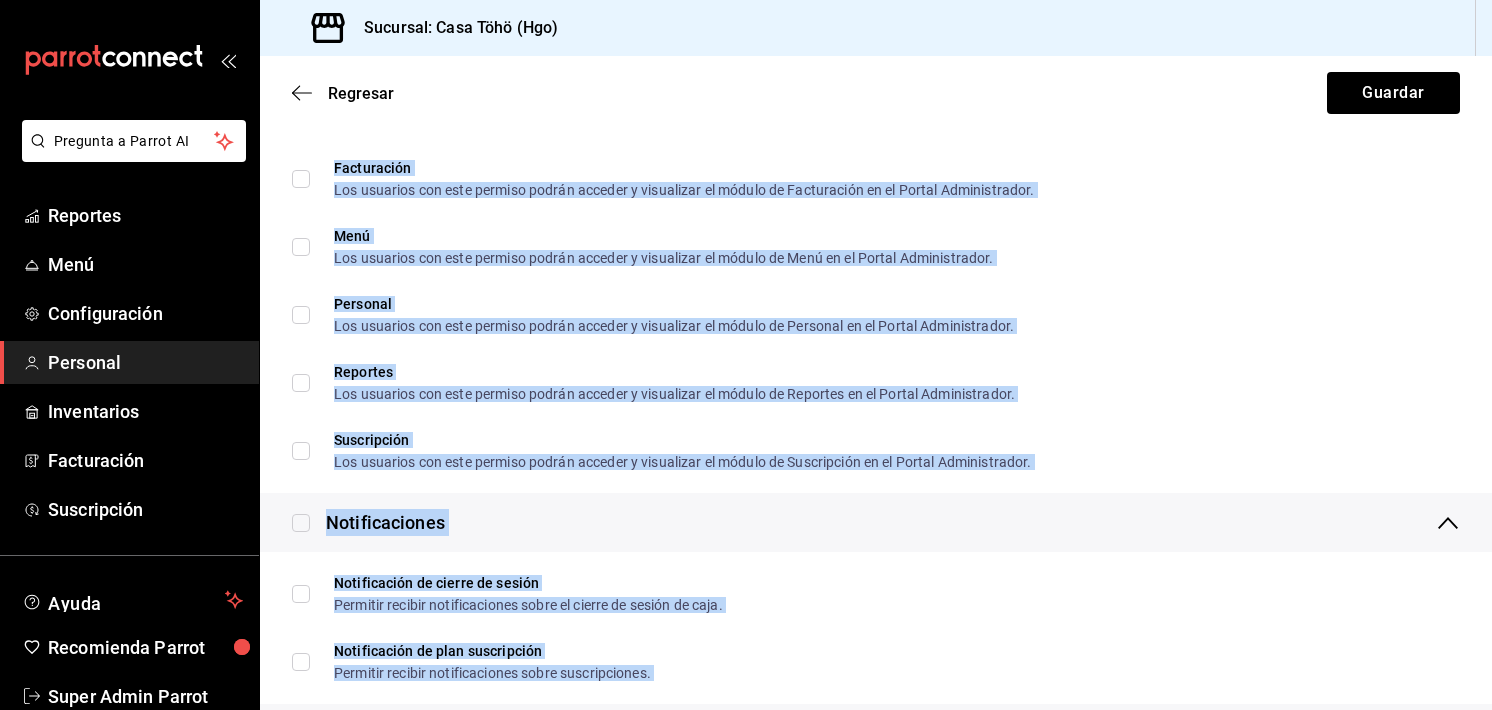 click on "Pregunta a Parrot AI Reportes   Menú   Configuración   Personal   Inventarios   Facturación   Suscripción   Ayuda Recomienda Parrot   Super Admin Parrot   Sugerir nueva función   Sucursal: Casa Töhö (Hgo) Regresar Guardar Rol Nombre Mesero Si tienes una retención configurada se le asignará a este rol de forma automática. Para cambiarla puedes ir a la   configuración de Retención y propina Modo de operación Cerrar sesión al mandar a cocina Cuando el usuario mande artículos a cocina de una orden de mesa, se cerrará su sesión en automático. Usuarios asignados David De Rita Lopez Guillermo Raudel Mendoza Gutierrez Fernando García López Lucero Arámburo Reyes Fernanda Miranda Granillo Carlos Nazario Ruiz Hernandez Permisos Elige los permisos que quieres que tenga este rol Administrador Tipo de artículo Los usuarios con este permiso podrán crear y editar tipos de articulo desde cualquier sucursal Administrador Puede modificar usuarios, trabajos y permisos. Mesas Visualizar el tab de mesas Web" at bounding box center [746, 355] 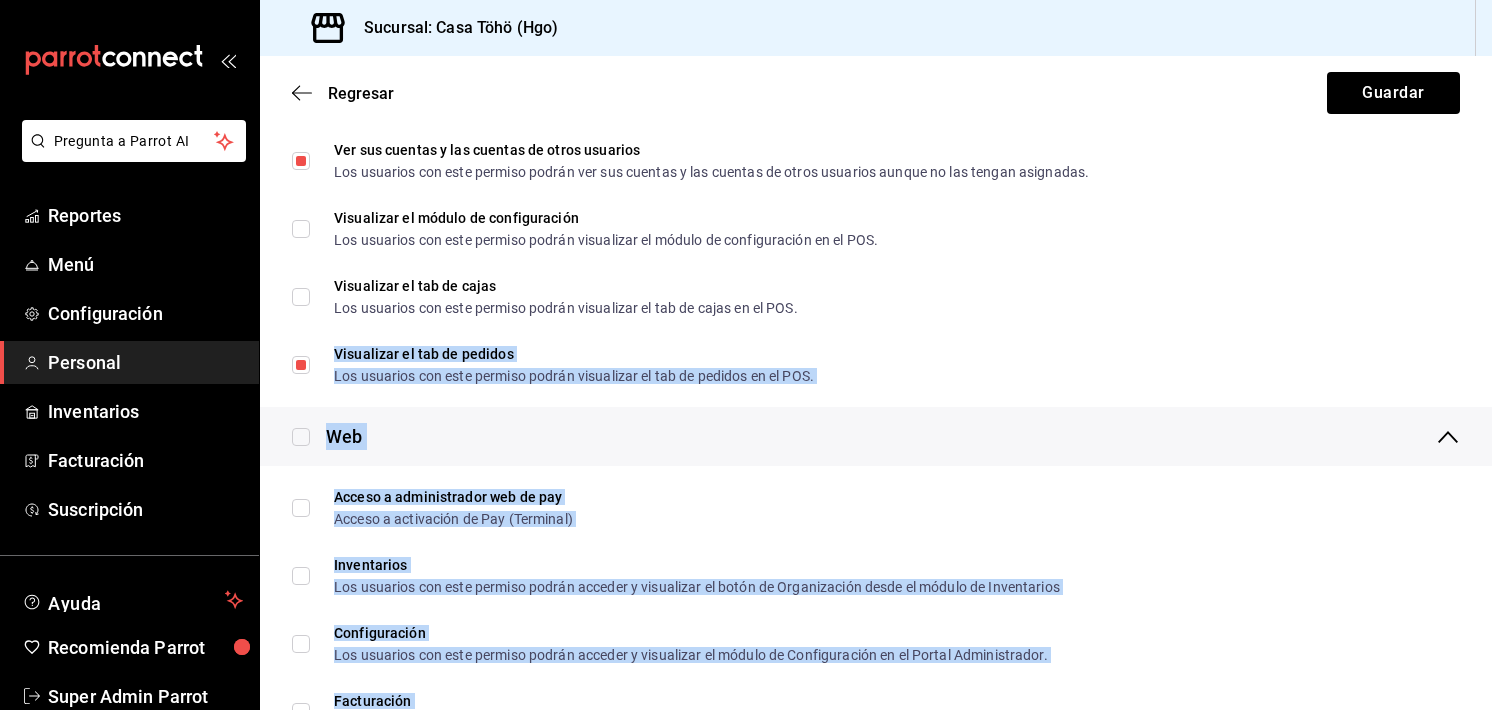 scroll, scrollTop: 1003, scrollLeft: 0, axis: vertical 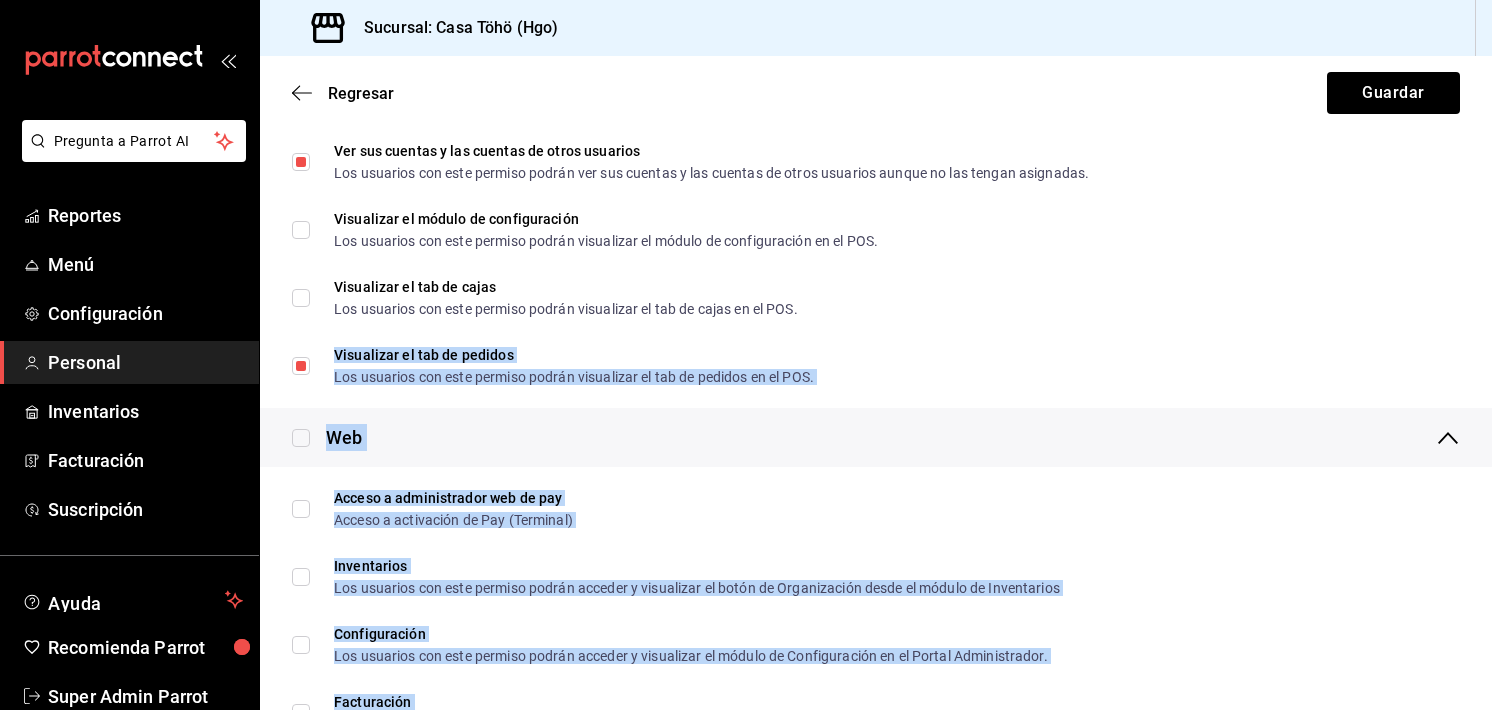 click on "Web" at bounding box center [876, 437] 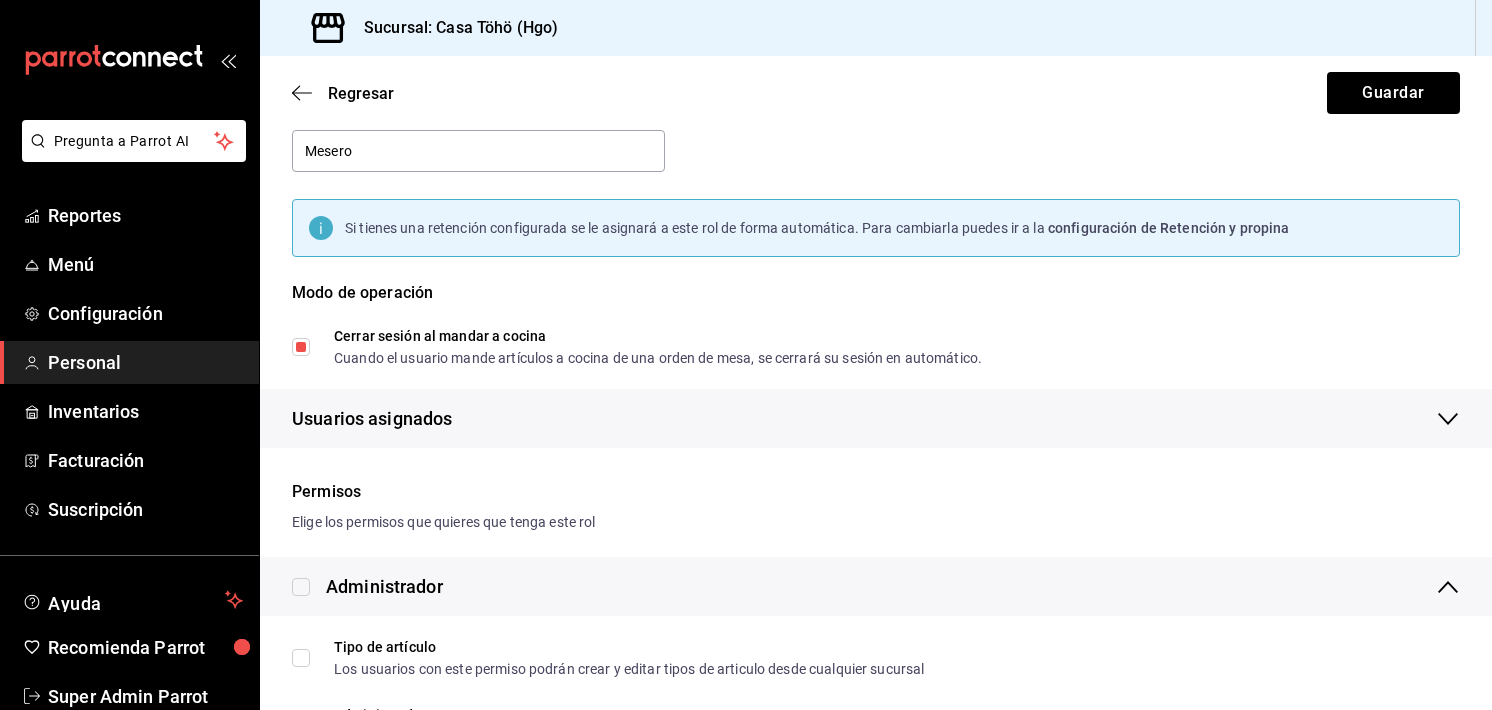 scroll, scrollTop: 0, scrollLeft: 0, axis: both 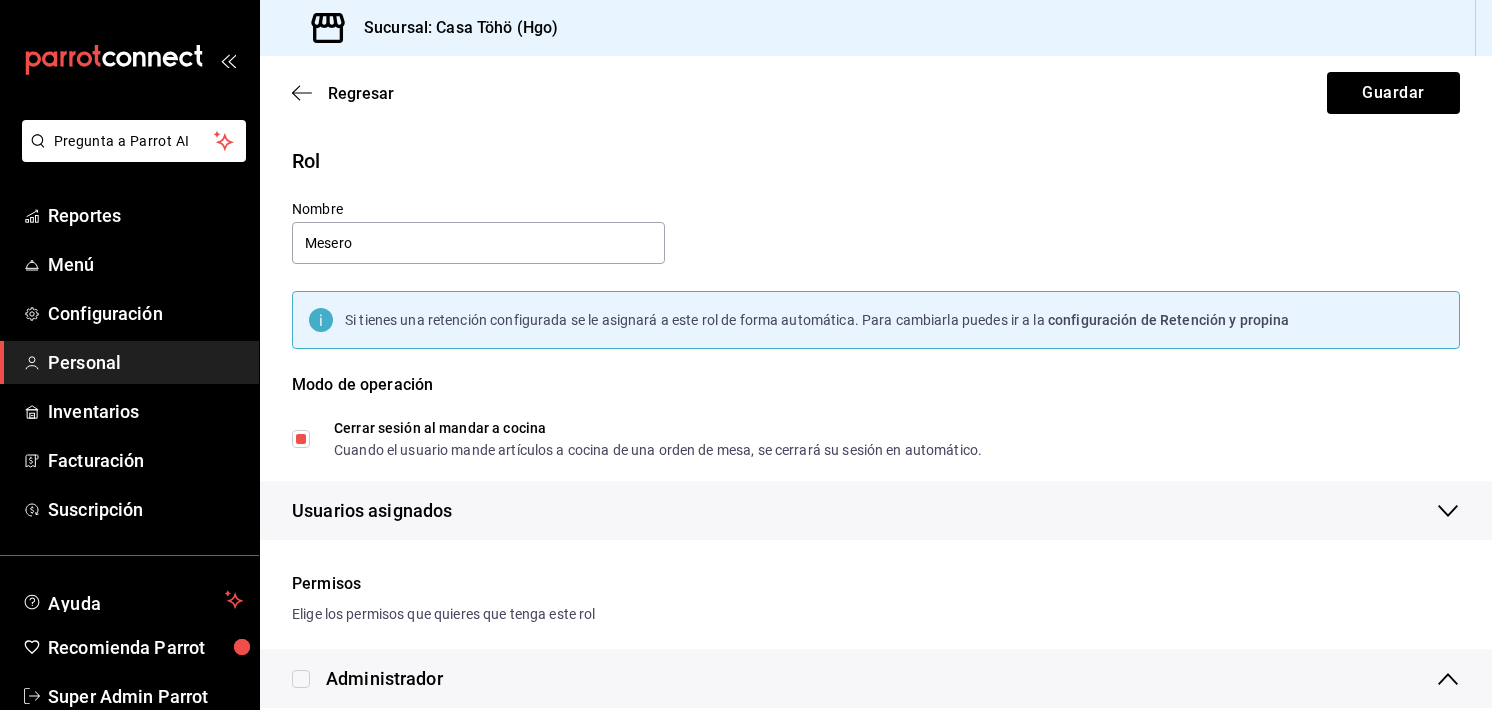 click on "Nombre Mesero" at bounding box center (466, 221) 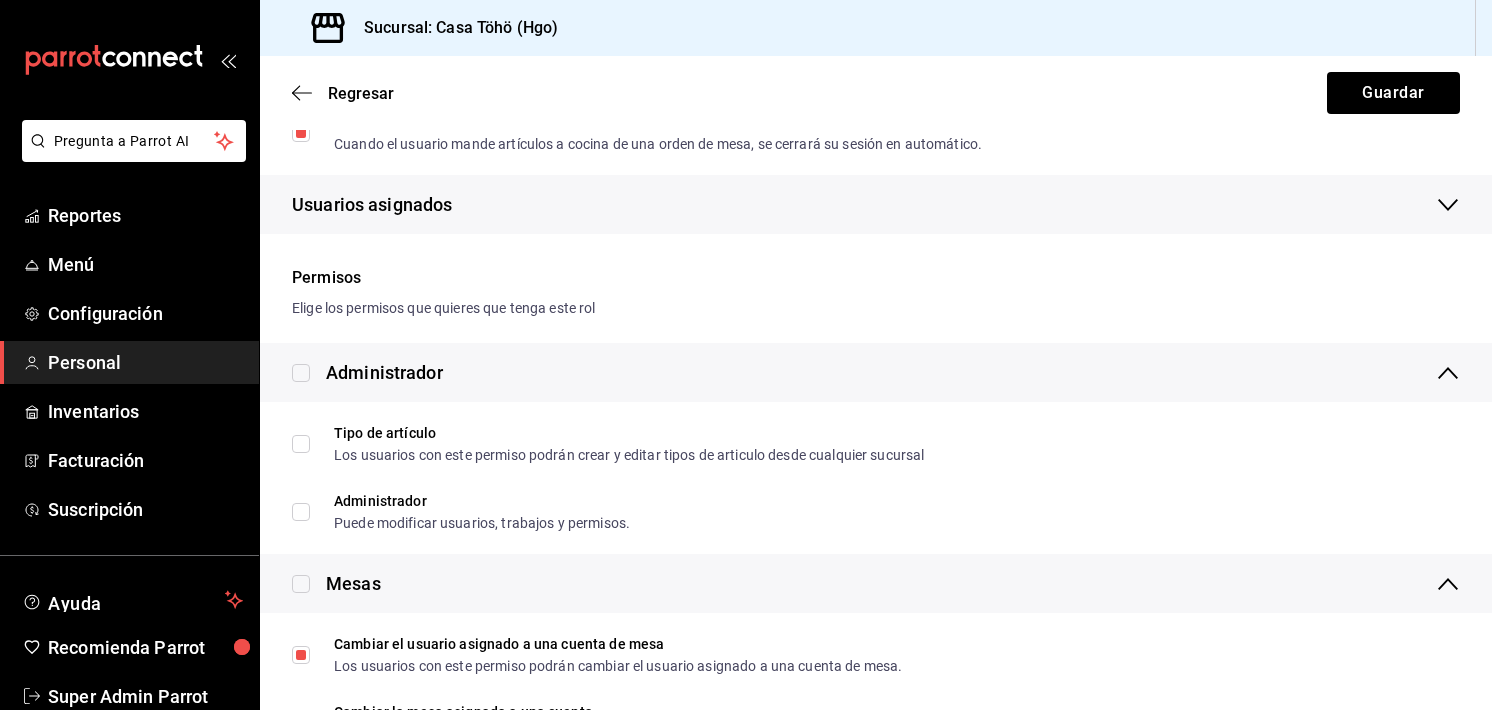 scroll, scrollTop: 0, scrollLeft: 0, axis: both 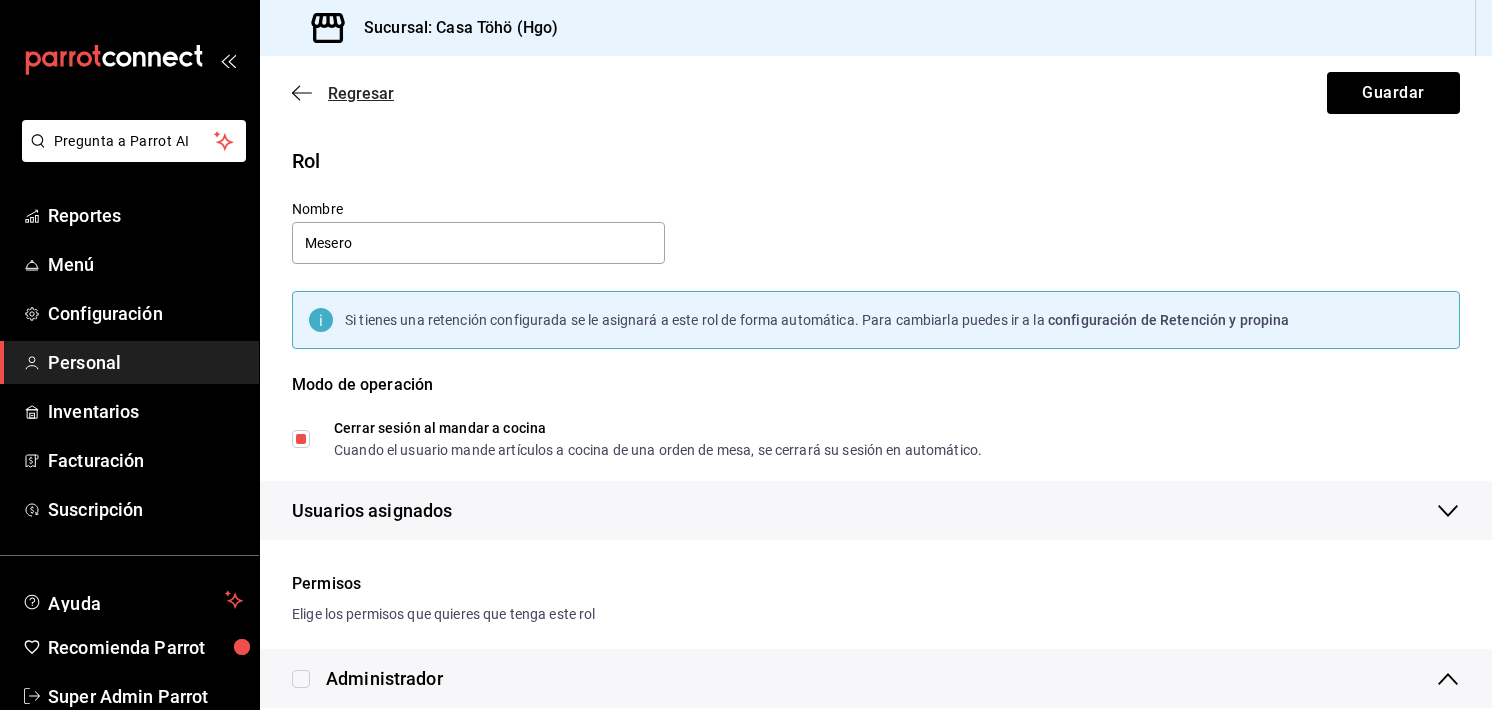 click 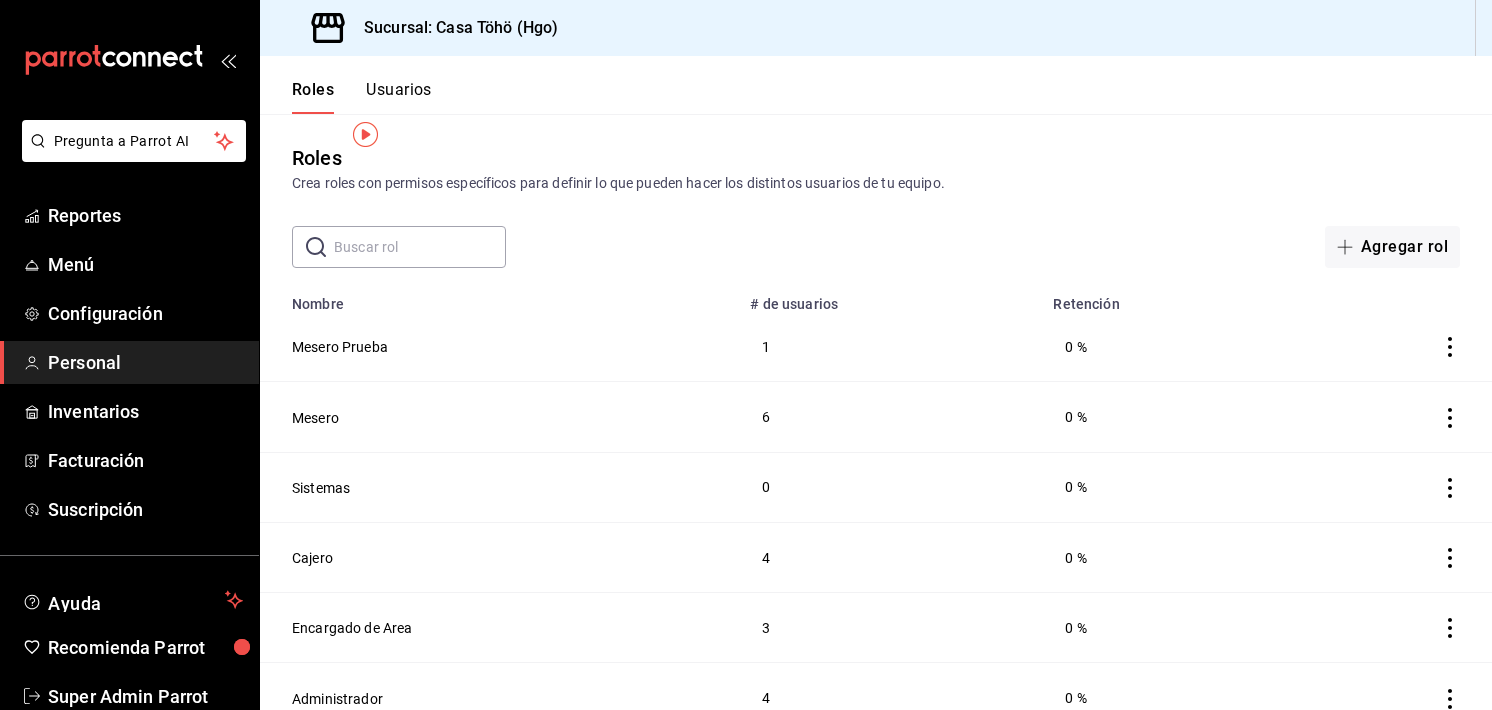 scroll, scrollTop: 26, scrollLeft: 0, axis: vertical 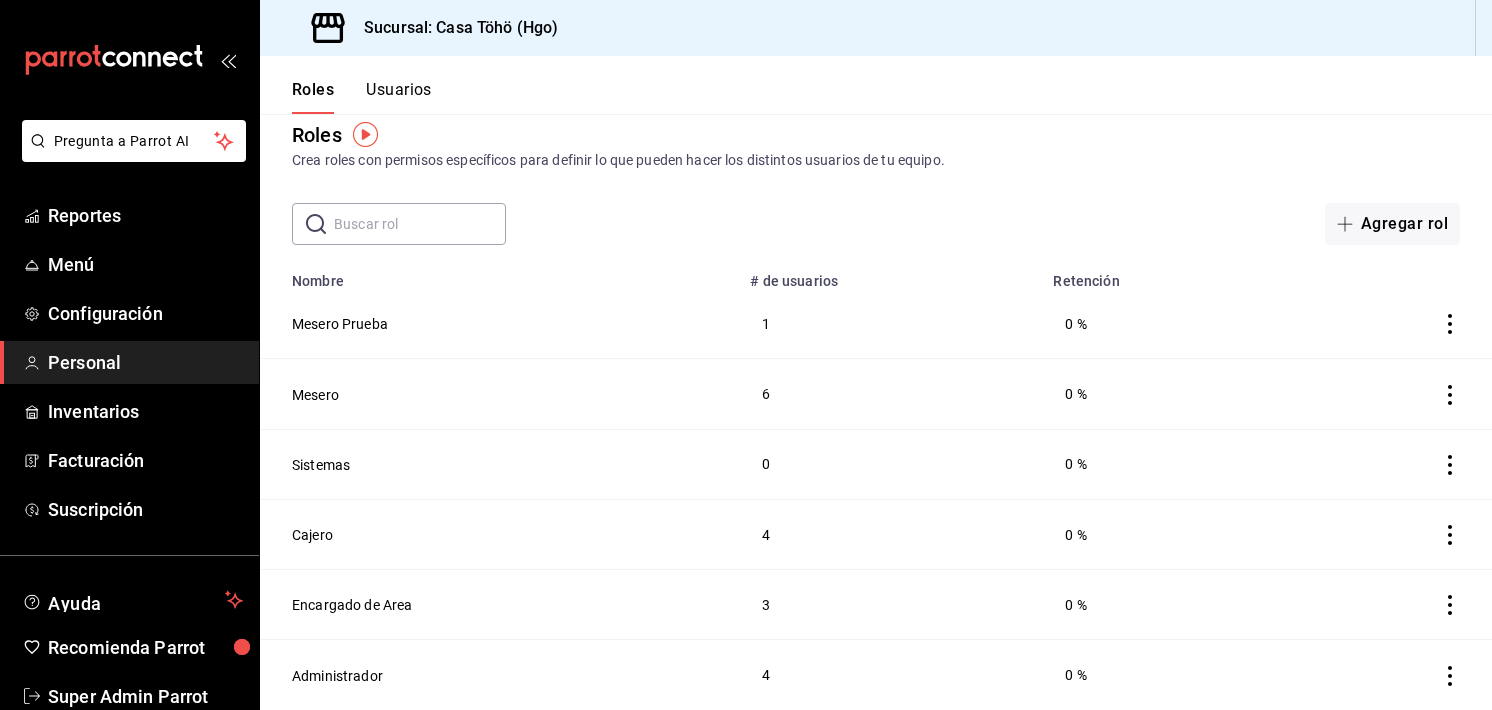 click on "Usuarios" at bounding box center (399, 97) 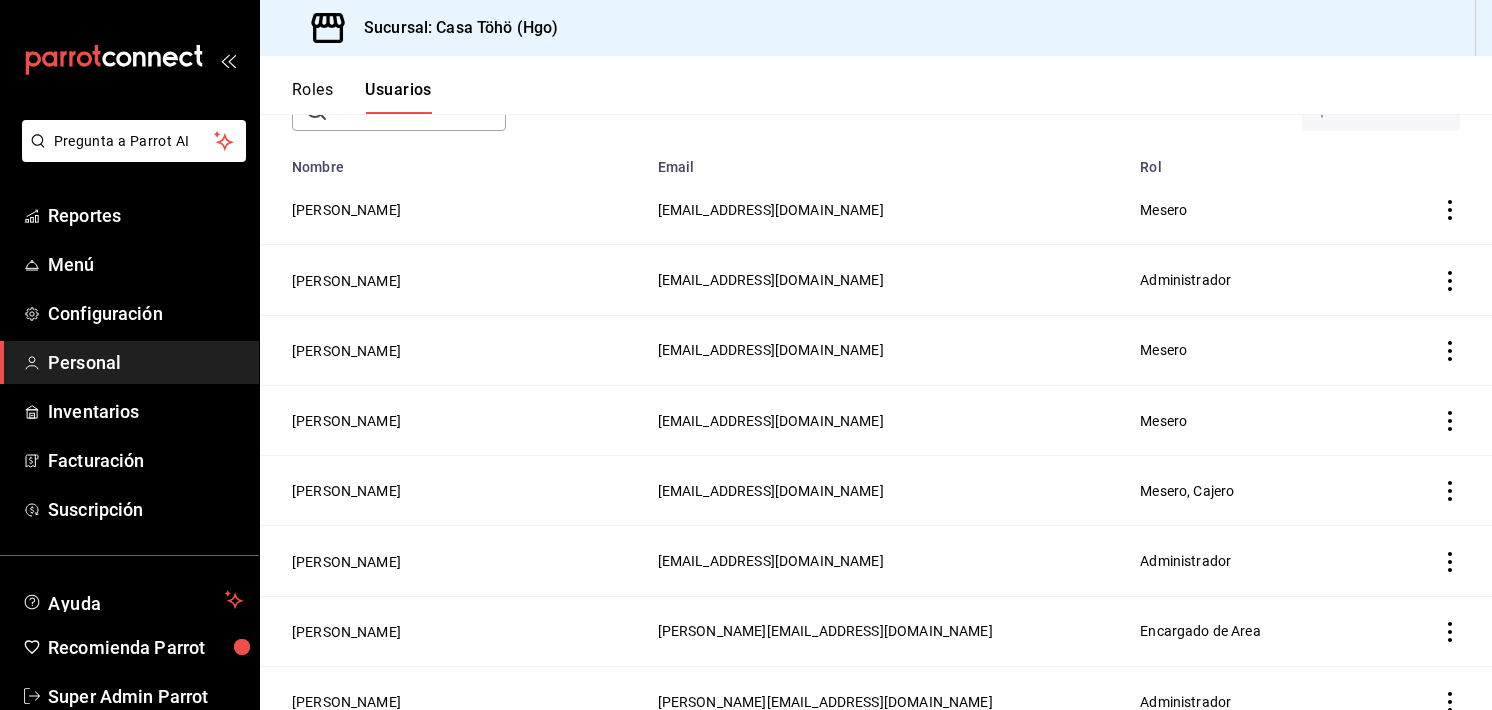 scroll, scrollTop: 144, scrollLeft: 0, axis: vertical 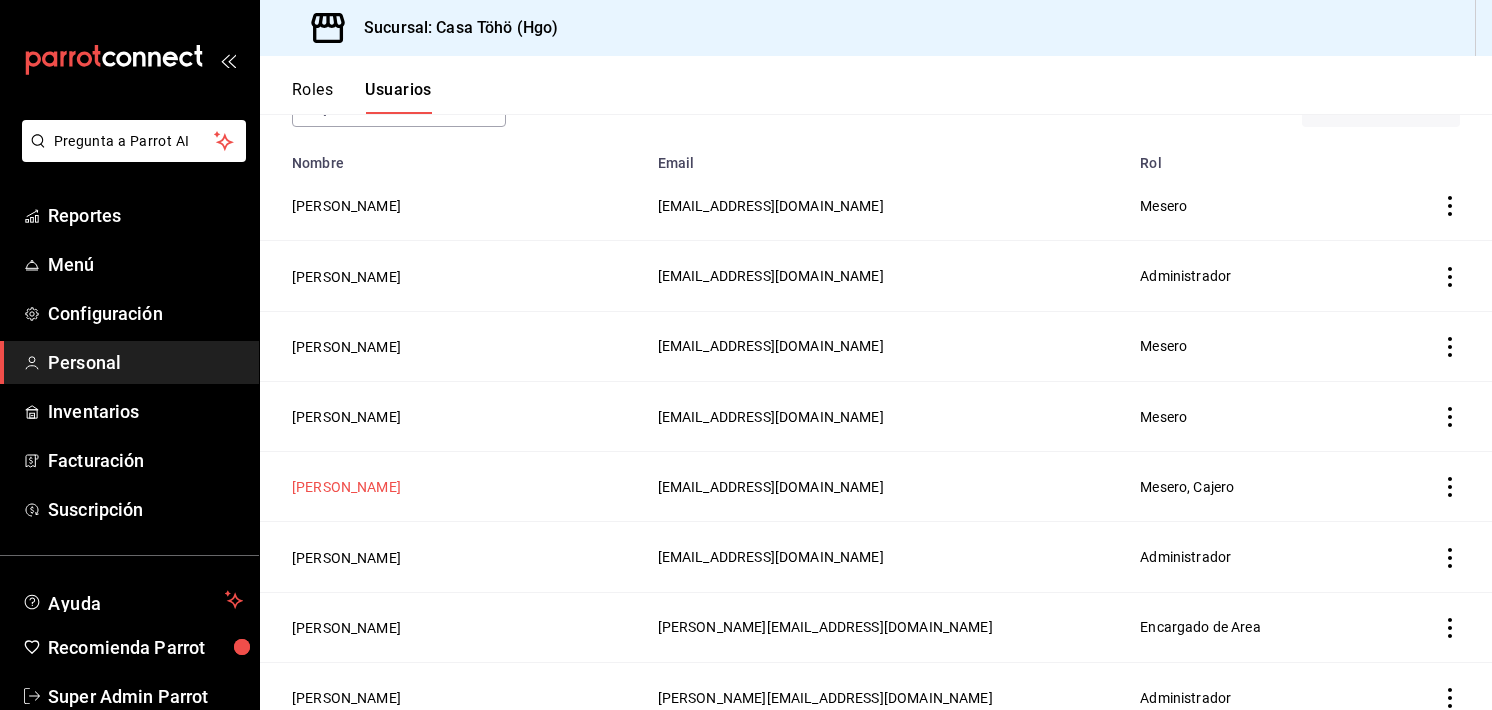 click on "Fernando García López" at bounding box center [346, 487] 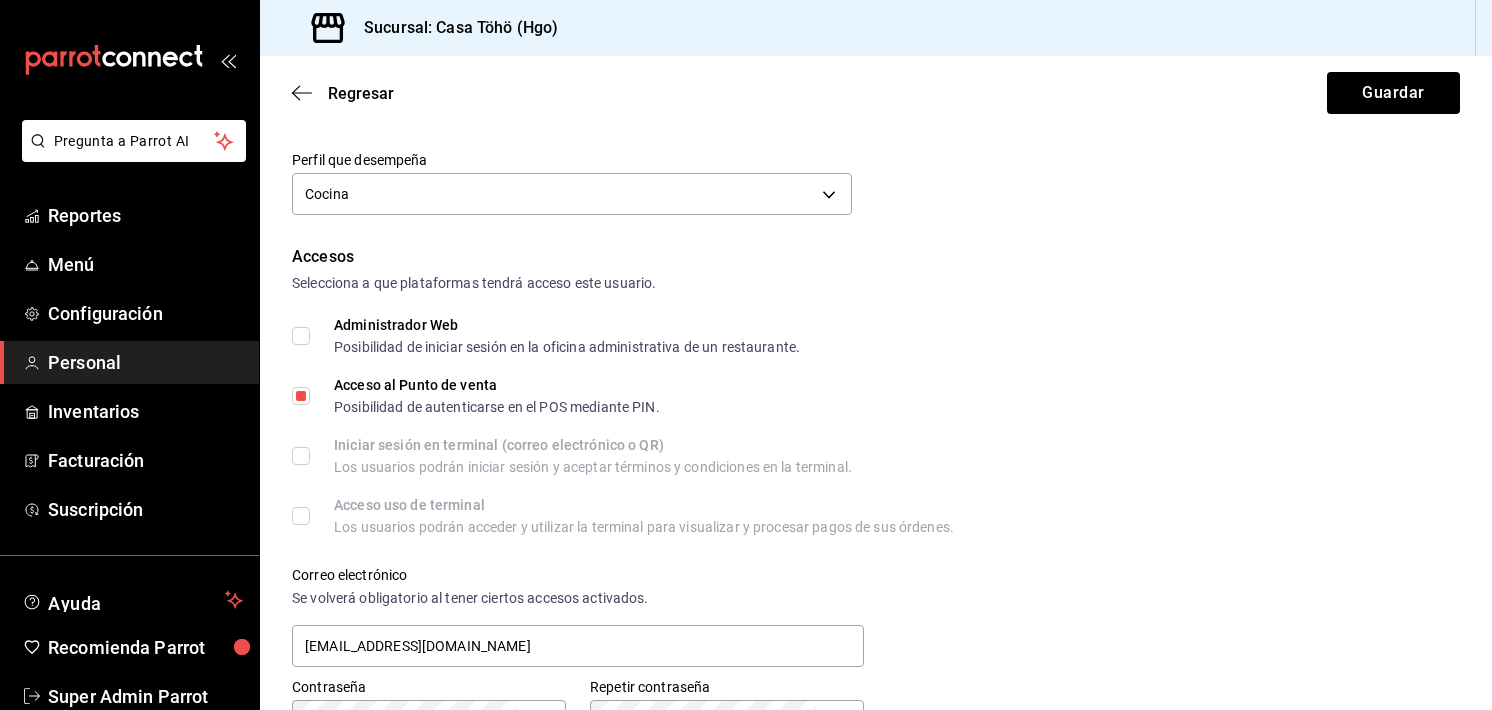 scroll, scrollTop: 0, scrollLeft: 0, axis: both 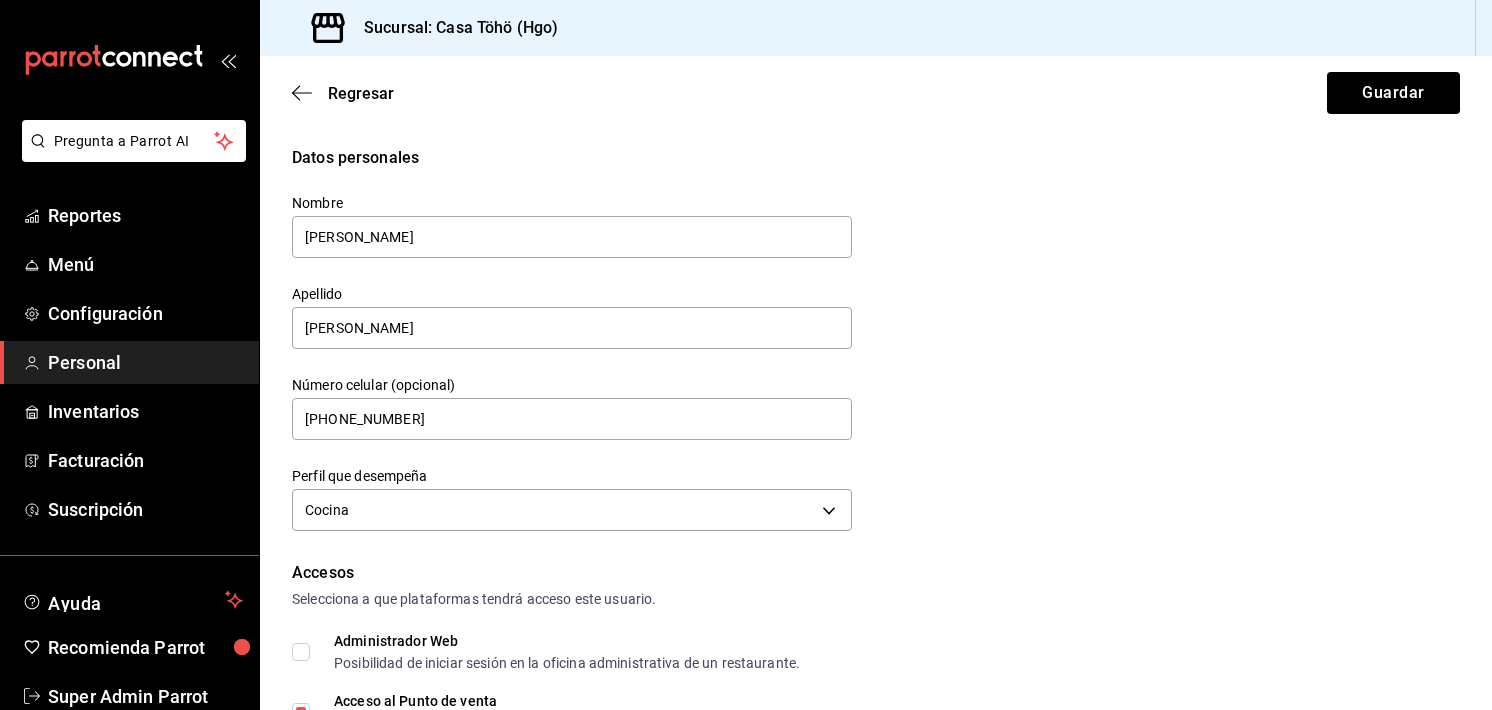 click on "Regresar Guardar" at bounding box center (876, 93) 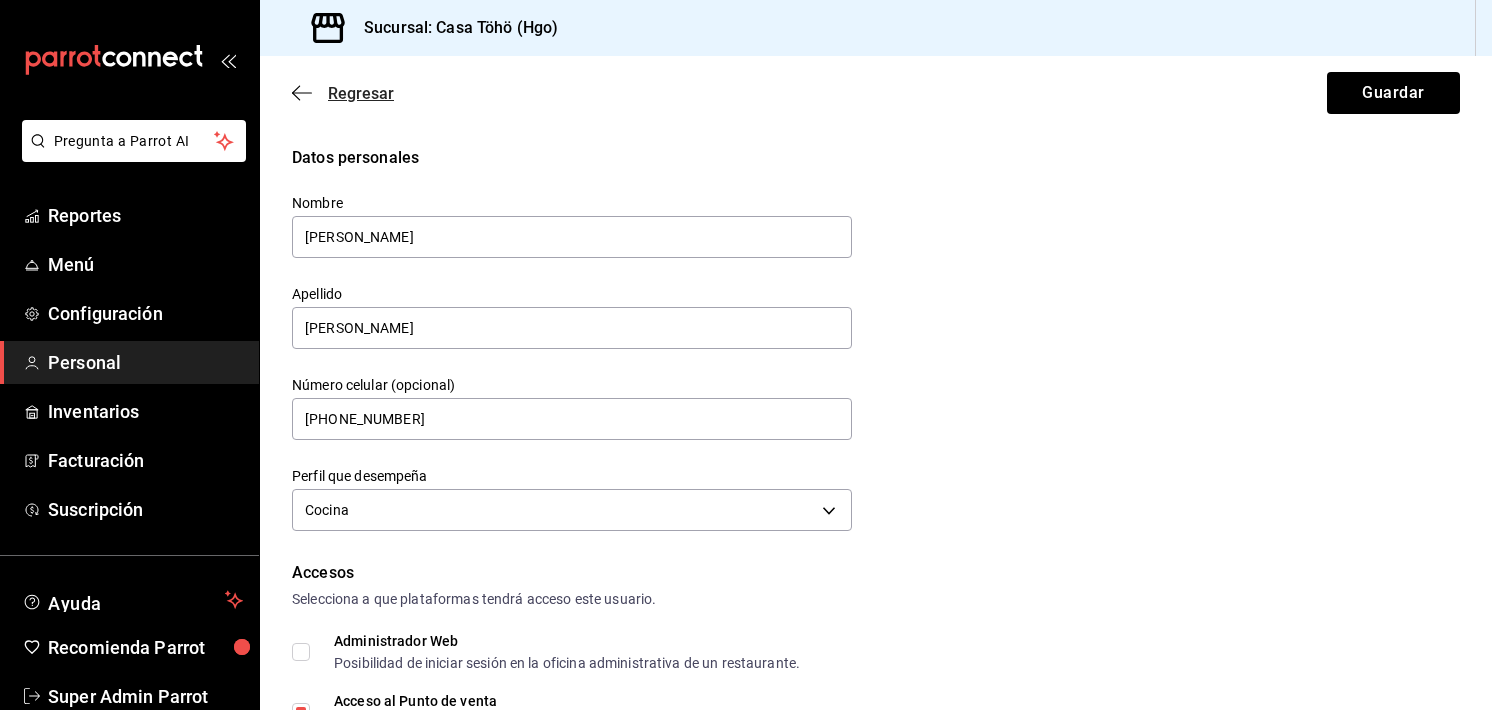 click 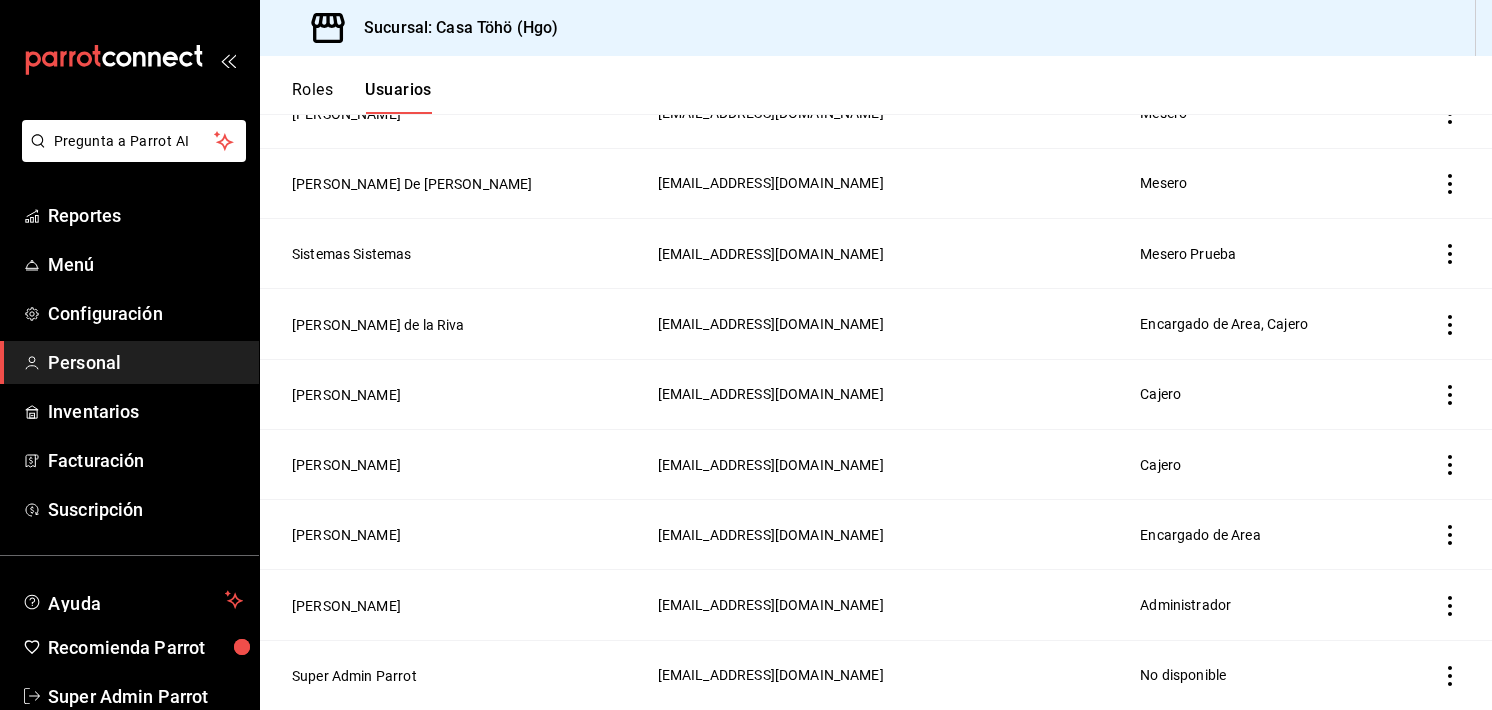 scroll, scrollTop: 0, scrollLeft: 0, axis: both 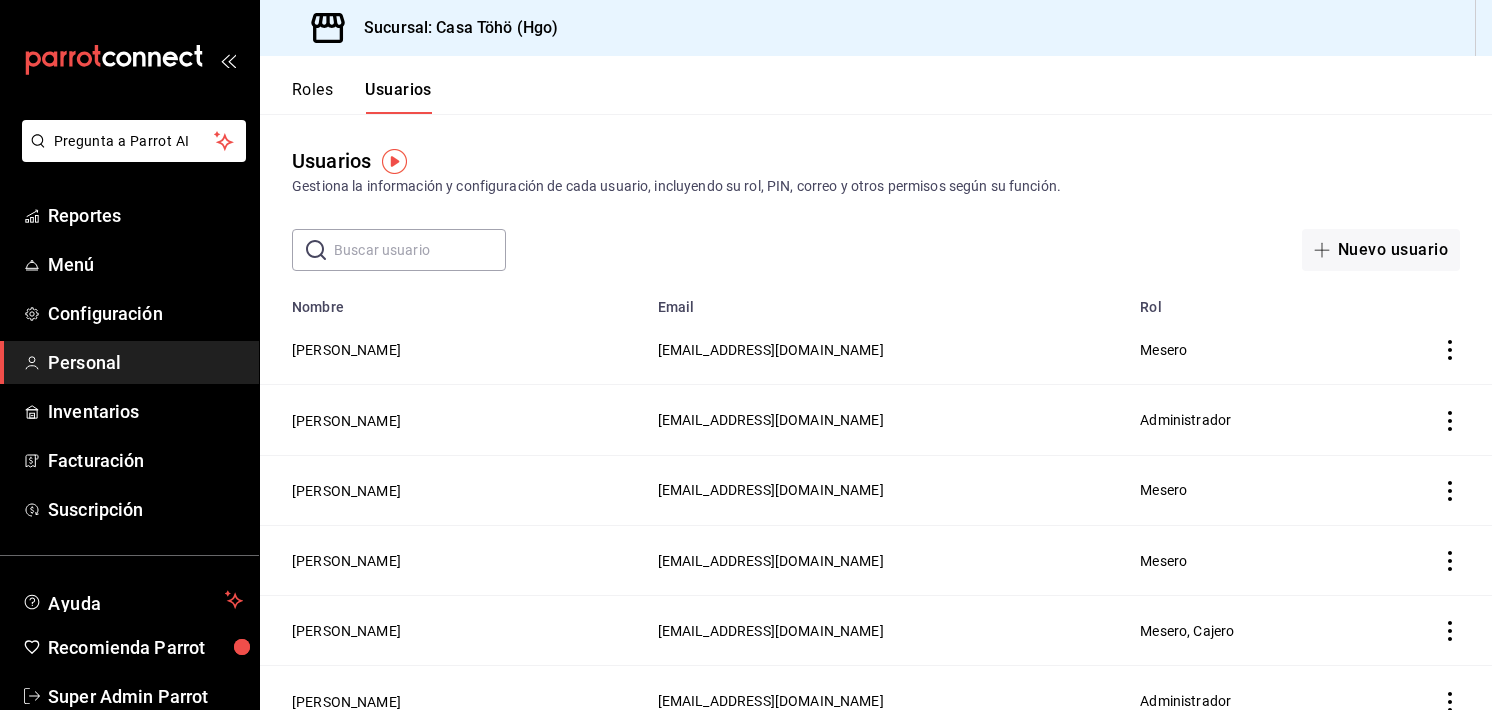 click on "Roles" at bounding box center [312, 97] 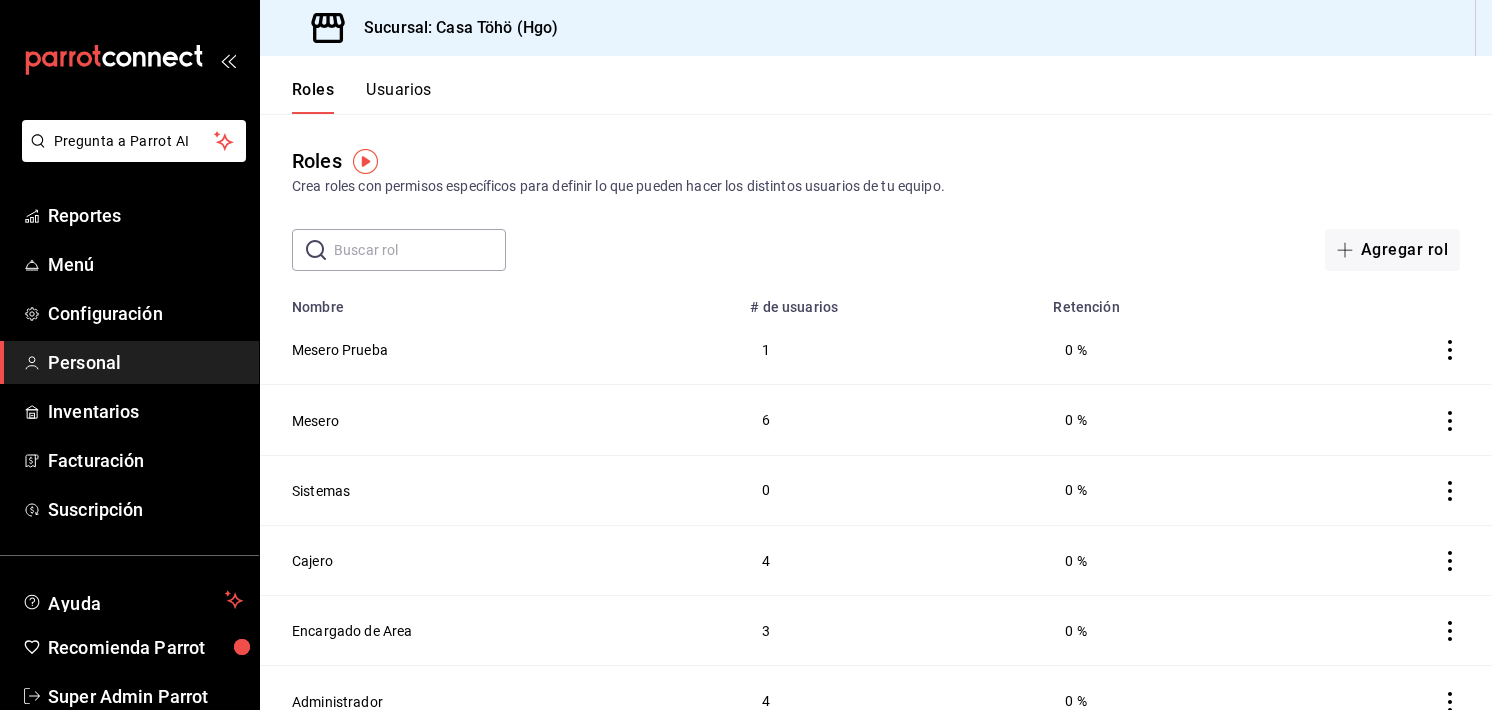 scroll, scrollTop: 26, scrollLeft: 0, axis: vertical 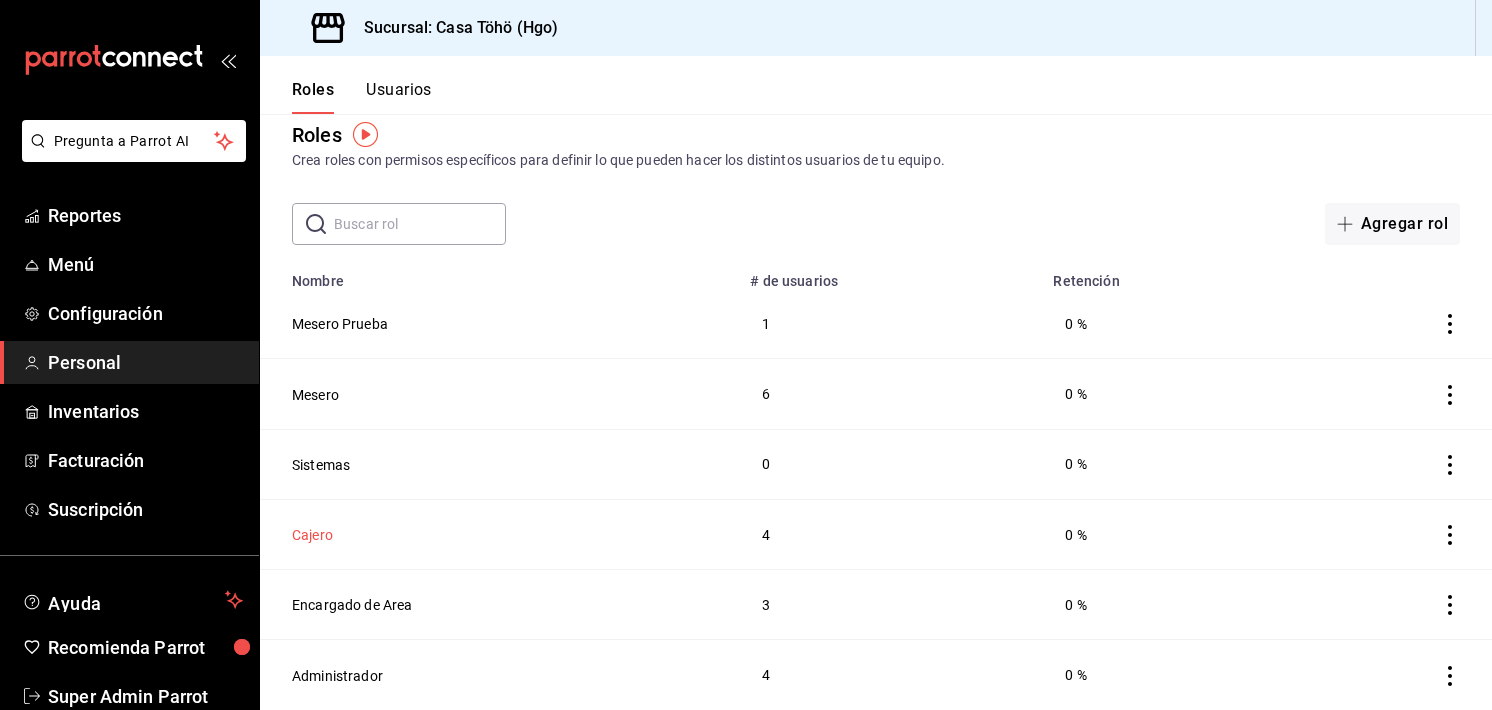 click on "Cajero" at bounding box center (312, 535) 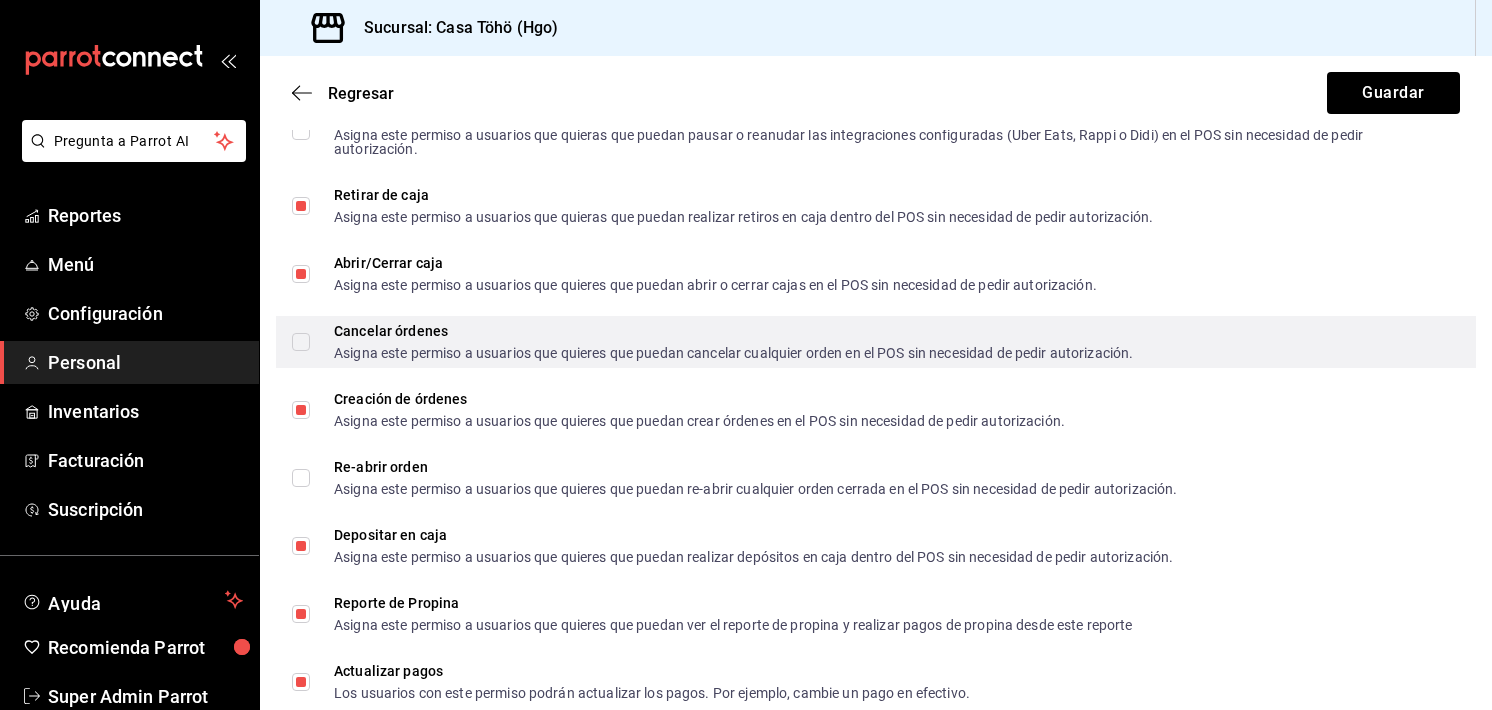 scroll, scrollTop: 2330, scrollLeft: 0, axis: vertical 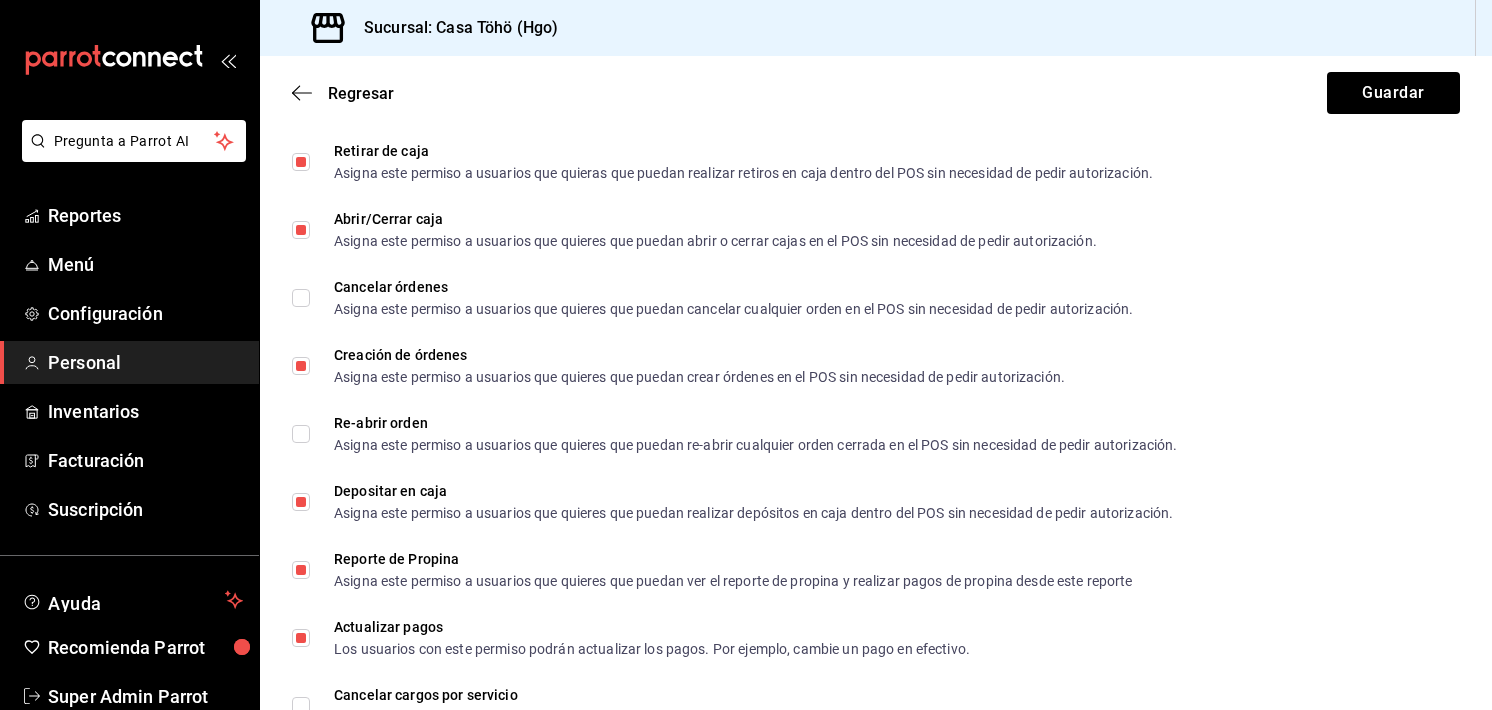 click on "Sucursal: Casa Töhö (Hgo)" at bounding box center [876, 28] 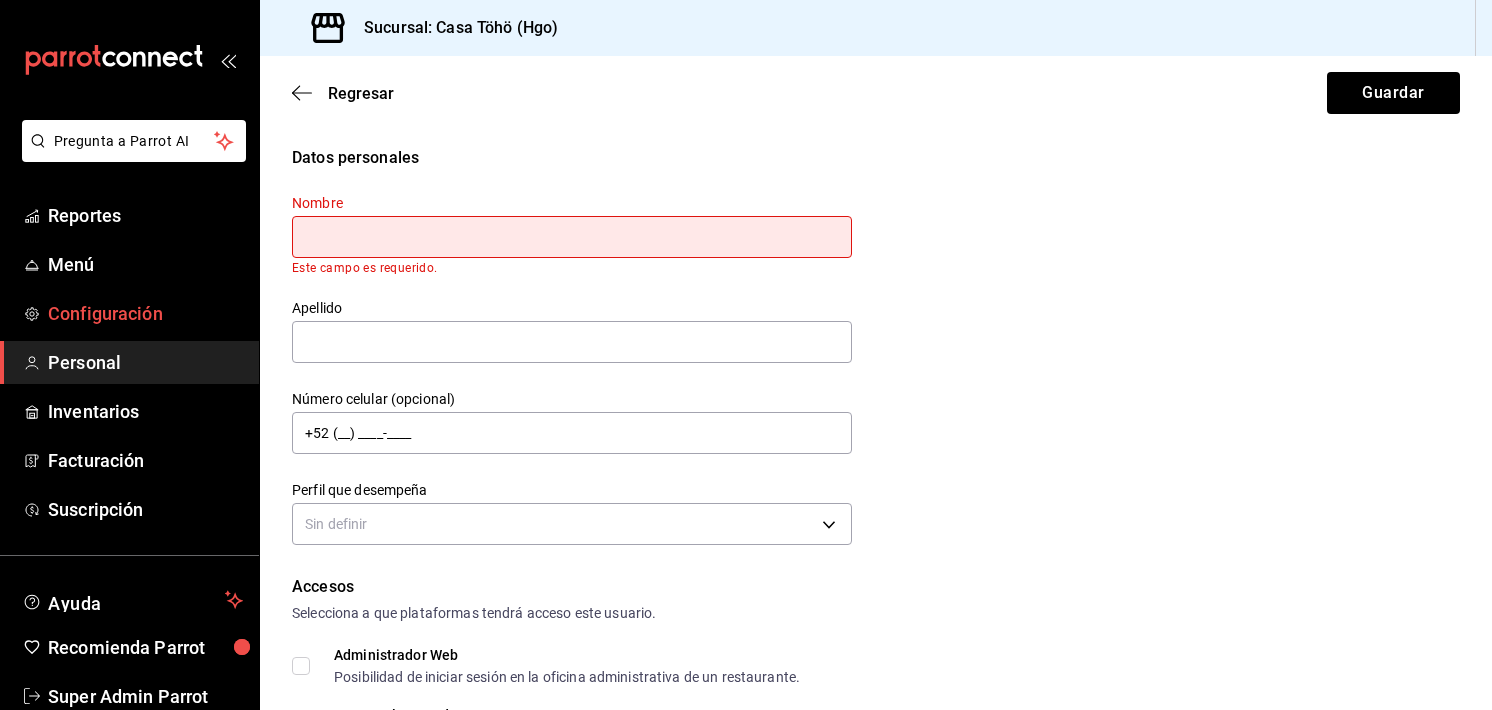 scroll, scrollTop: 0, scrollLeft: 0, axis: both 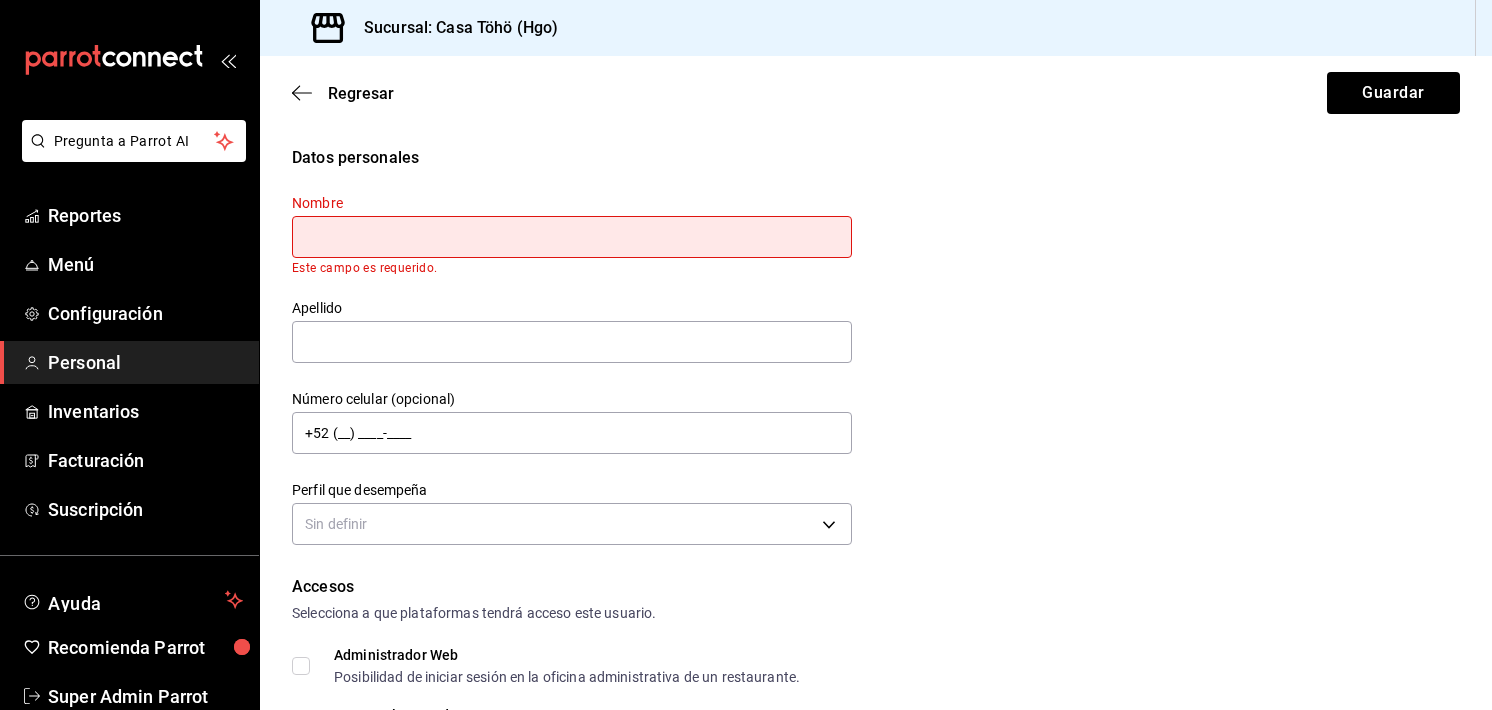 click on "Regresar Guardar" at bounding box center [876, 93] 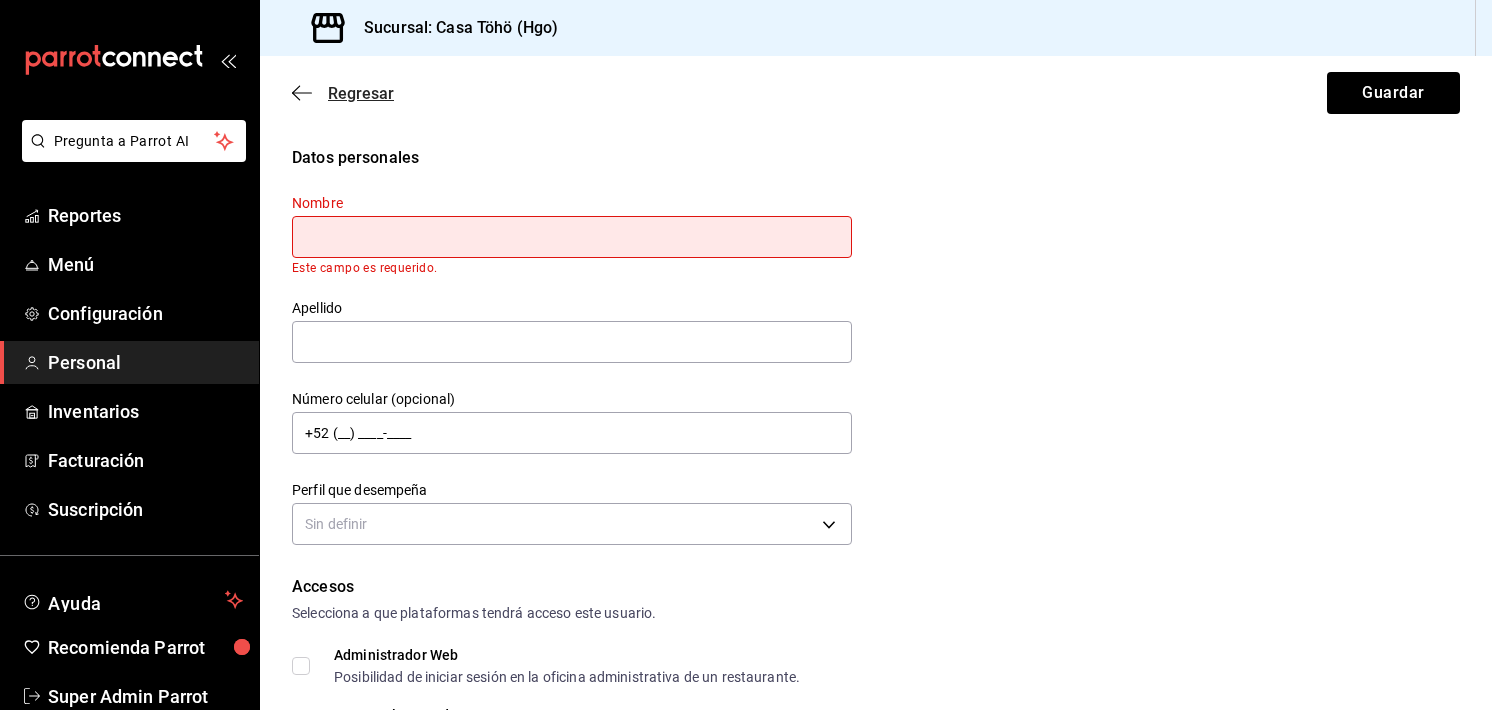 click 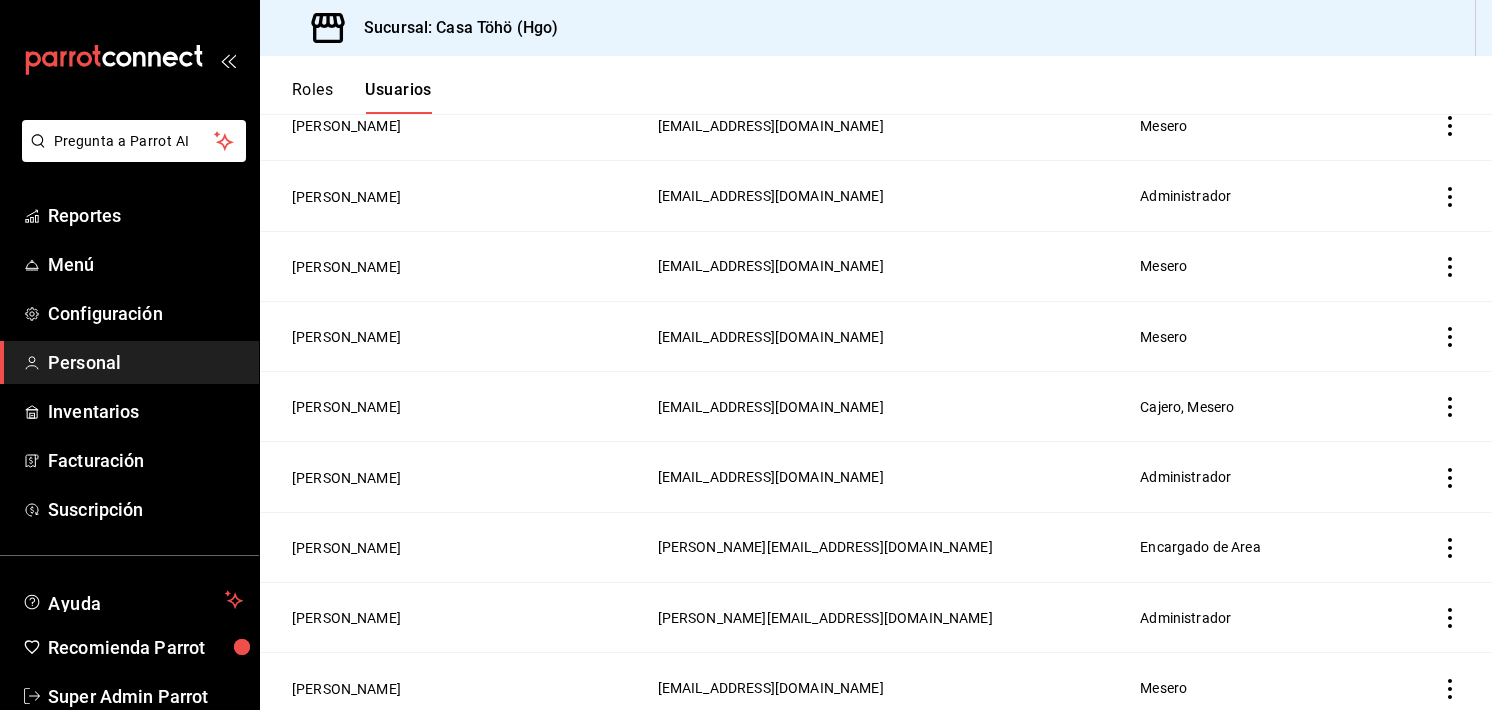 scroll, scrollTop: 0, scrollLeft: 0, axis: both 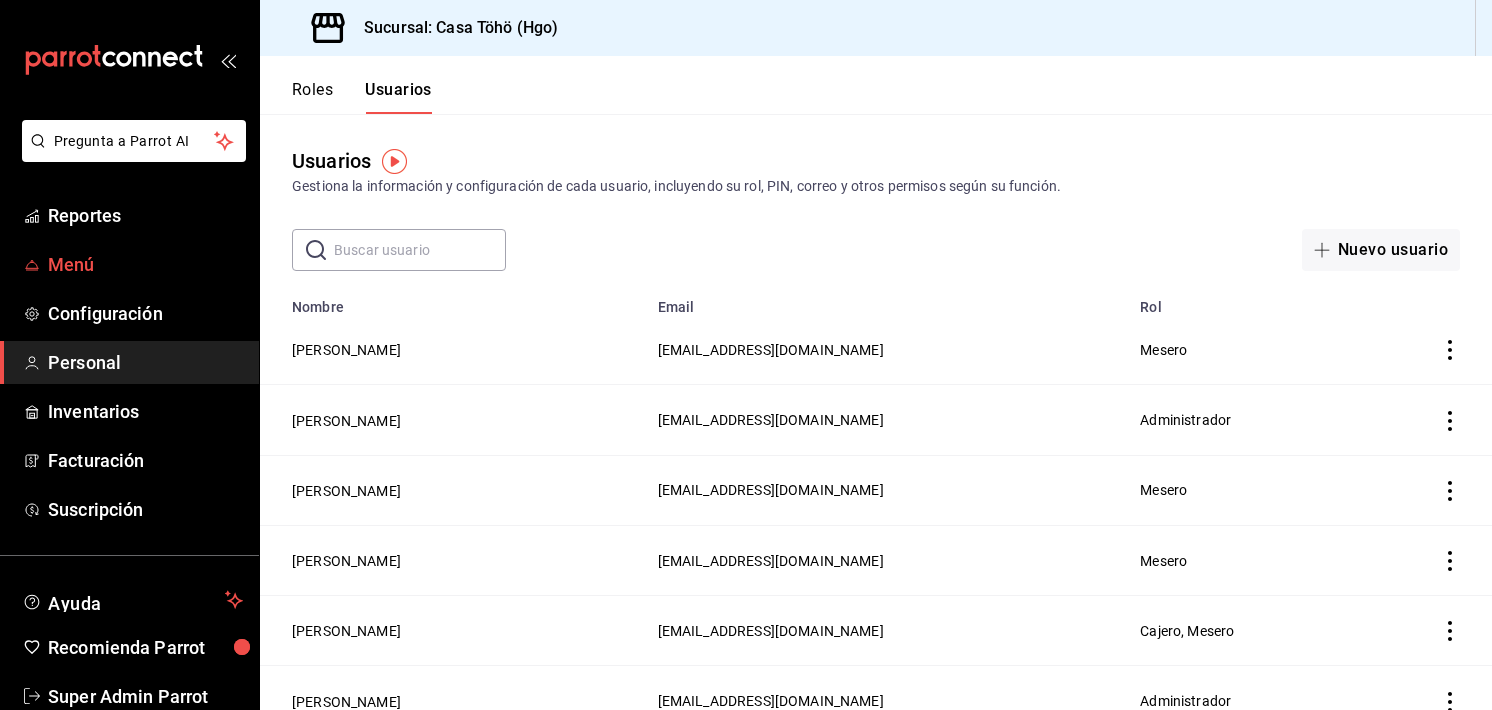click on "Menú" at bounding box center (145, 264) 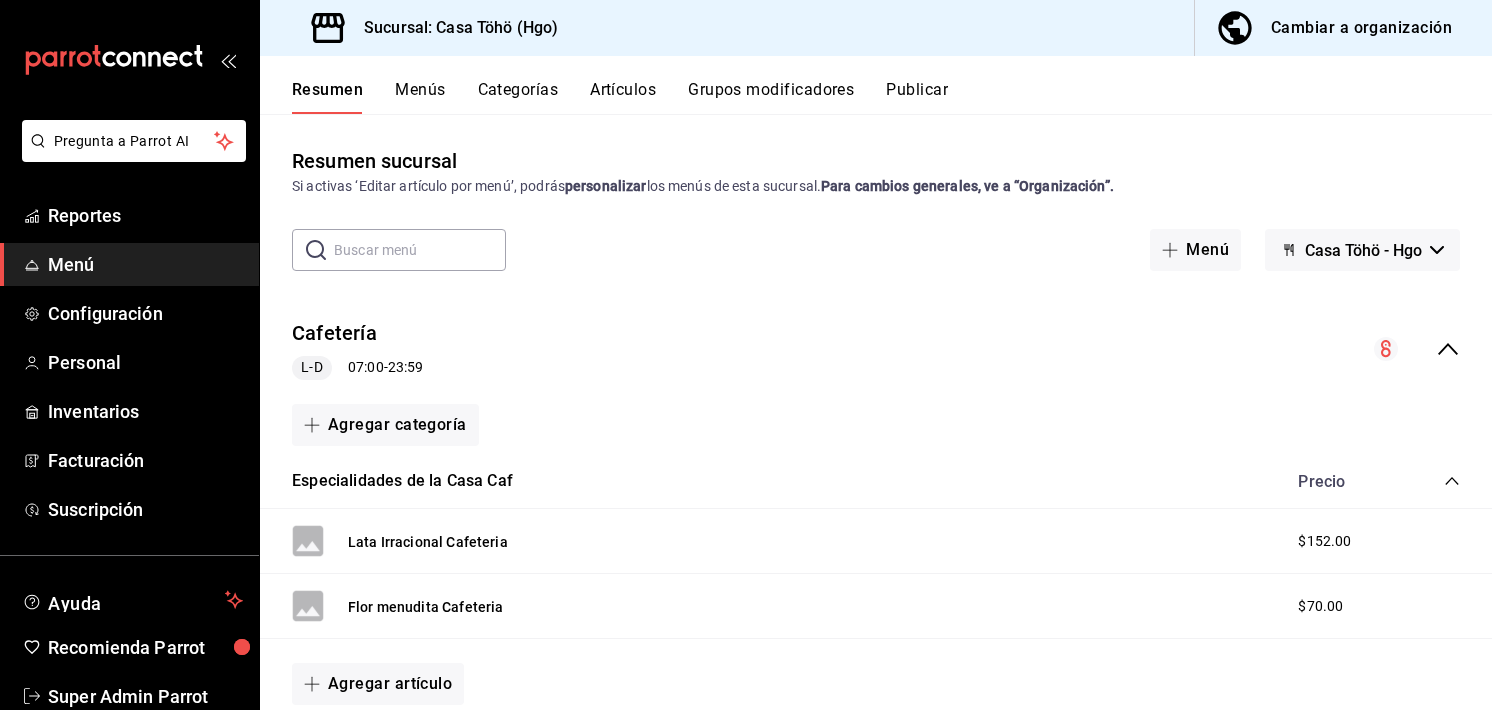 scroll, scrollTop: 92, scrollLeft: 0, axis: vertical 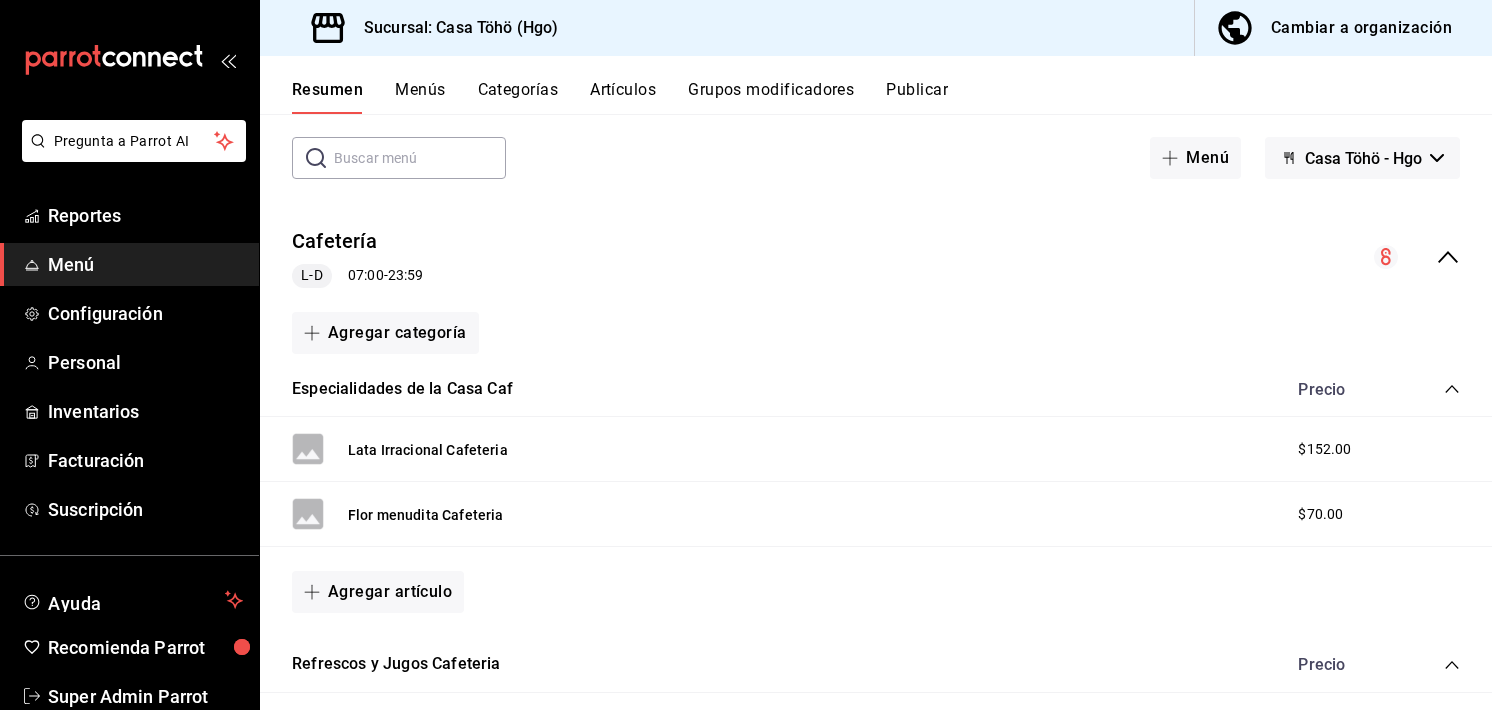 click on "Resumen sucursal Si activas ‘Editar artículo por menú’, podrás  personalizar  los menús de esta sucursal.  Para cambios generales, ve a “Organización”. ​ ​ Menú Casa Töhö - Hgo Cafetería L-D 07:00  -  23:59 Agregar categoría Especialidades de la Casa Caf Precio Lata Irracional Cafeteria $152.00 Flor menudita Cafeteria $70.00 Agregar artículo Refrescos y Jugos Cafeteria Precio Canada Dry Cafeteria $25.00 Agua Mineral Lata 355ml Cafeteria $25.00 Coca Cola Zero 355ml Cafeteria $23.00 Ciel 600ml Cafeteria $12.00 Coca Cola Original 355 Cafeteria $23.00 Electrolit Fresa Kiwi Cafeteria $23.00 Electrolit Mora Azul Cafeteria $23.00 Fanta 355ml Cafetería $23.00 Fresca 355ml Cafeteria $23.00 Jugo de Mango del Valle Cafeteria $21.00 Jugo de Manzana del Valle Cafeteria $21.00 Sidral Mundet 355ml Cafeteria $23.00 Sprite 355ml Cafeteria $23.00 Agregar artículo Jugos Precio Agregar artículo Postres Cafetería Precio Agregar artículo Refresco Café Precio Agregar artículo Pan Dulce Precio Frappes" at bounding box center [876, 335] 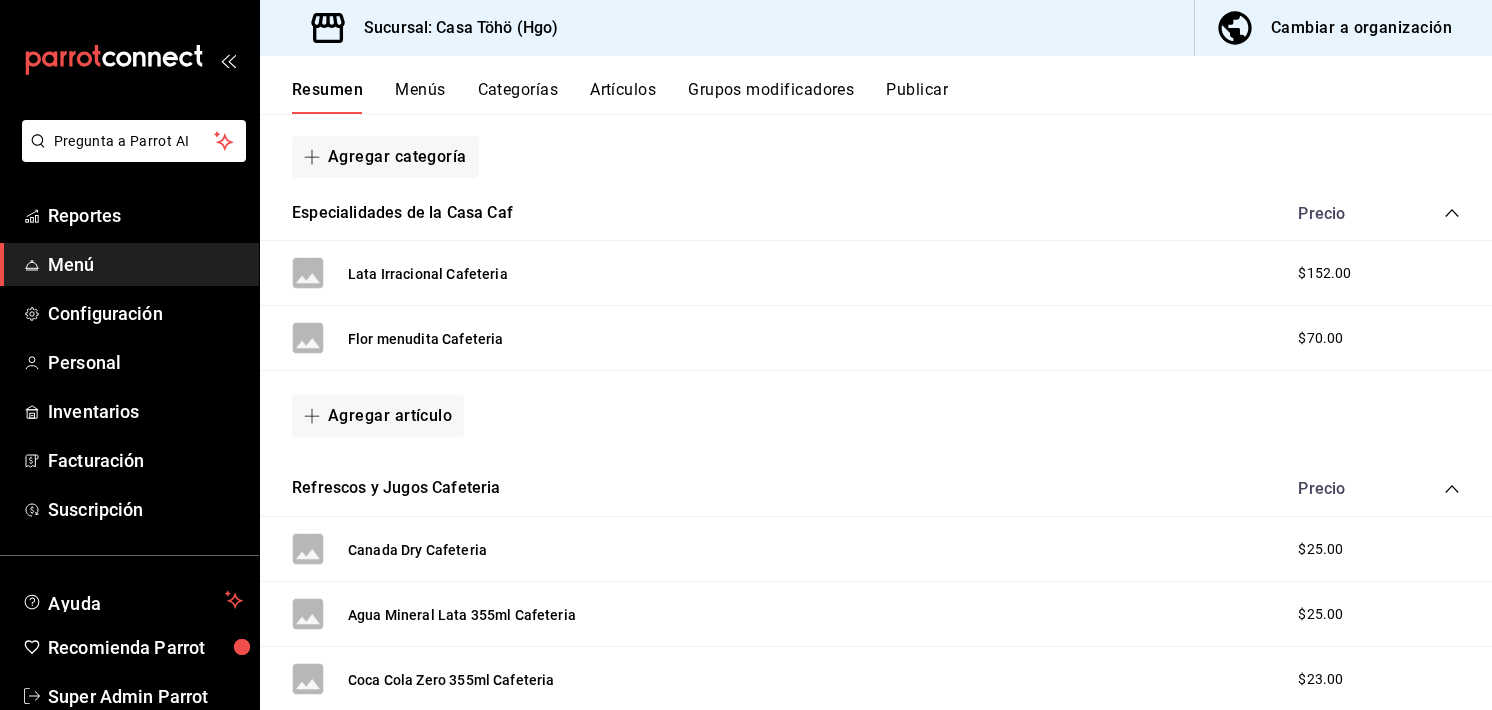 scroll, scrollTop: 0, scrollLeft: 0, axis: both 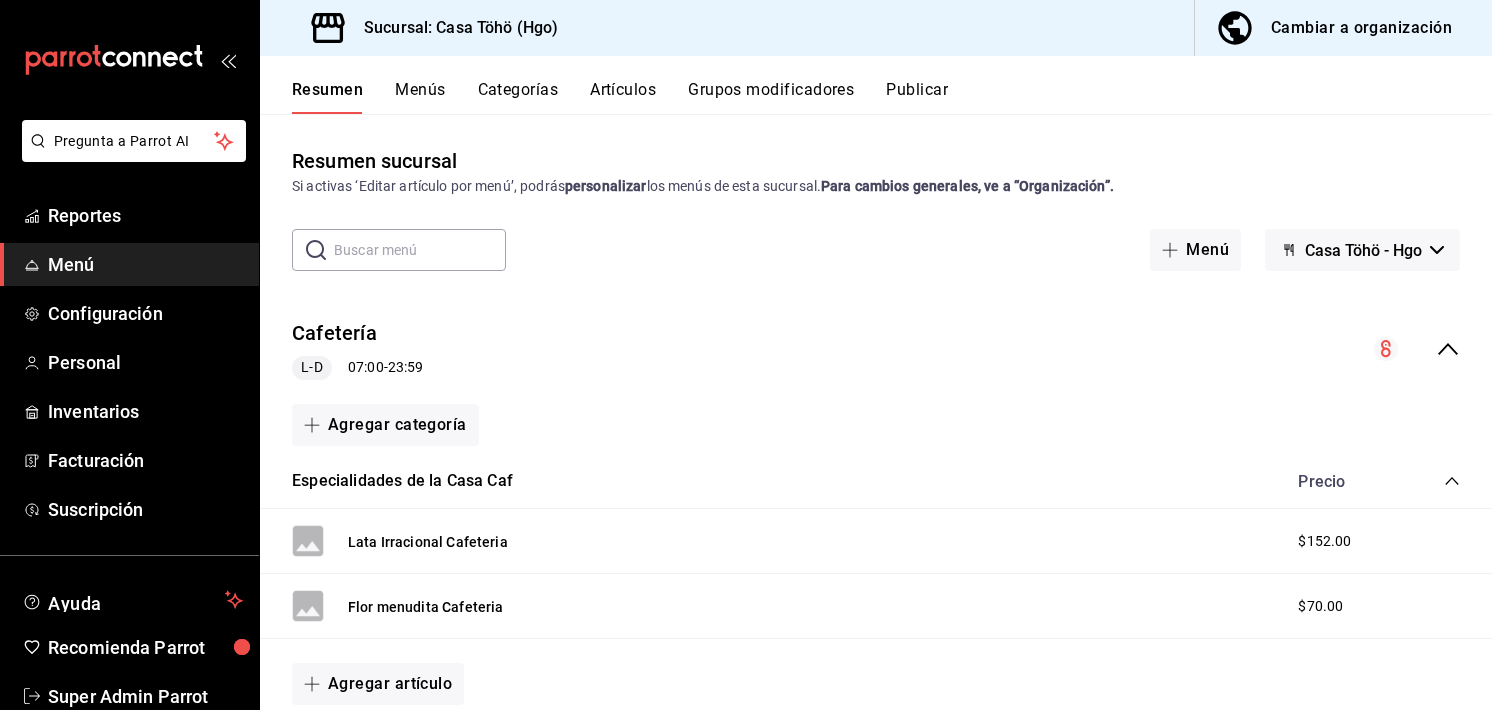 click on "Menús" at bounding box center [420, 97] 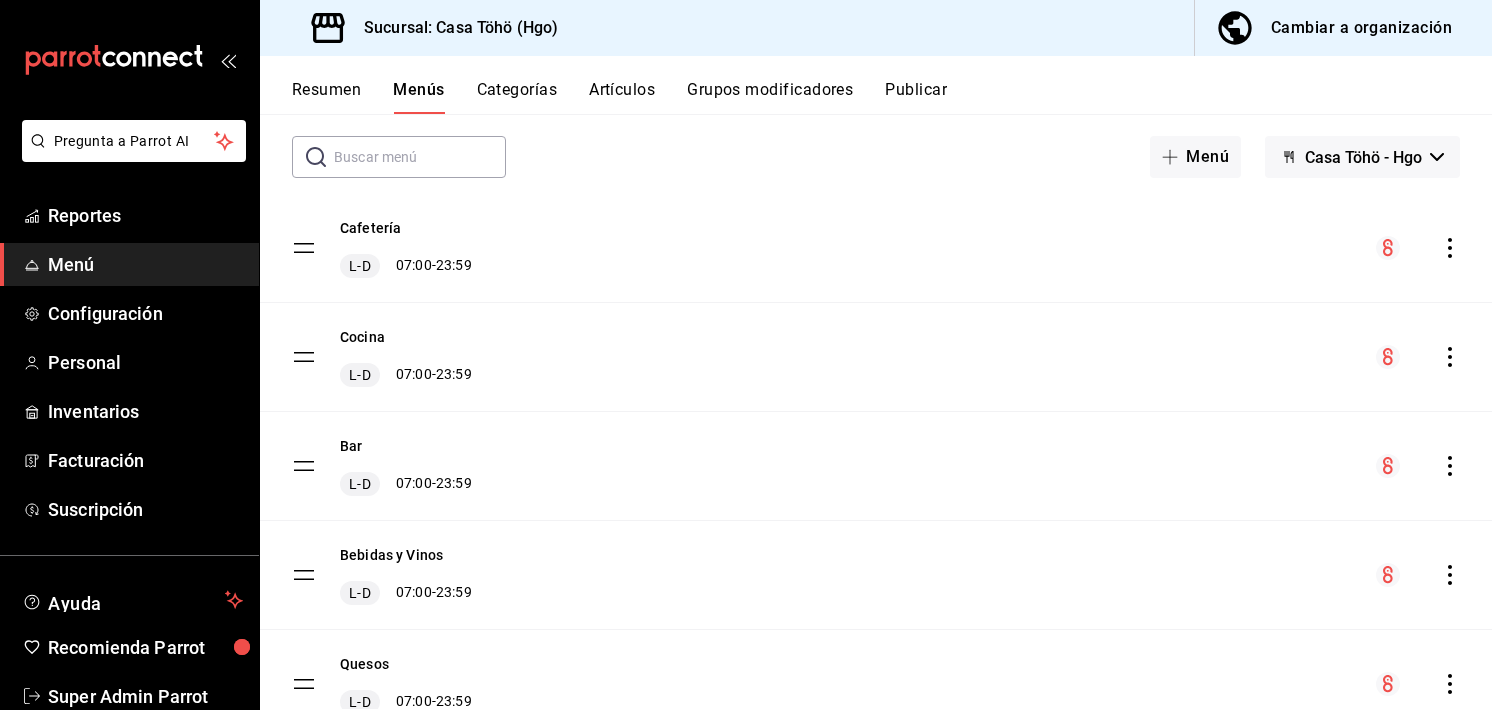 scroll, scrollTop: 120, scrollLeft: 0, axis: vertical 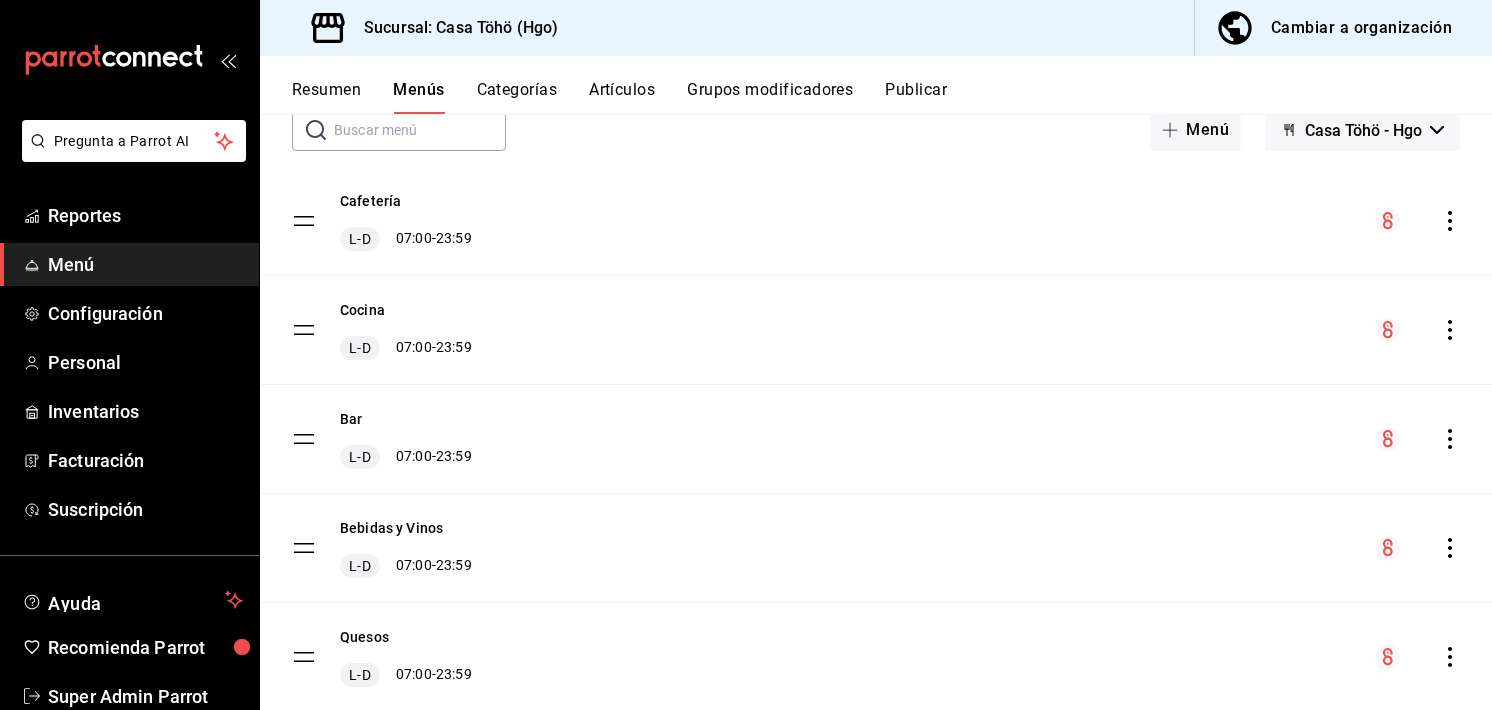 click on "Cafetería L-D 07:00  -  23:59" at bounding box center [876, 221] 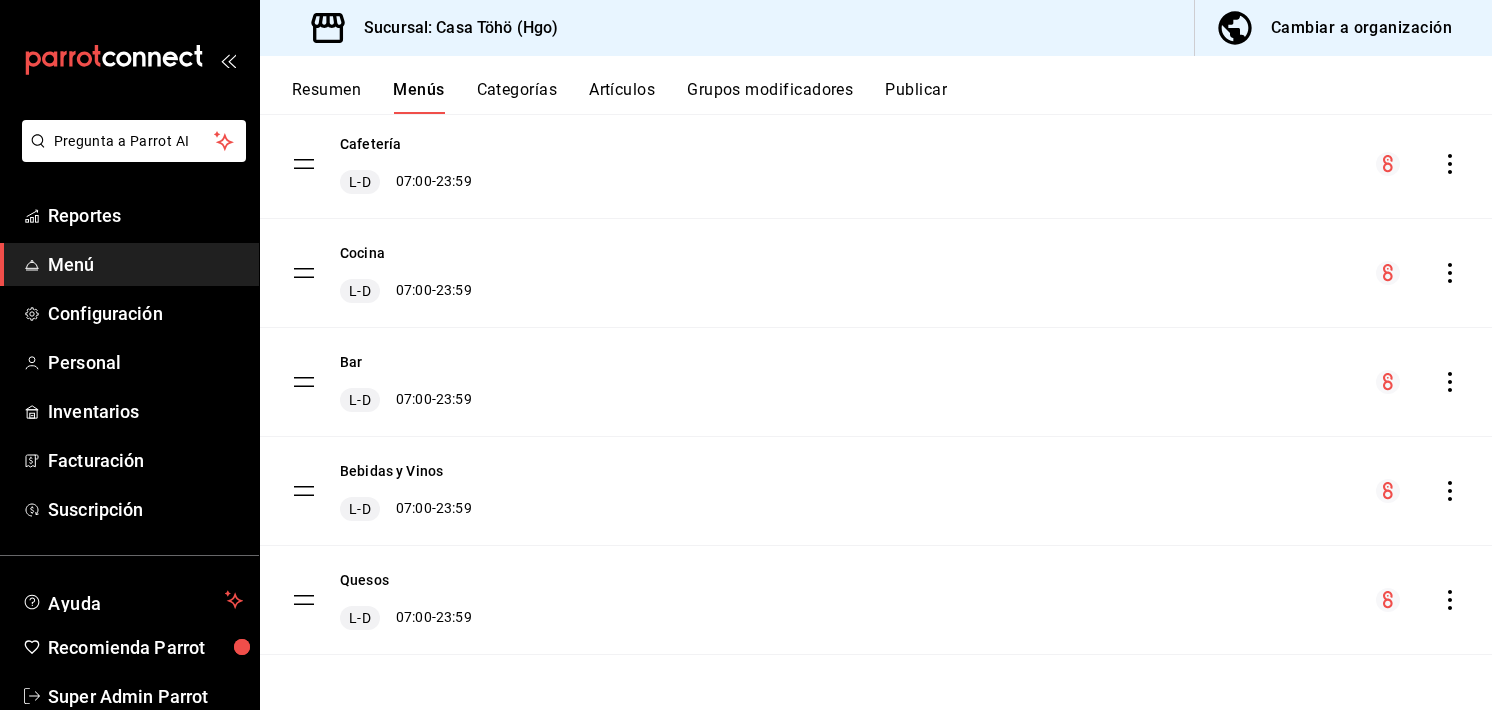 scroll, scrollTop: 176, scrollLeft: 0, axis: vertical 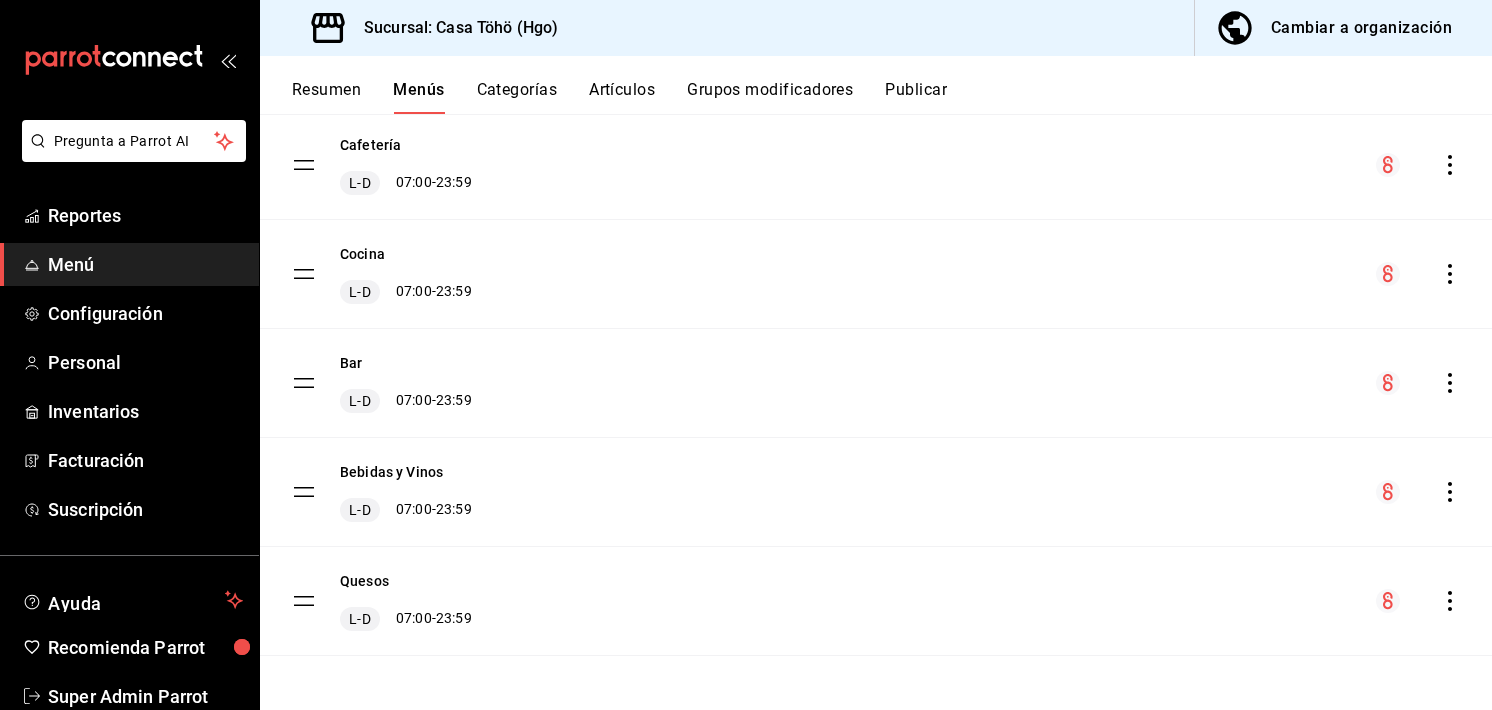click on "Resumen" at bounding box center [326, 97] 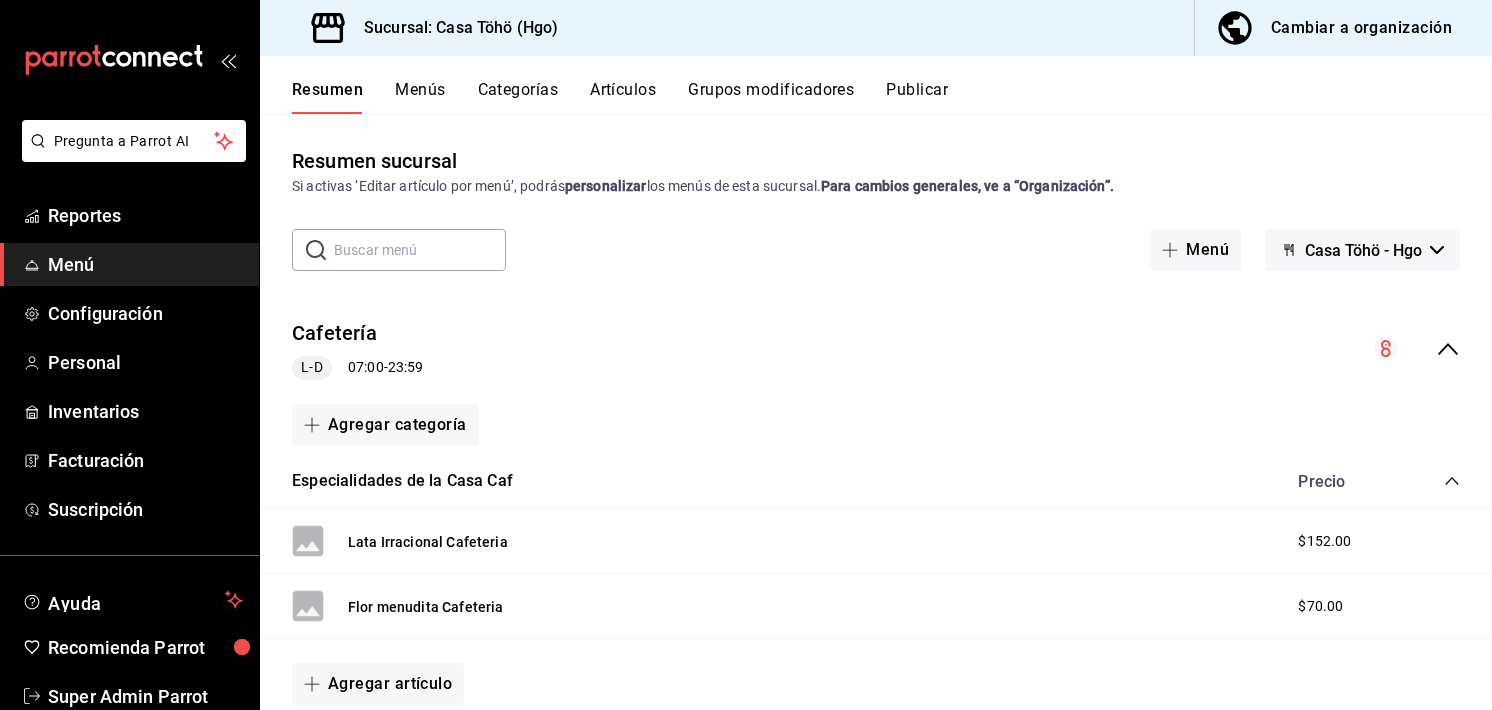 click at bounding box center [420, 250] 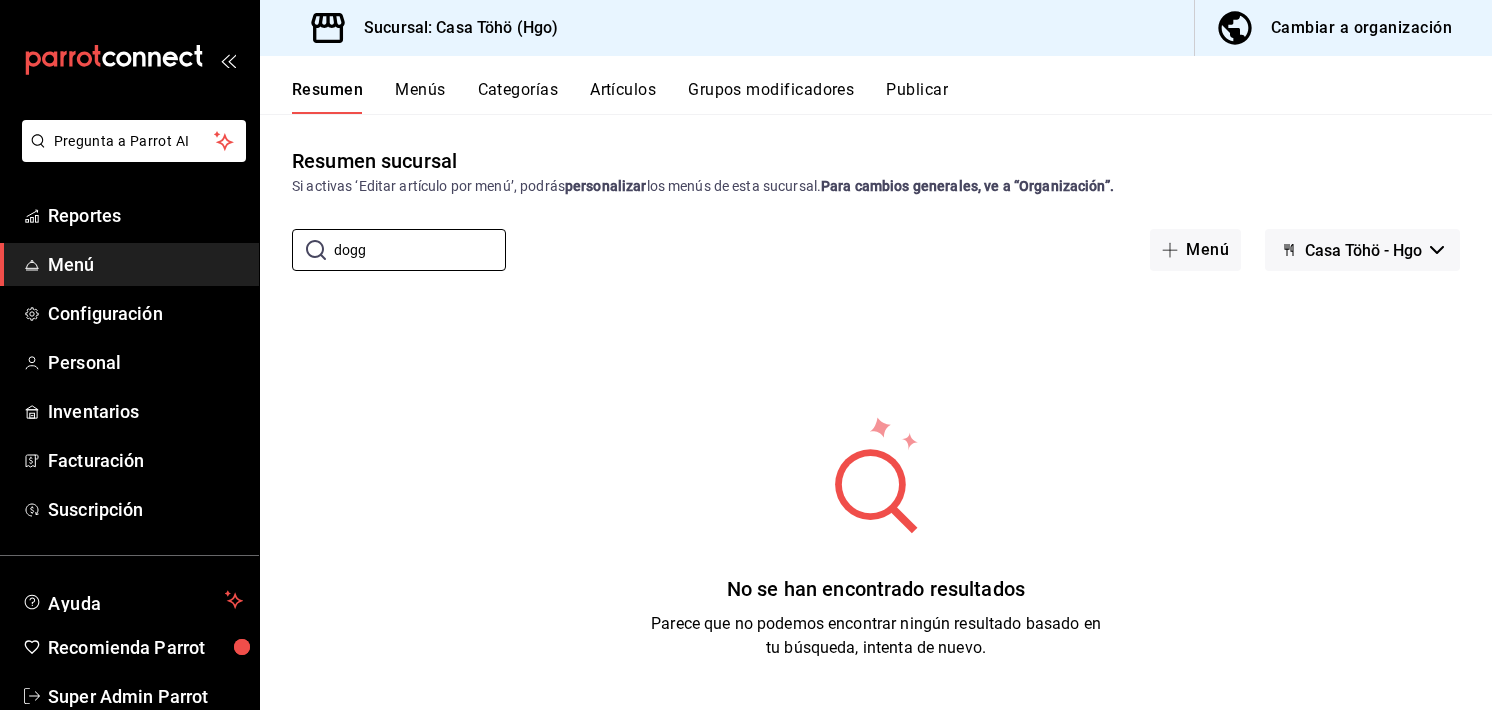 type on "dogg" 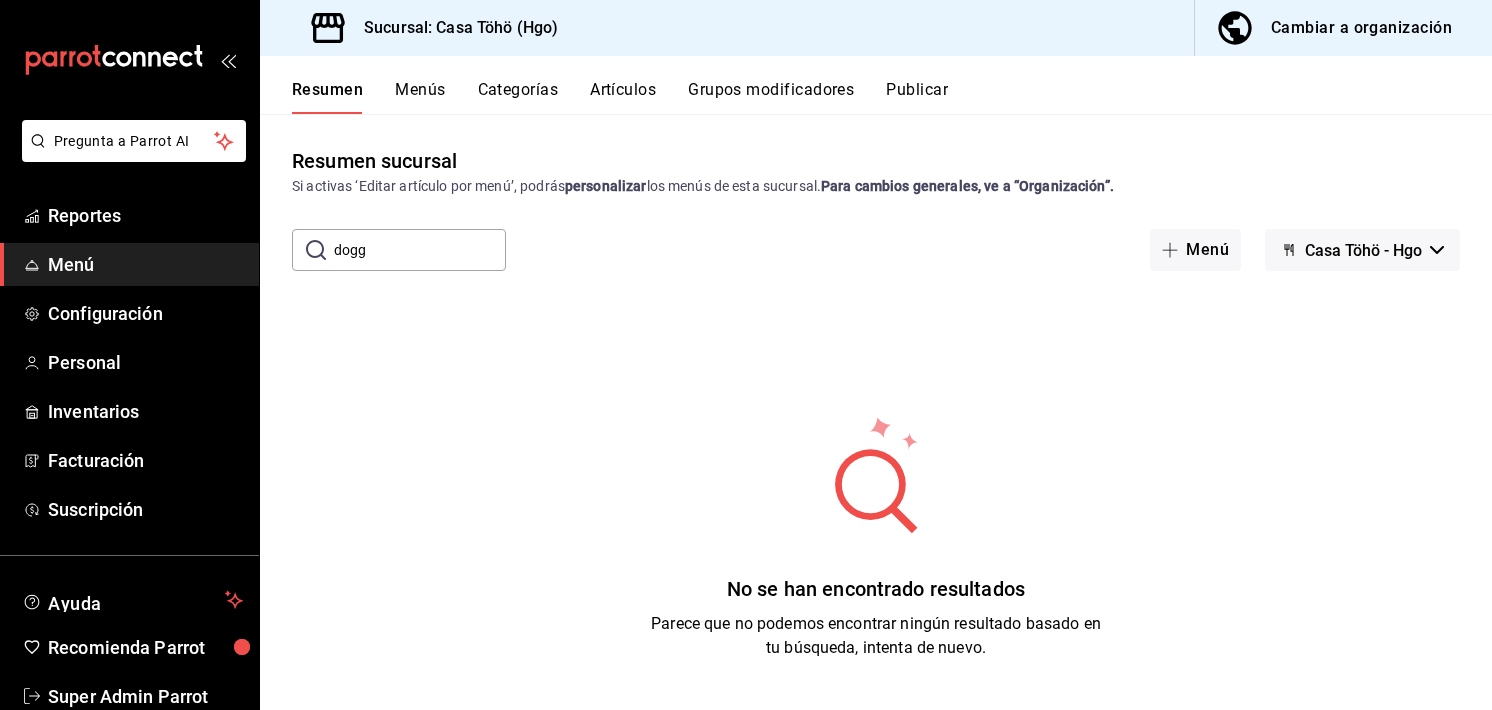 click on "Artículos" at bounding box center (623, 97) 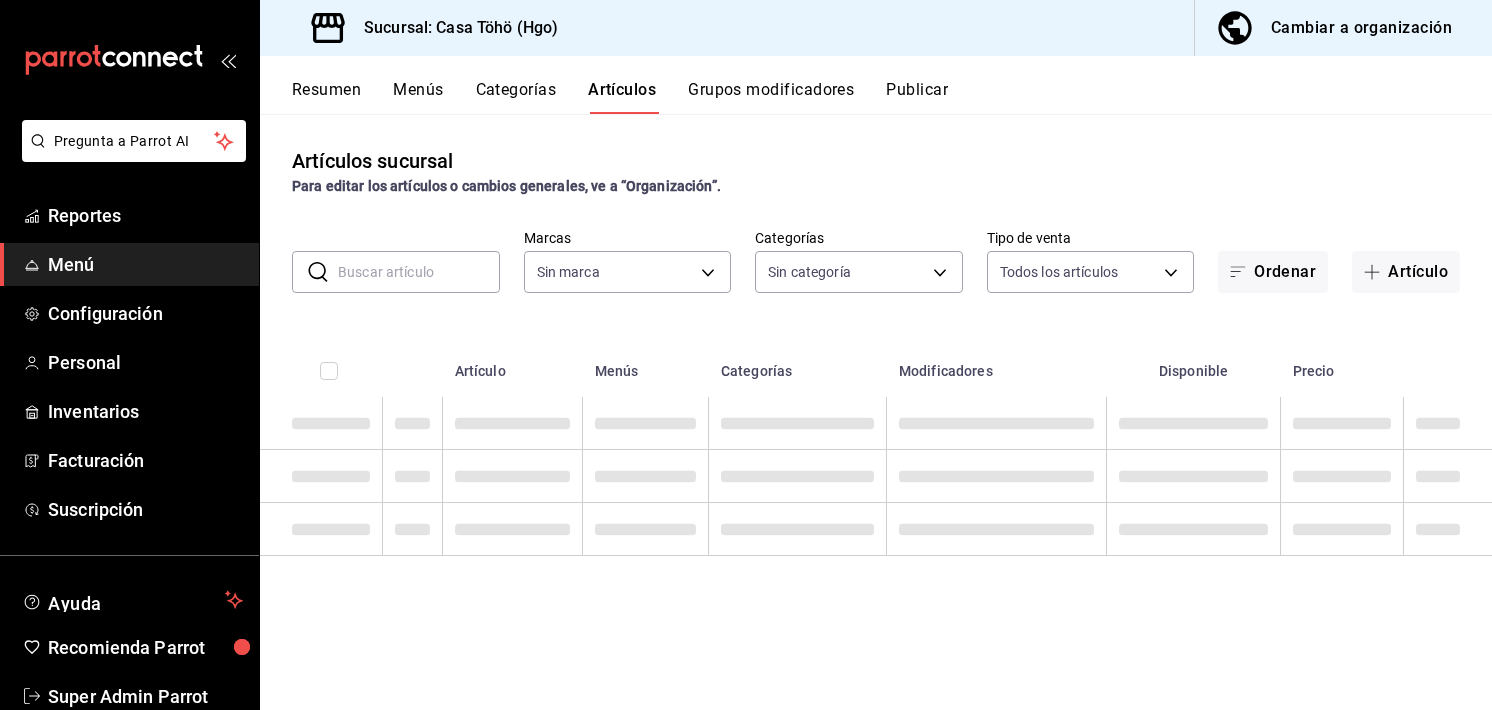 type on "3863094e-80de-4485-9a79-27000a153f73" 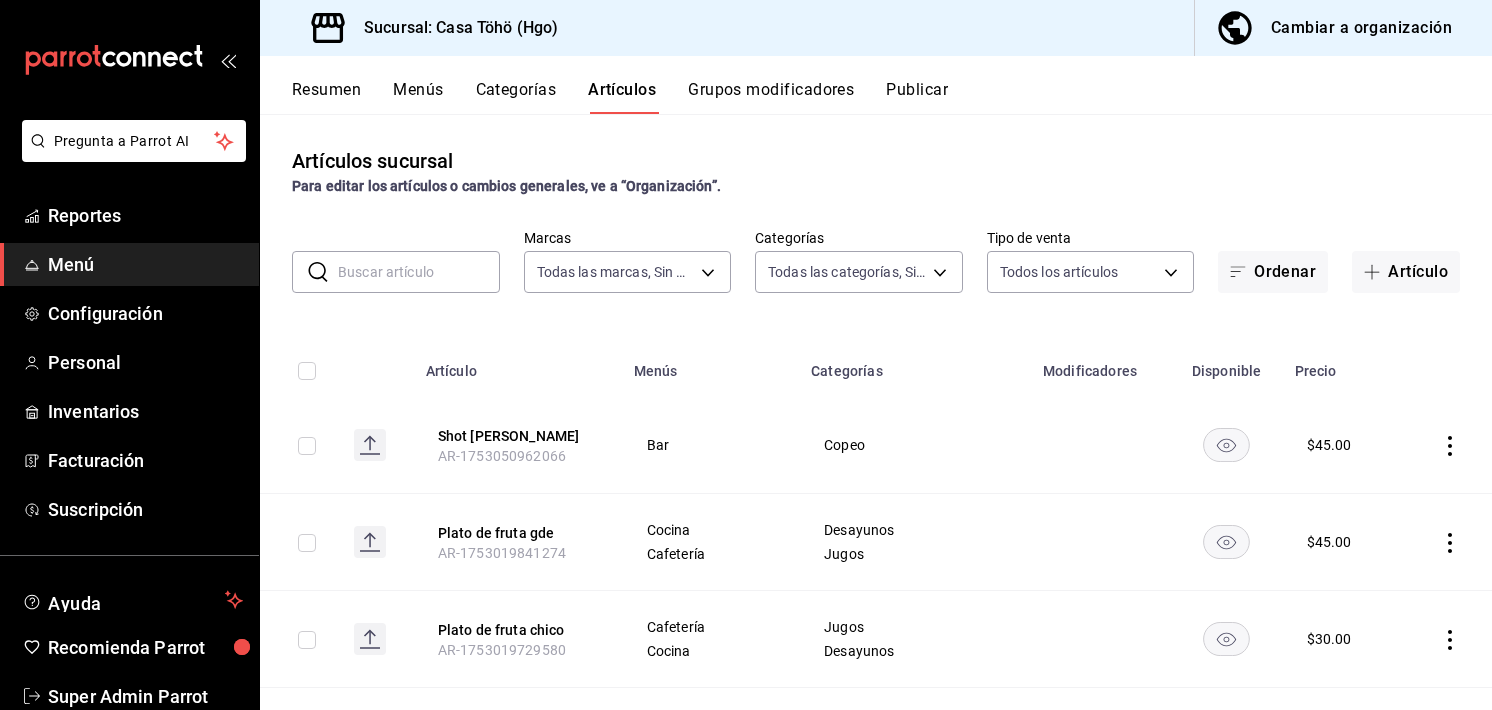 type on "e7c48834-1e64-4b77-b558-5d812561dcdf,84922201-a44f-4a56-b45e-81e13bfee1ac,abb3ccee-a61e-4fbe-a6fb-f17d684e7af4,04767d89-46d1-458b-9a5b-e852e68620ac,6a5c9fa8-79a5-4ad1-84e2-3dd8c61e3a37,d52444dc-e1a7-4733-93c0-b1585278fa15,2405ee42-32fa-4598-a1ee-3ee3652e0468,0cfc4a1f-fe4a-4d43-b588-6b02c48510df,745307bb-2ecc-4f3d-9a60-51f34c8ee142,3e15d77a-f20b-4a7b-b0e4-40fcbc2efde1,f4d7a593-7e40-4d79-a772-d18c77bba614,aa45b371-f5f8-4ab8-acdd-6fc47d3a54cf,86764494-f812-42c4-9c46-eb7fd7cf30b0,bf6b5fe4-5f5e-42b2-bd52-860d53cba16c,5b1ff892-96ce-4a40-86e9-c0a60349f7dd,f3cb3484-58e2-483f-a397-8fc0b36957ba,26570487-398c-4a5d-91e7-fa999b271065,edf411c3-53dd-4d3c-b44d-aa8226c4a158,6b3c63f4-9ebd-47bf-920f-3eaa89f343c3,a8868b68-a62c-486f-979a-f1316a8c3eab,c5bf2643-58da-4fc4-a339-5eed856c3638,0e72454f-1491-4f60-a4c8-bb0c3e727132,6a7e523e-6911-4f19-bc11-267dfba3a68f,47694981-2ec6-4f28-bdd2-5058ad106869,0cef9e01-9c07-42eb-af77-ae7cae2046ae,edbc9a9d-64ca-44b4-844a-7026a1d30a07,4d13423e-53ef-4033-b7ef-b734fe694bfe,26e12644-2063-4cd9-965..." 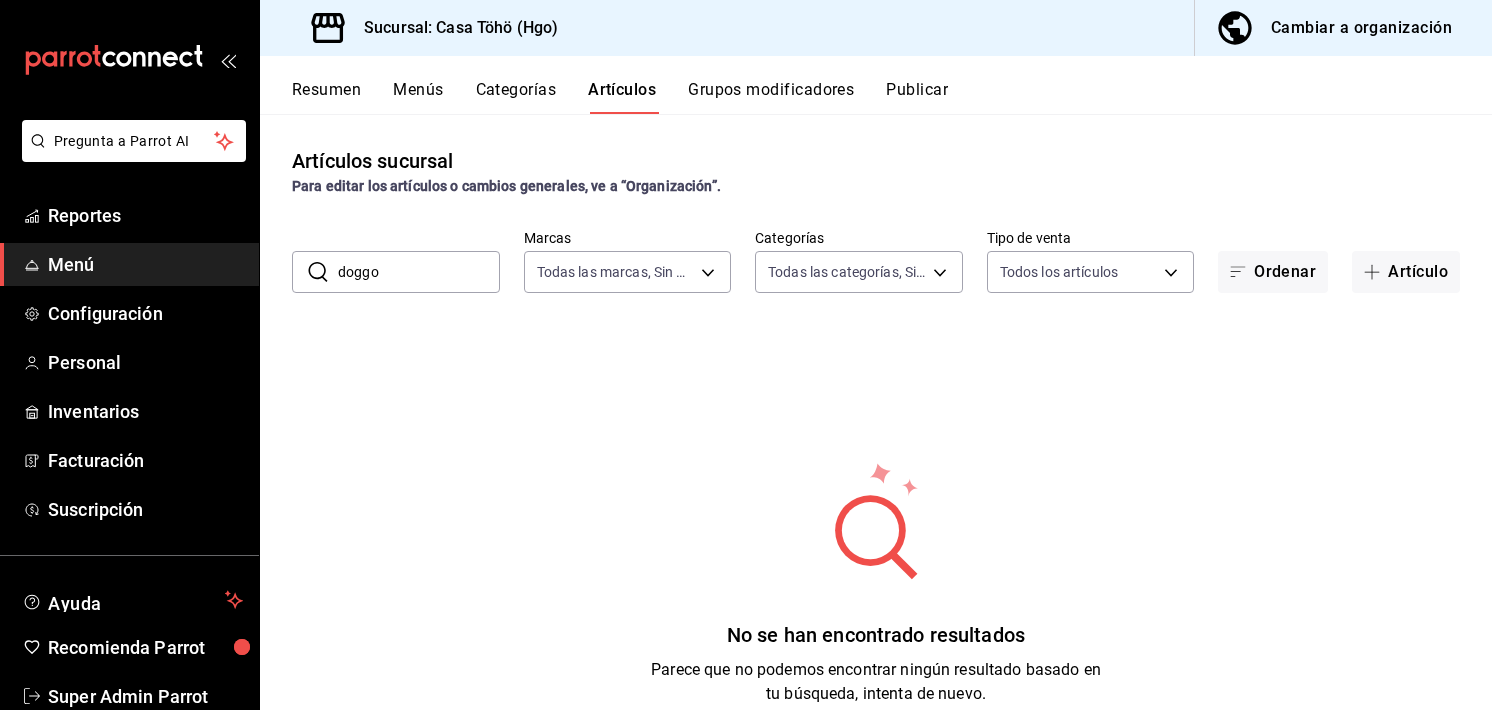 type on "doggo" 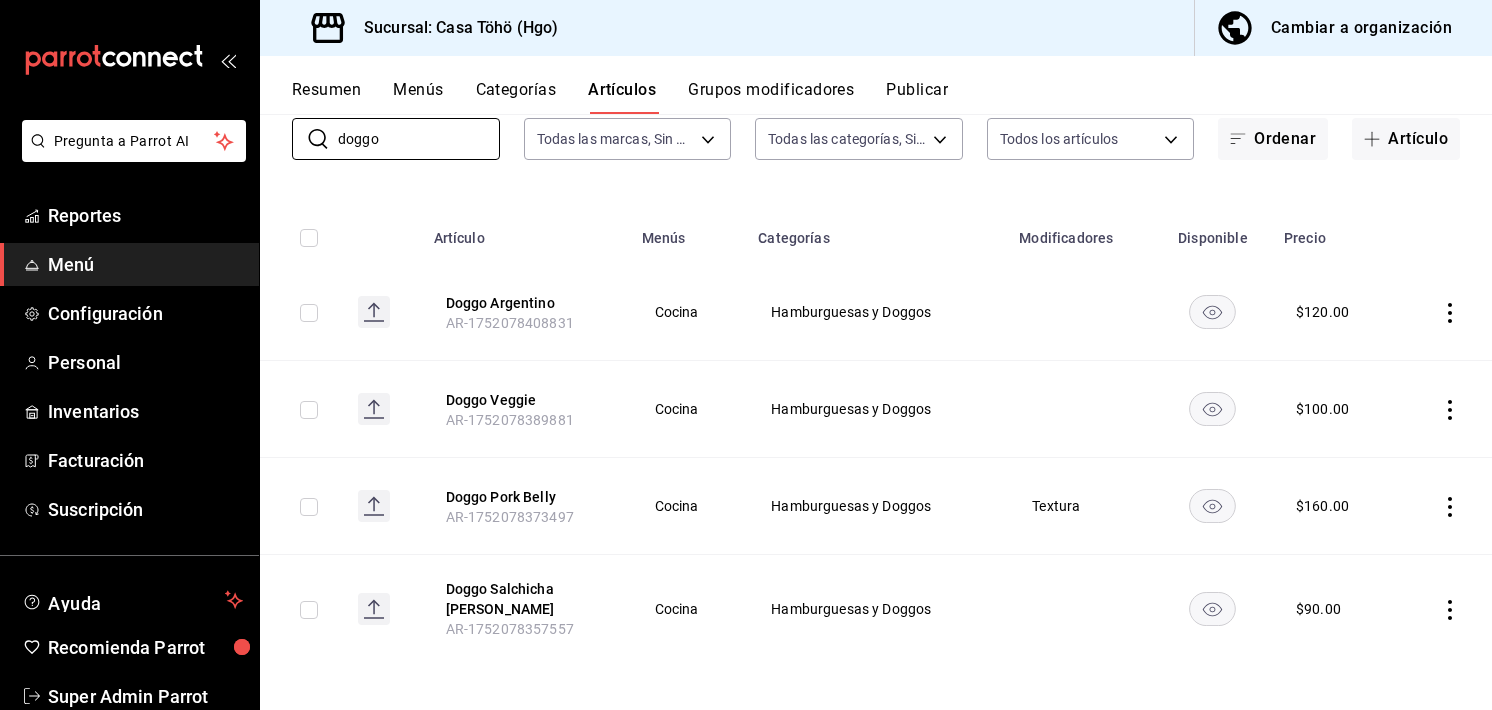 scroll, scrollTop: 133, scrollLeft: 0, axis: vertical 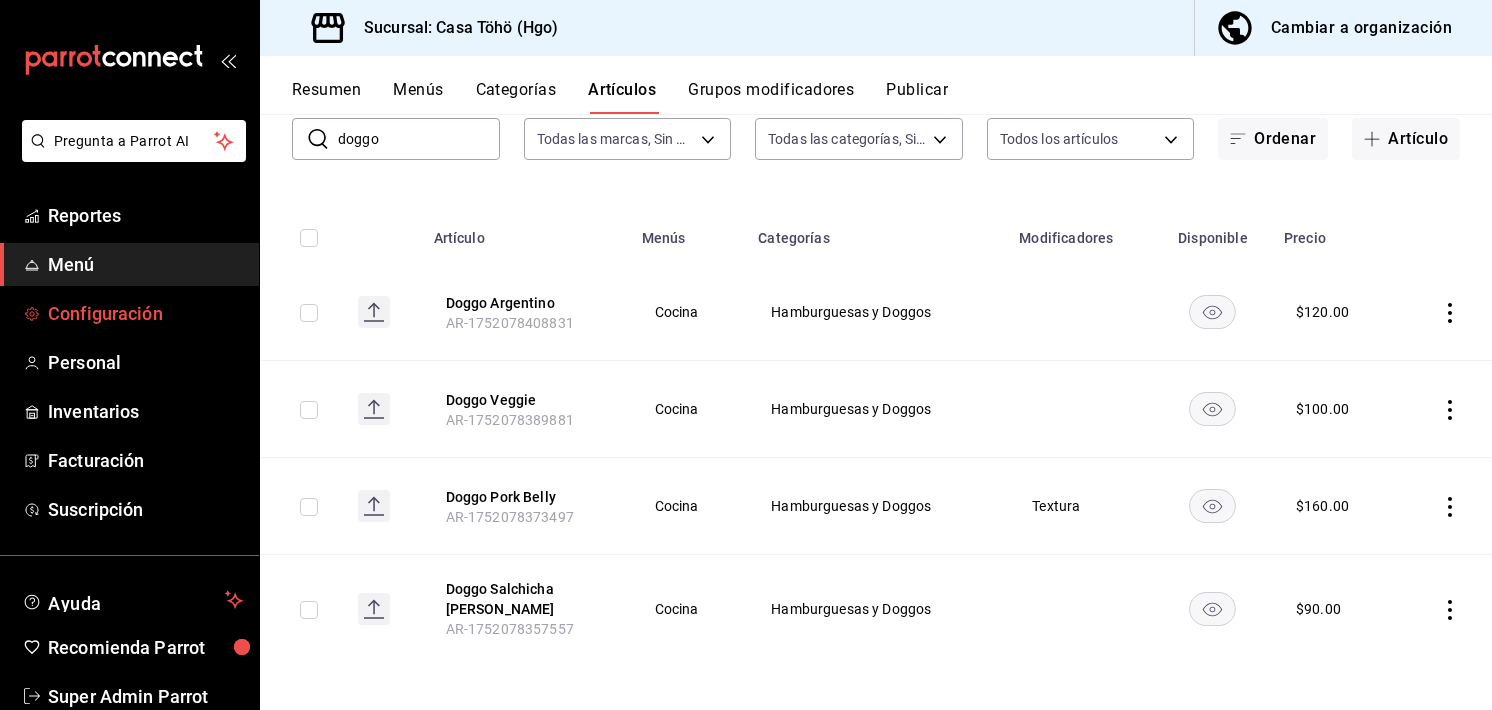 click on "Configuración" at bounding box center [145, 313] 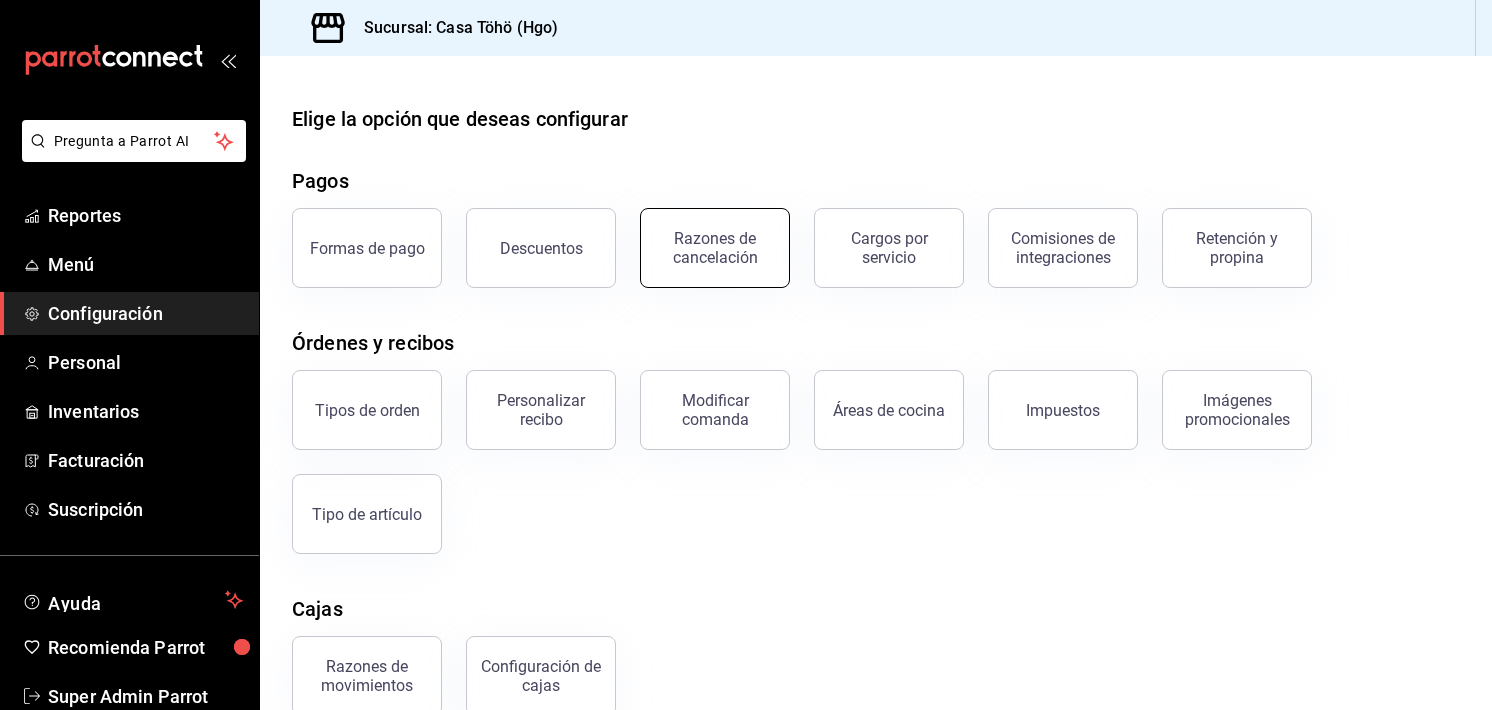 click on "Razones de cancelación" at bounding box center (715, 248) 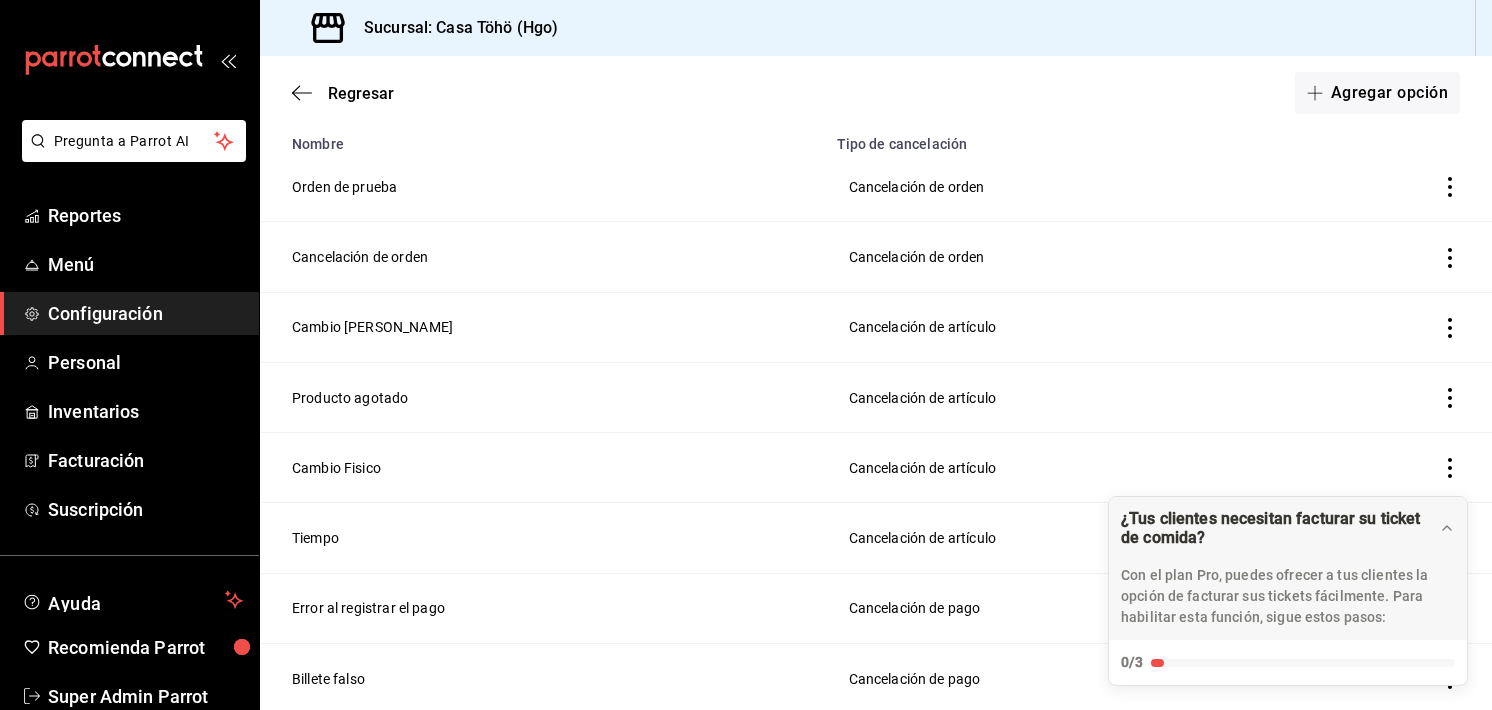 scroll, scrollTop: 0, scrollLeft: 0, axis: both 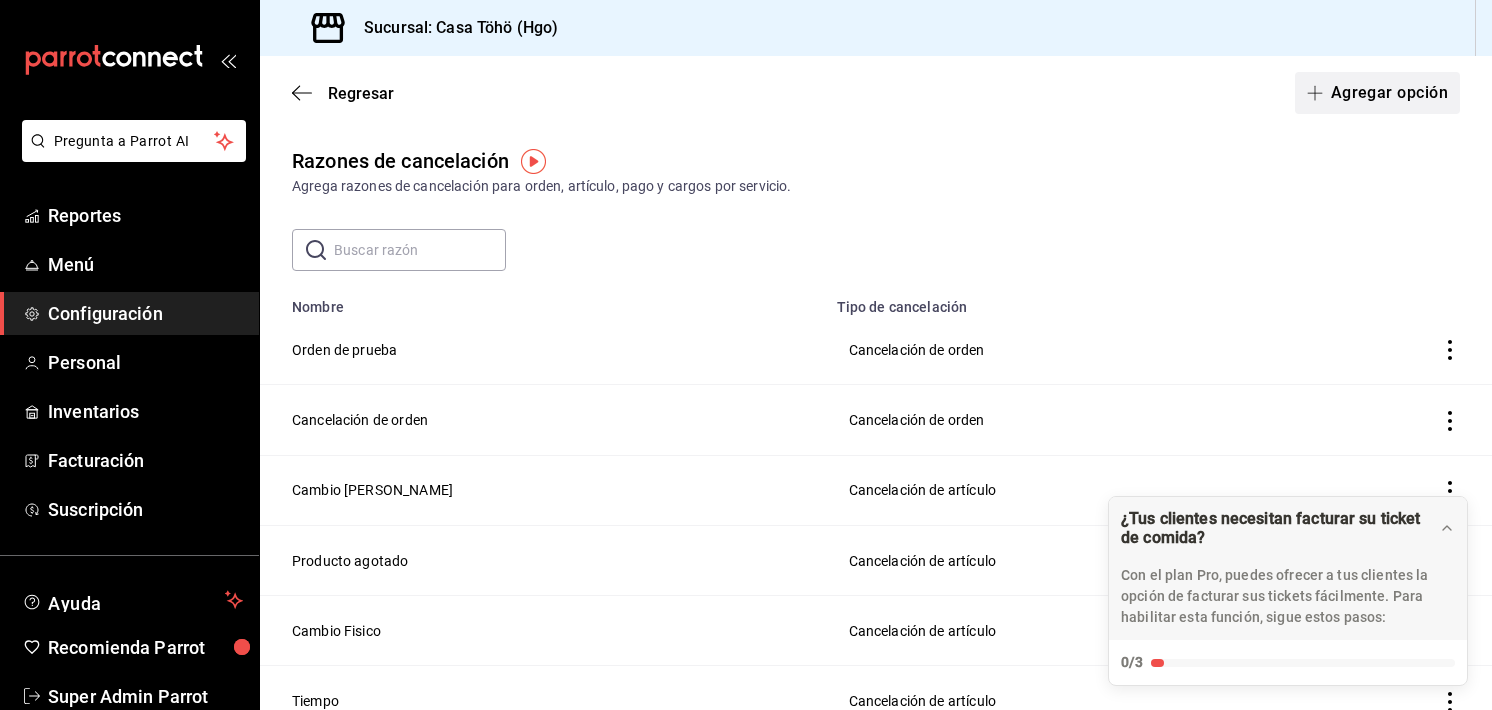 click at bounding box center [1319, 93] 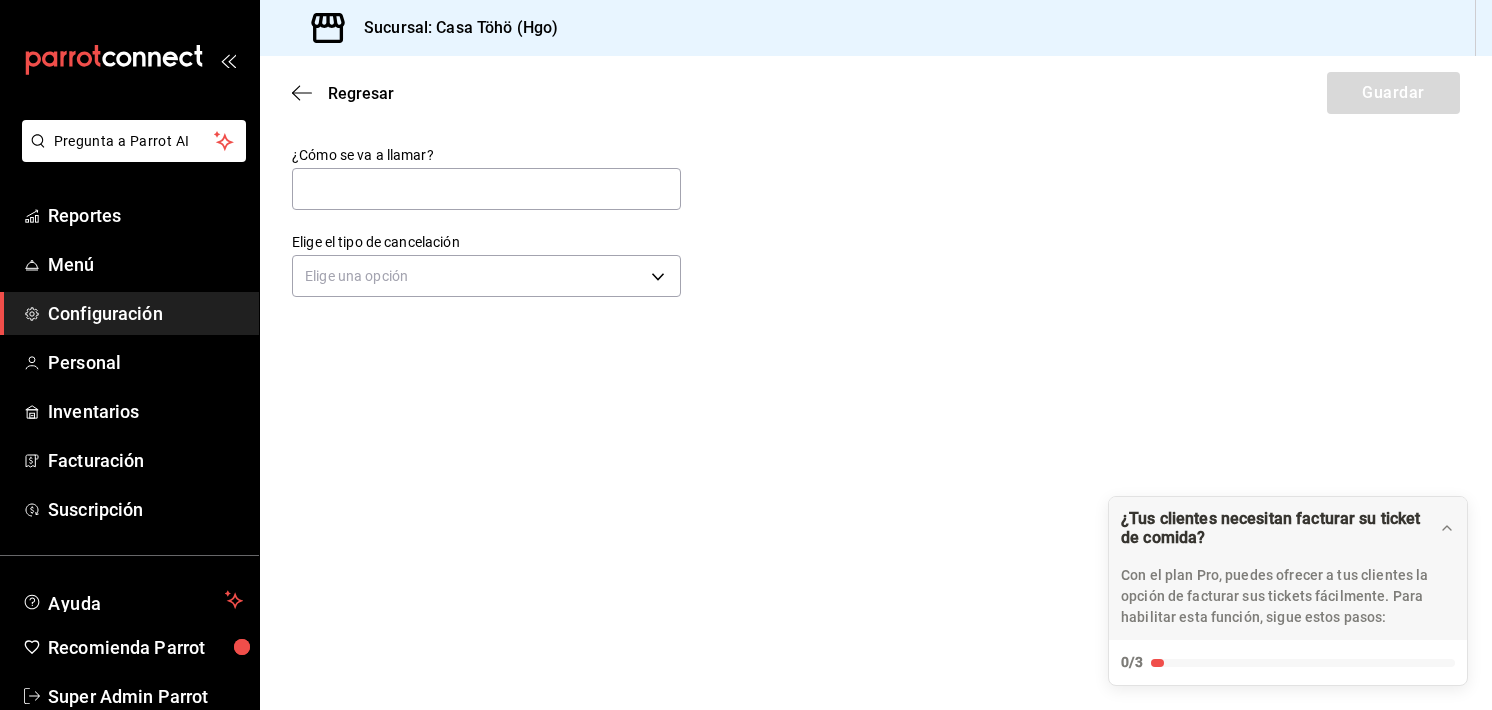 type on "c" 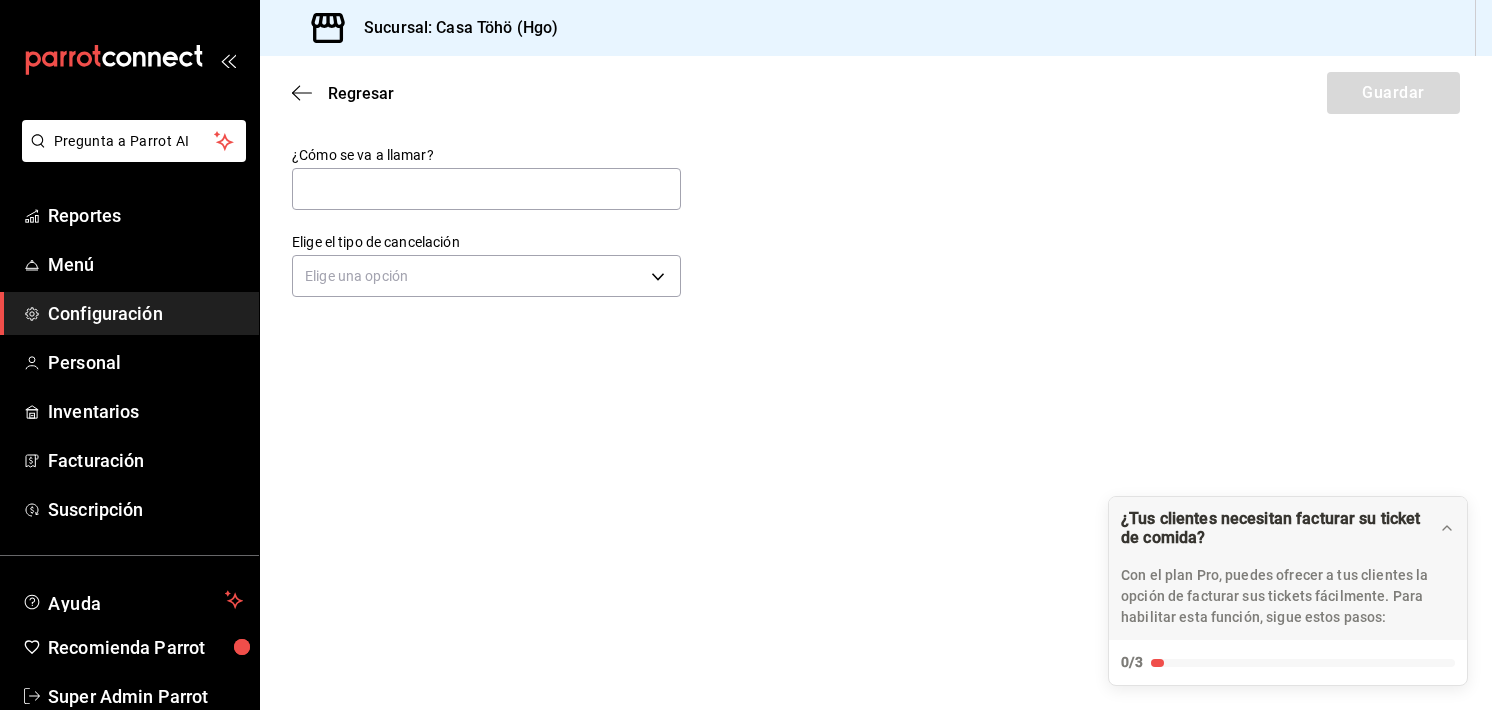 type on "\" 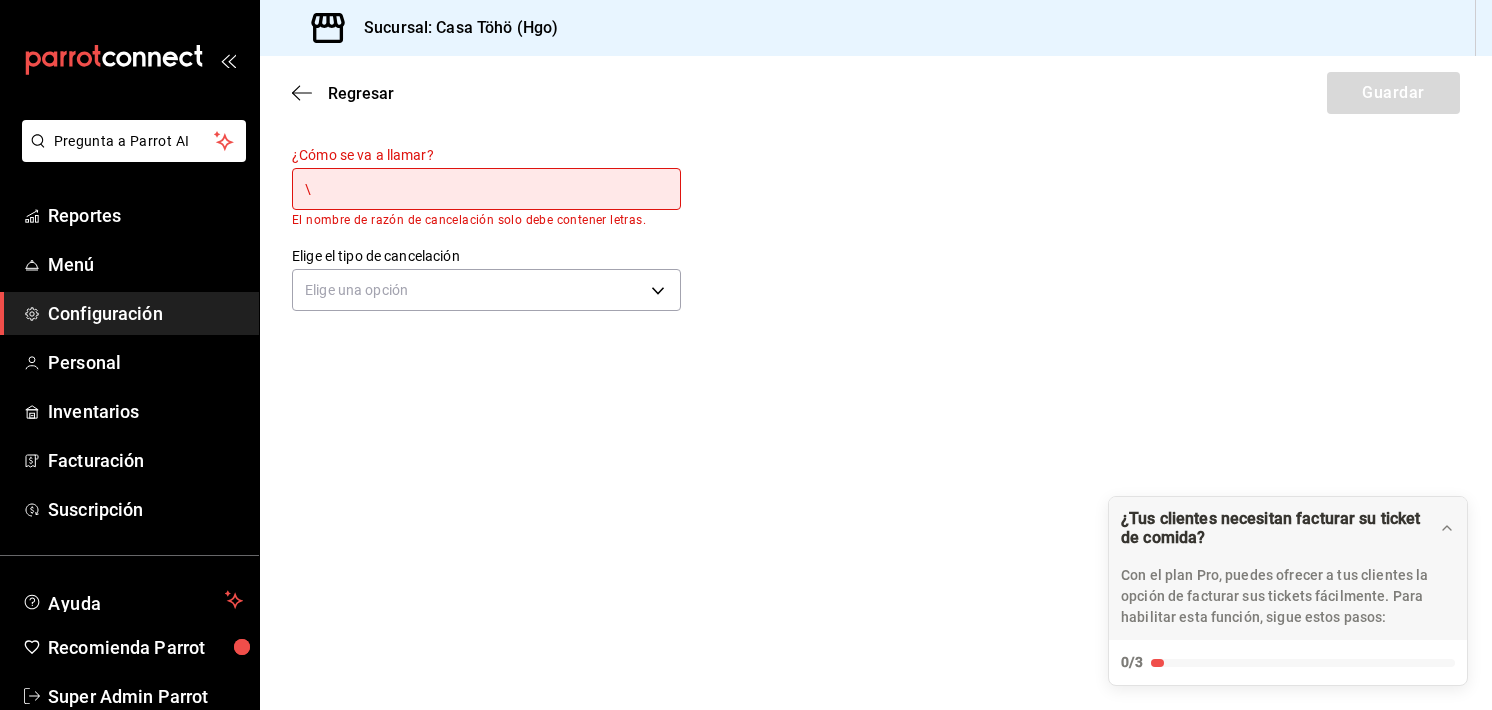 type 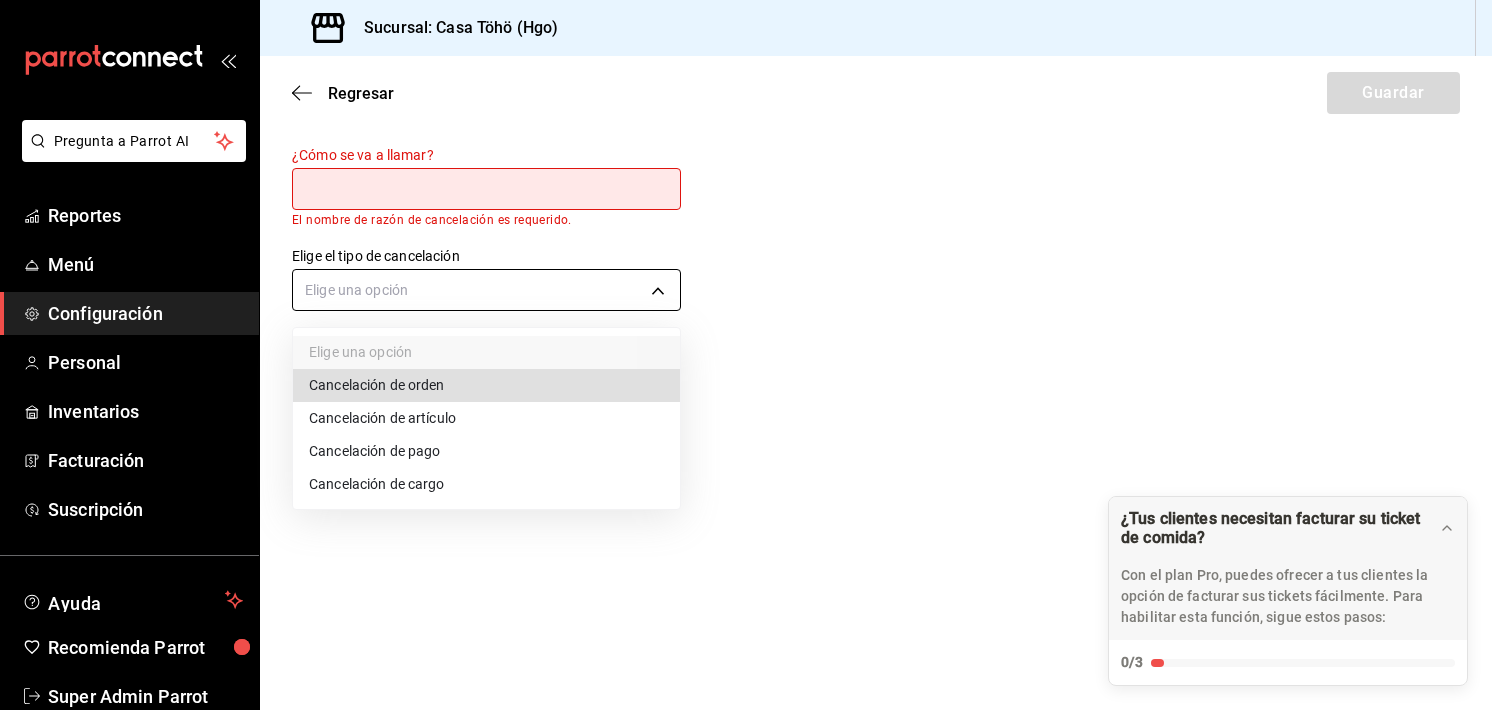 click on "Pregunta a Parrot AI Reportes   Menú   Configuración   Personal   Inventarios   Facturación   Suscripción   Ayuda Recomienda Parrot   Super Admin Parrot   Sugerir nueva función   Sucursal: Casa Töhö (Hgo) Regresar Guardar ¿Cómo se va a llamar? El nombre de razón de cancelación es requerido. Elige el tipo de cancelación Elige una opción ¿Tus clientes necesitan facturar su ticket de comida? Con el plan Pro, puedes ofrecer a tus clientes la opción de facturar sus tickets fácilmente. Para habilitar esta función, sigue estos pasos: 0/3 Datos de emisión Agrega los datos fiscales esenciales de tu restaurante, como RFC, régimen fiscal y sellos fiscales. Agregar datos Portal de auto facturación Configura tu portal para que los clientes generen sus facturas su ticket. Configura tu portal Activar código QR en recibo Activa el QR en el recibo desde configuración del portal. Ir a Personalizar recibo GANA 1 MES GRATIS EN TU SUSCRIPCIÓN AQUÍ Ver video tutorial Ir a video Pregunta a Parrot AI Reportes" at bounding box center [746, 355] 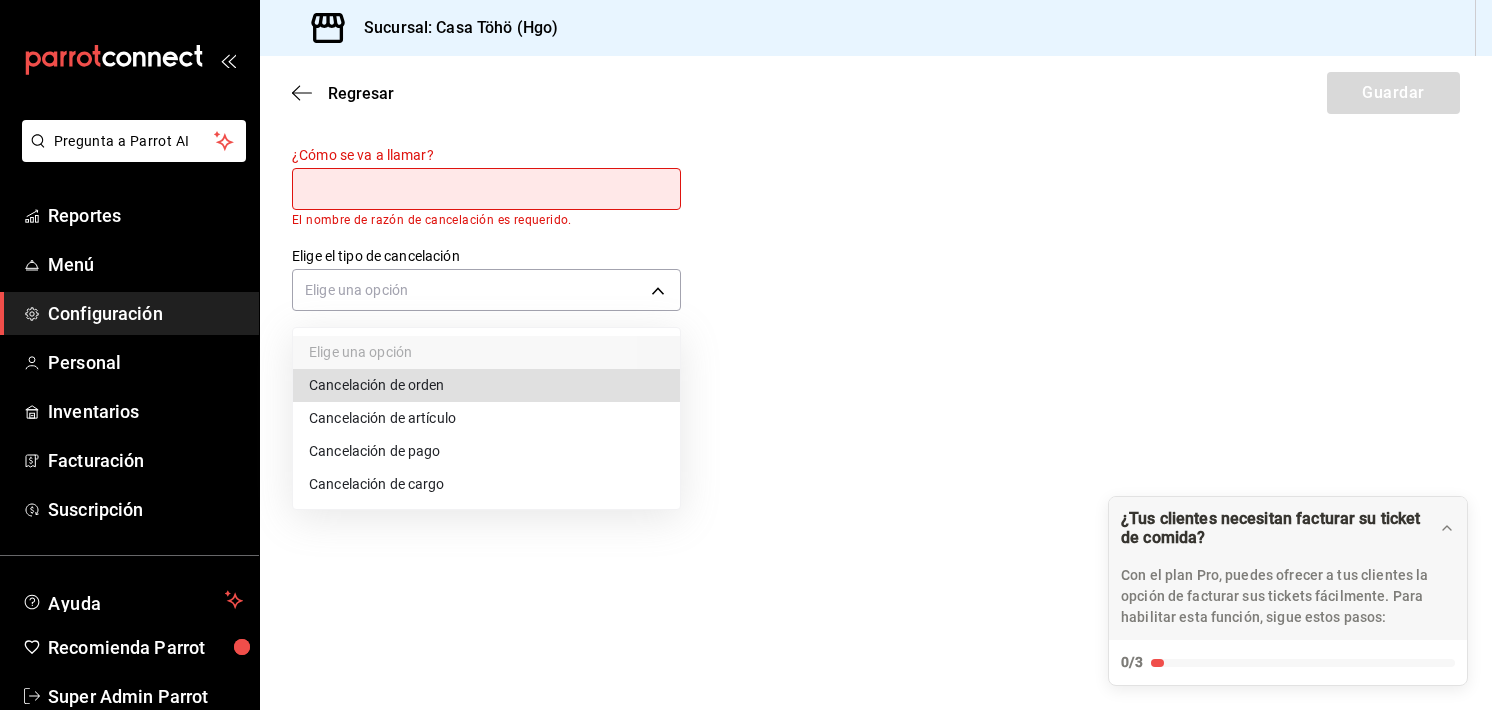 click on "Cancelación de artículo" at bounding box center (486, 418) 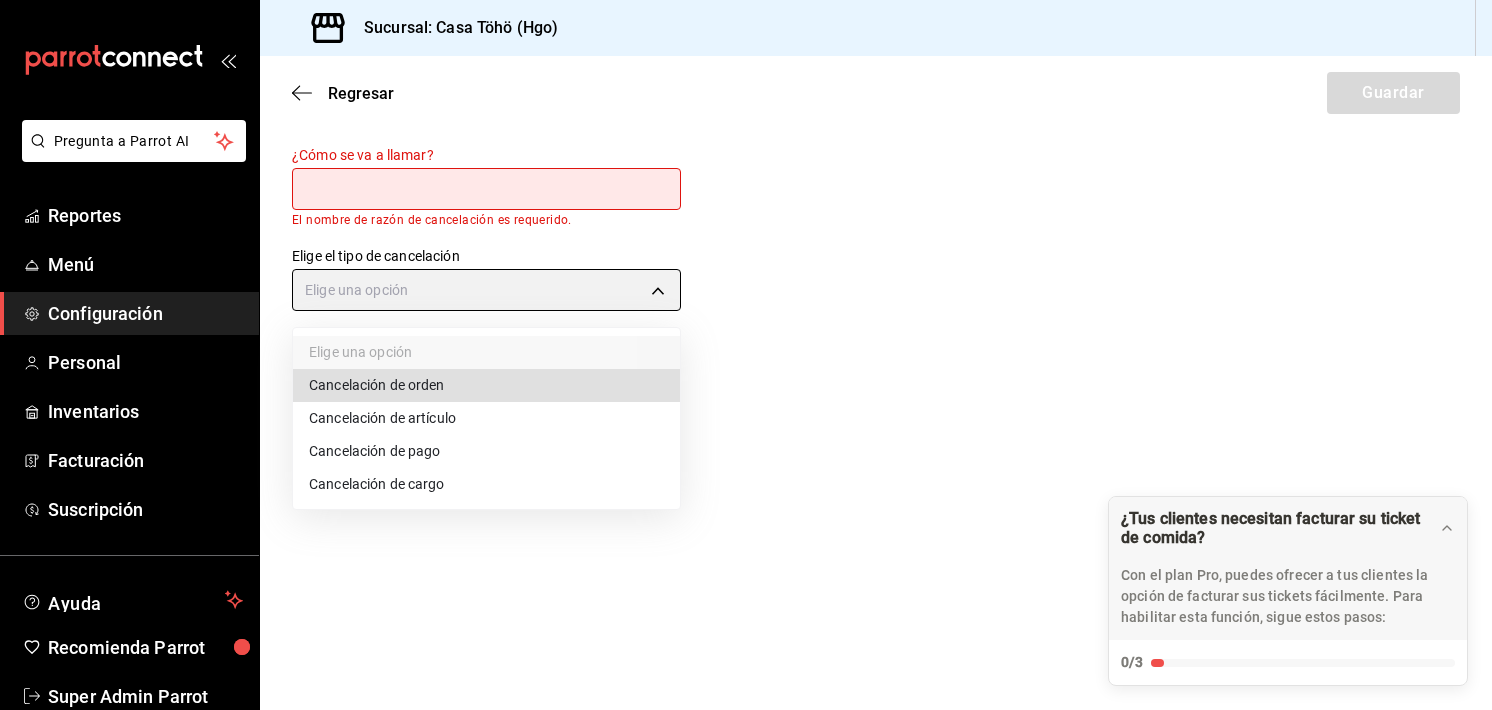 type on "ORDER_ITEM" 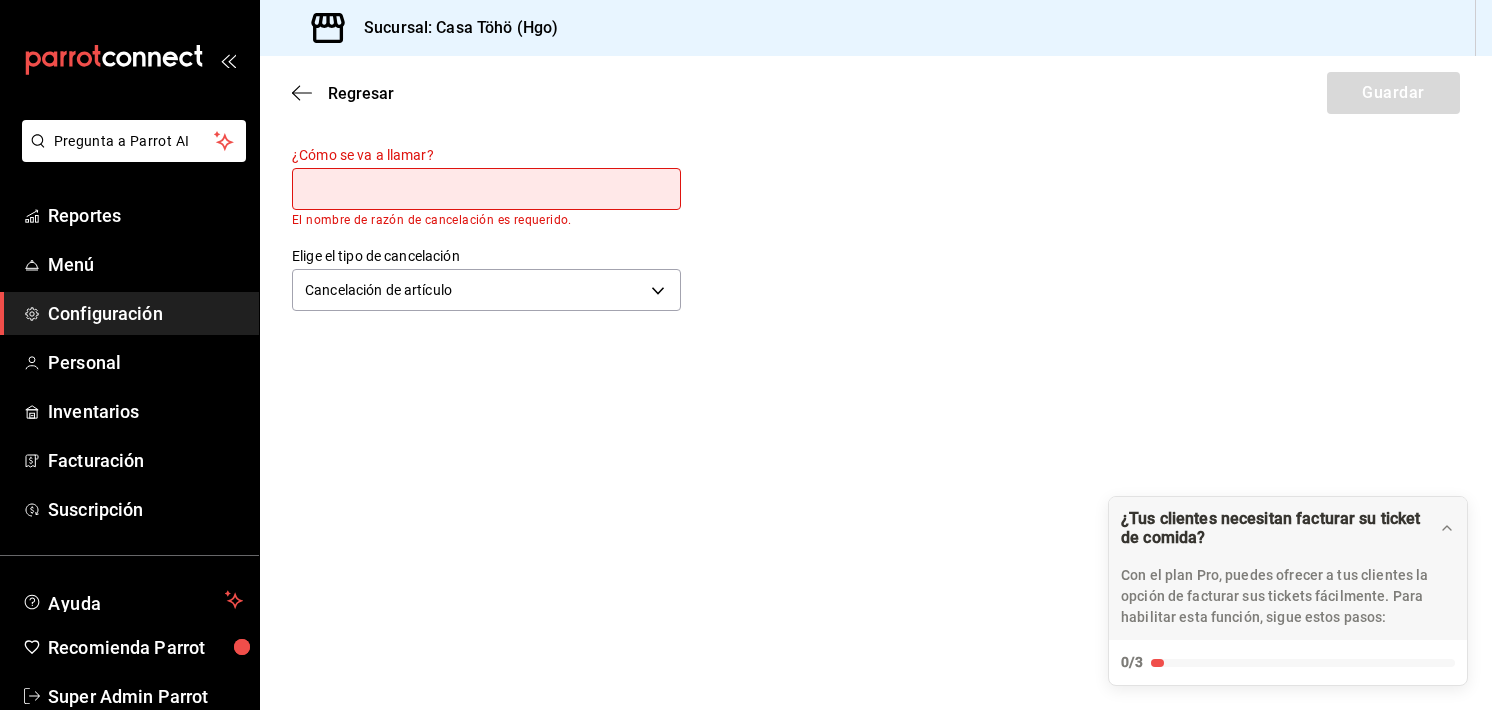 click at bounding box center [486, 189] 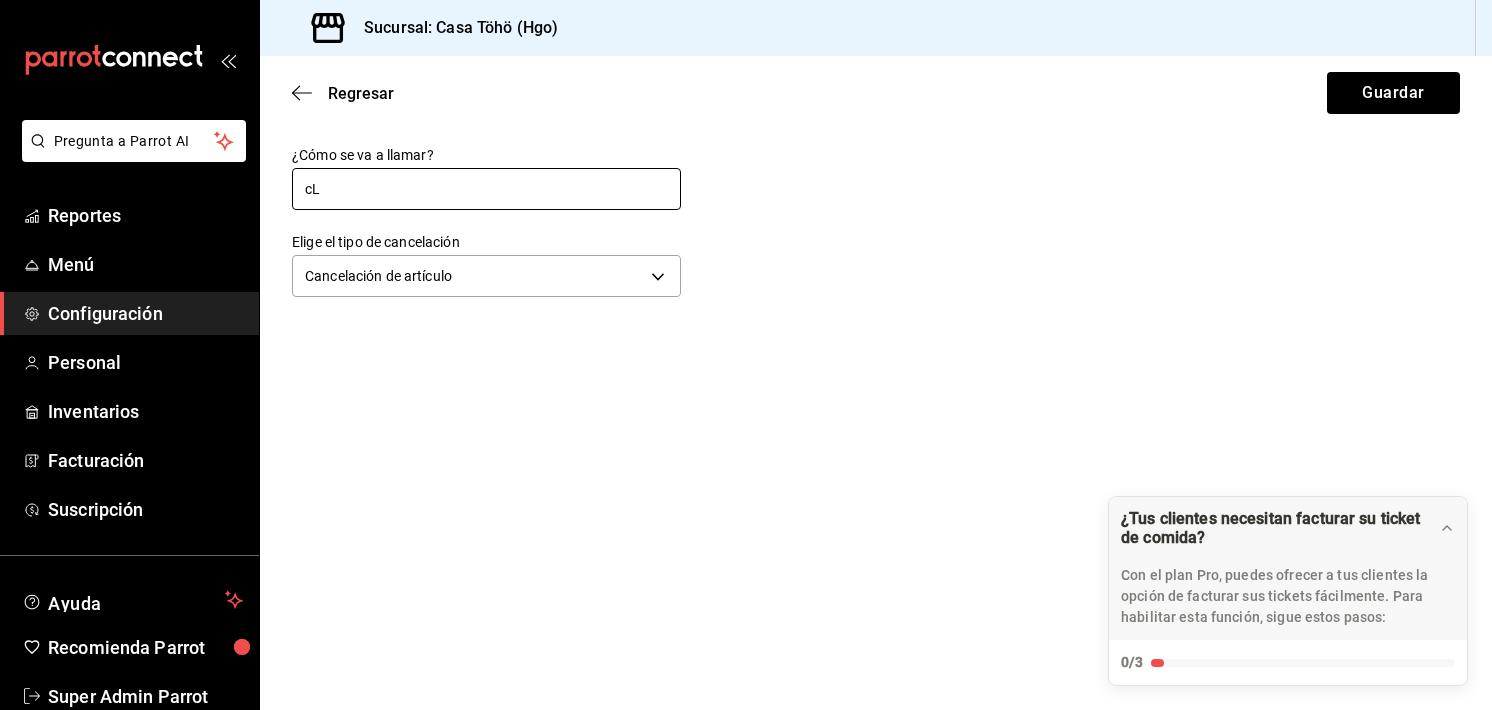 type on "c" 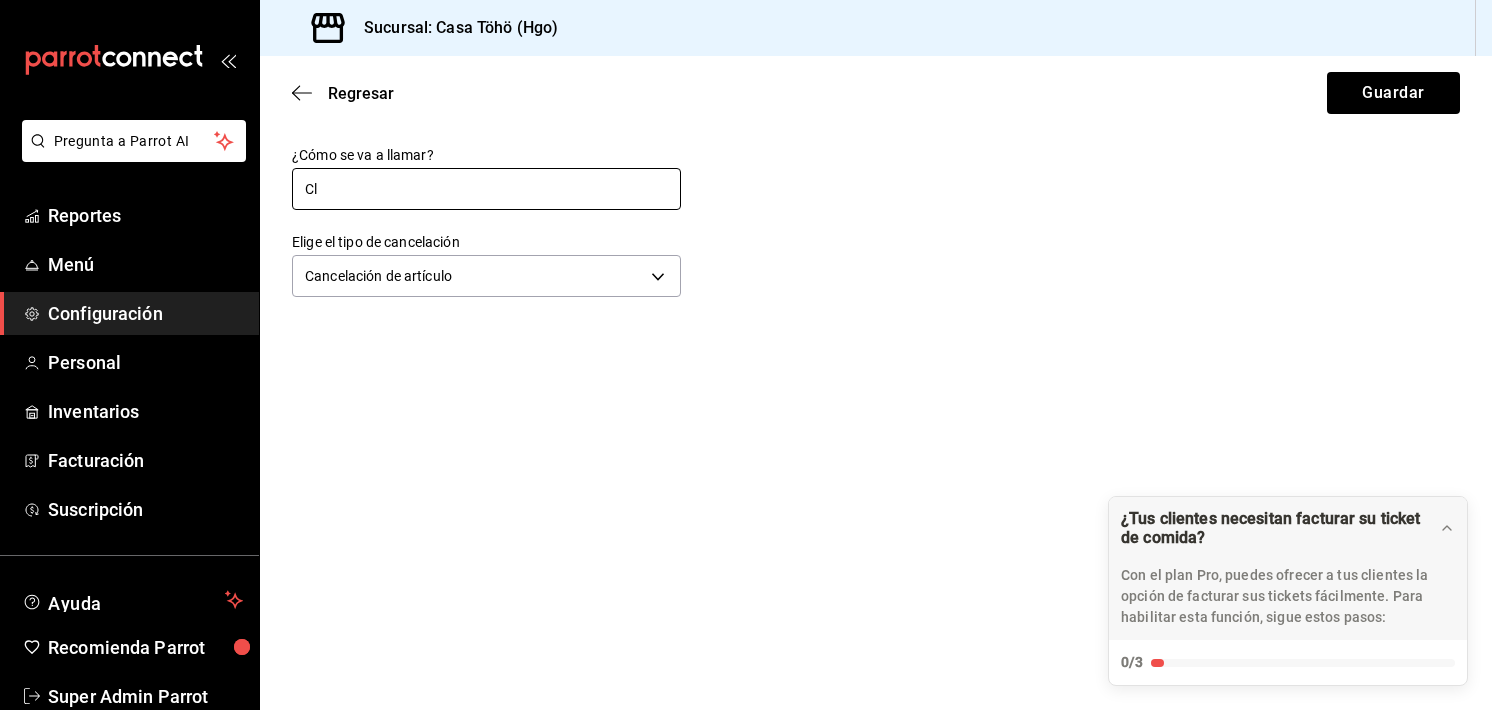 type on "C" 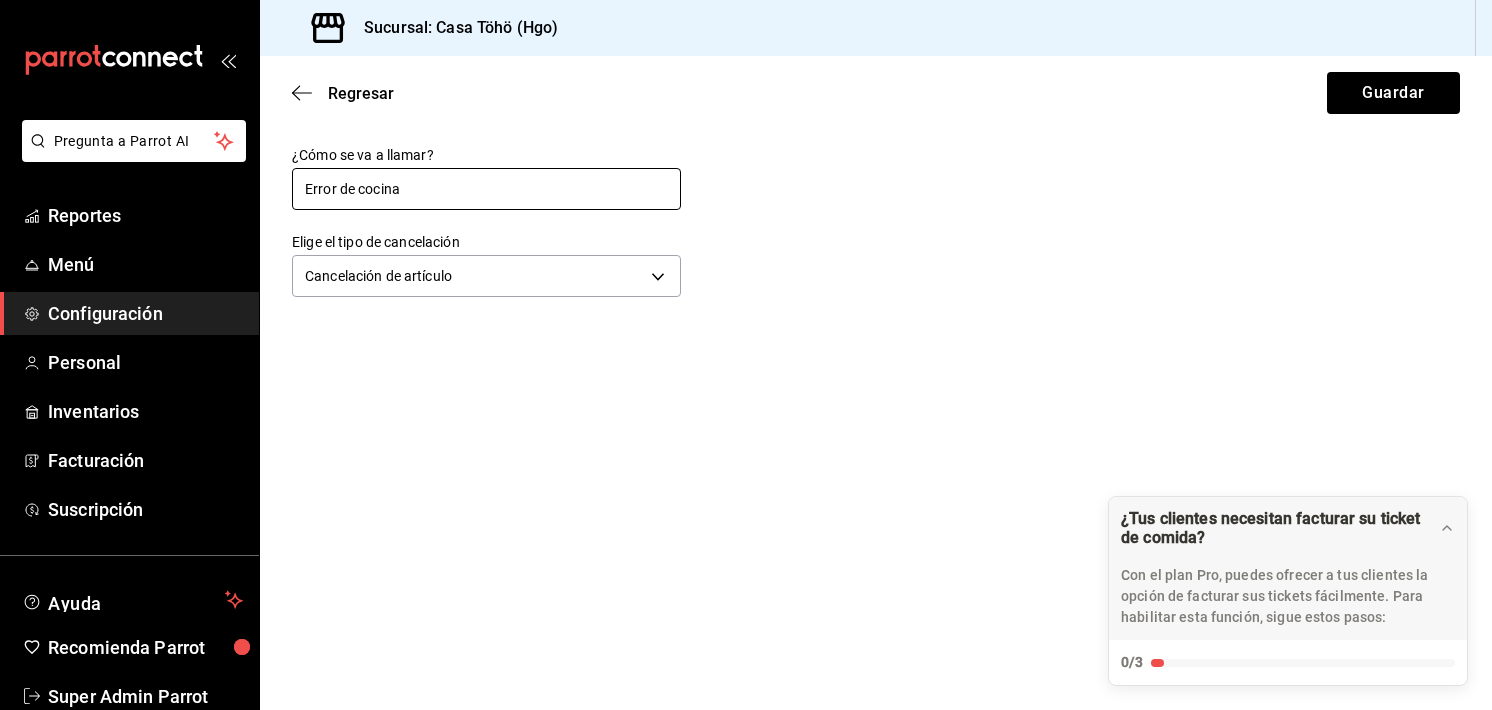 type on "Error de cocina" 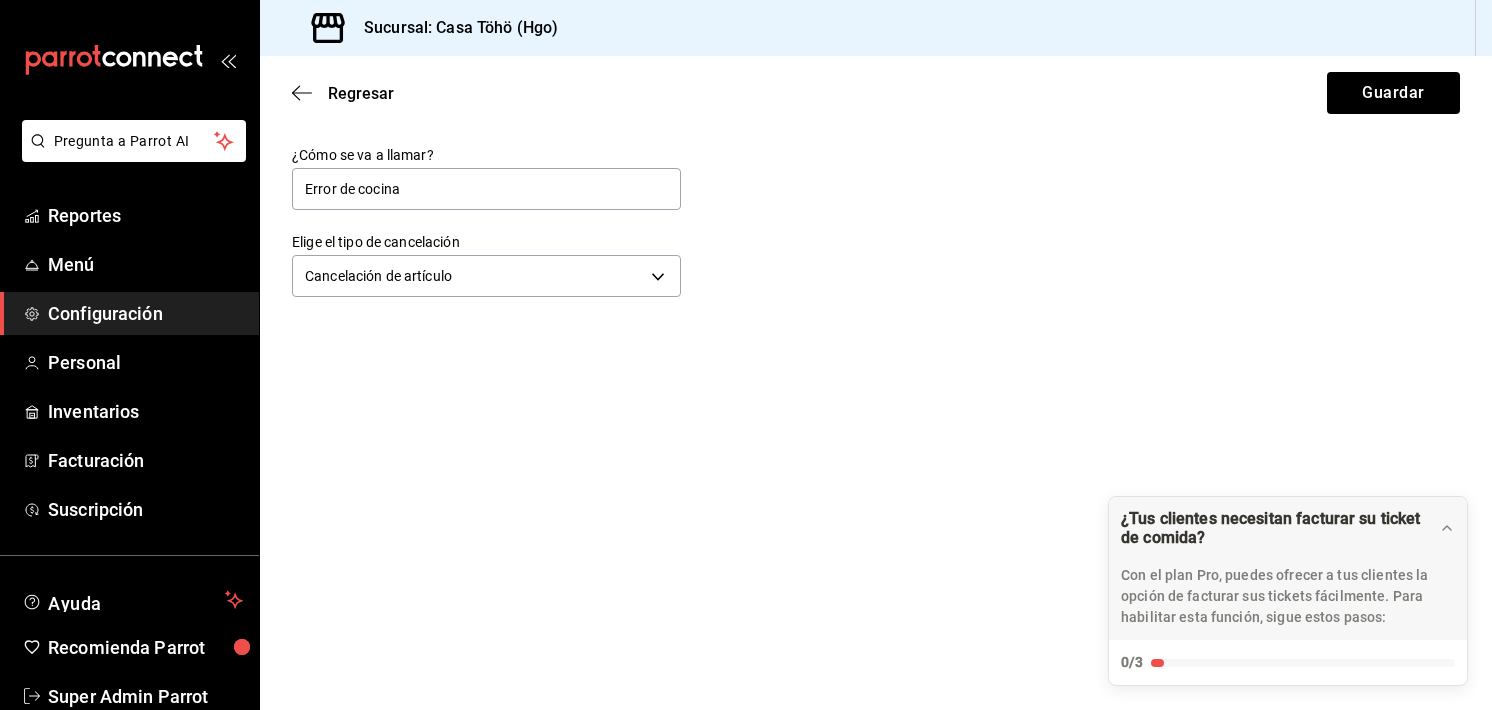 click on "Regresar Guardar" at bounding box center (876, 93) 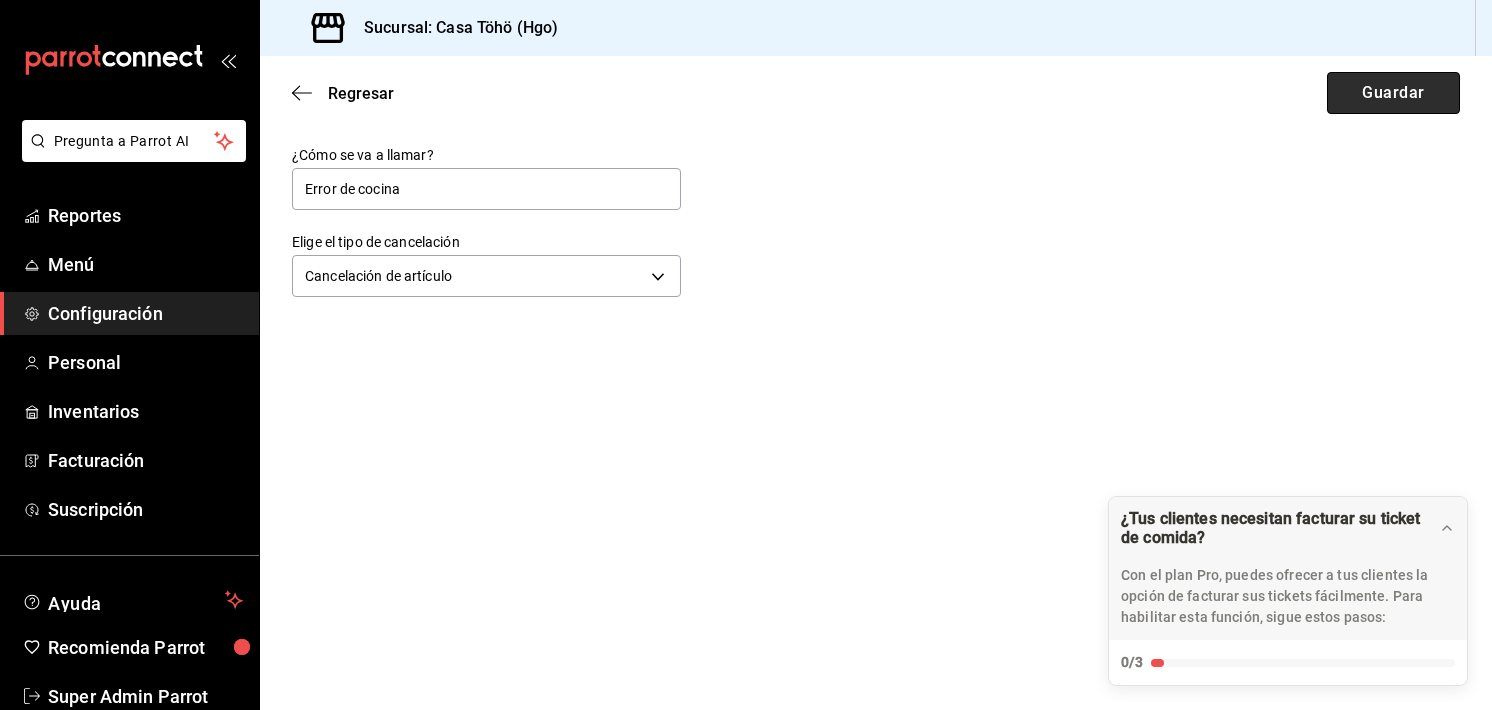 click on "Guardar" at bounding box center [1393, 93] 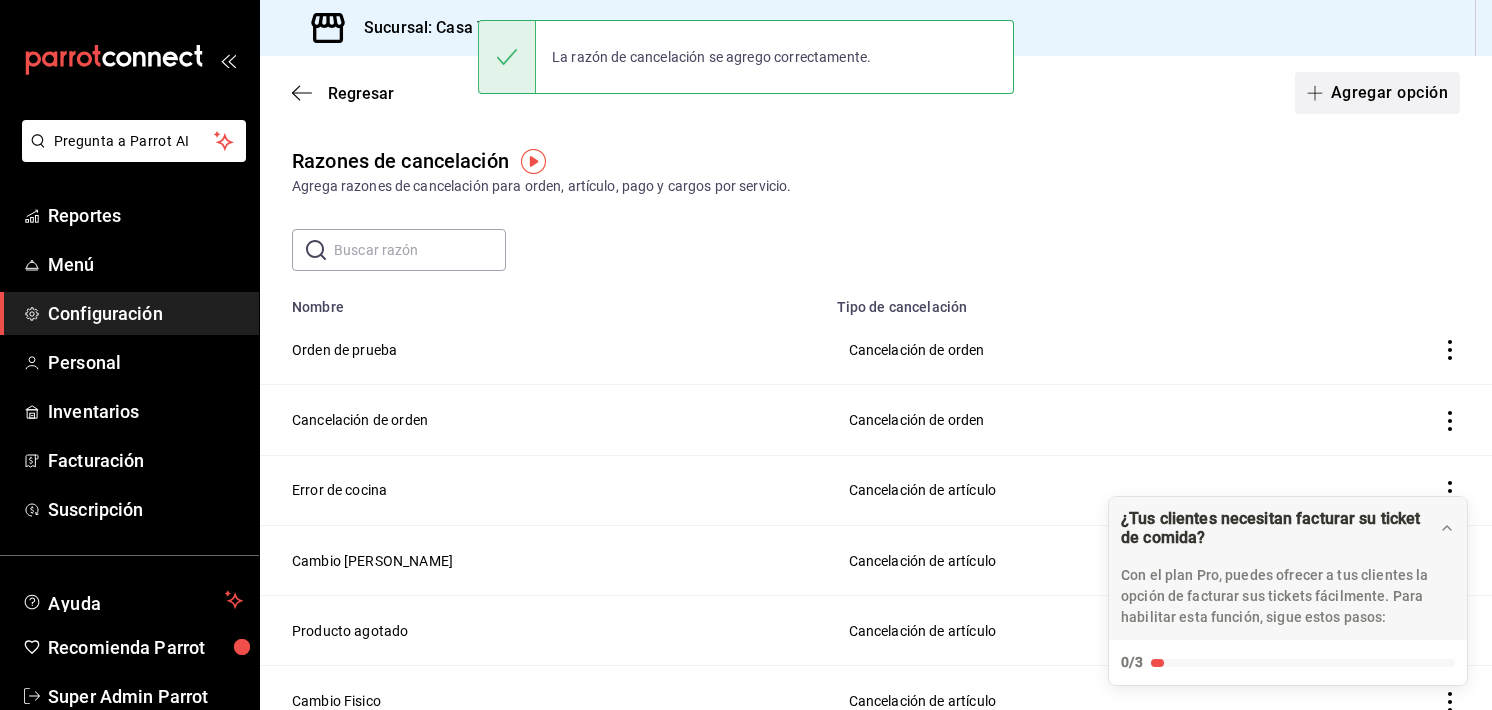 click on "Agregar opción" at bounding box center (1377, 93) 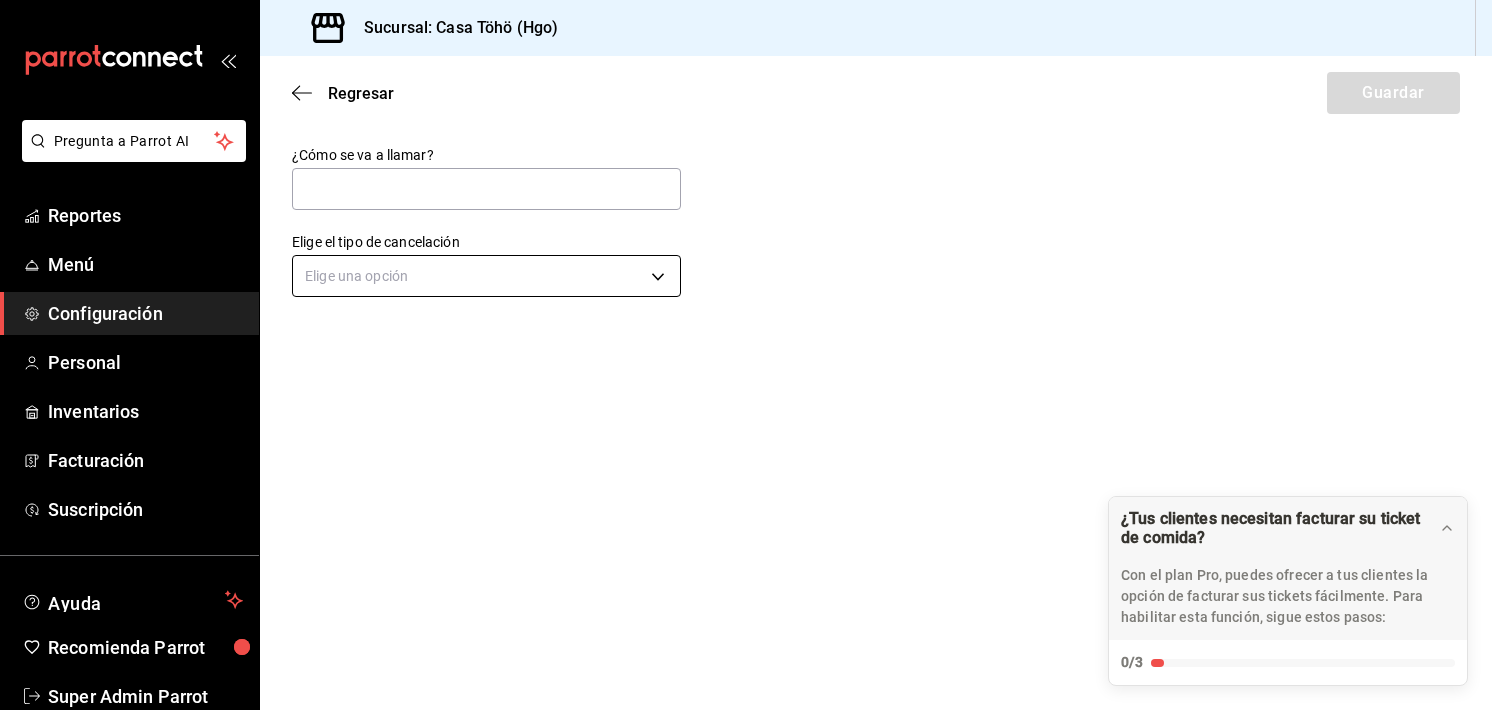 click on "Pregunta a Parrot AI Reportes   Menú   Configuración   Personal   Inventarios   Facturación   Suscripción   Ayuda Recomienda Parrot   Super Admin Parrot   Sugerir nueva función   Sucursal: Casa Töhö (Hgo) Regresar Guardar ¿Cómo se va a llamar? Elige el tipo de cancelación Elige una opción ¿Tus clientes necesitan facturar su ticket de comida? Con el plan Pro, puedes ofrecer a tus clientes la opción de facturar sus tickets fácilmente. Para habilitar esta función, sigue estos pasos: 0/3 Datos de emisión Agrega los datos fiscales esenciales de tu restaurante, como RFC, régimen fiscal y sellos fiscales. Agregar datos Portal de auto facturación Configura tu portal para que los clientes generen sus facturas su ticket. Configura tu portal Activar código QR en recibo Activa el QR en el recibo desde configuración del portal. Ir a Personalizar recibo GANA 1 MES GRATIS EN TU SUSCRIPCIÓN AQUÍ Ver video tutorial Ir a video Pregunta a Parrot AI Reportes   Menú   Configuración   Personal   Inventarios" at bounding box center [746, 355] 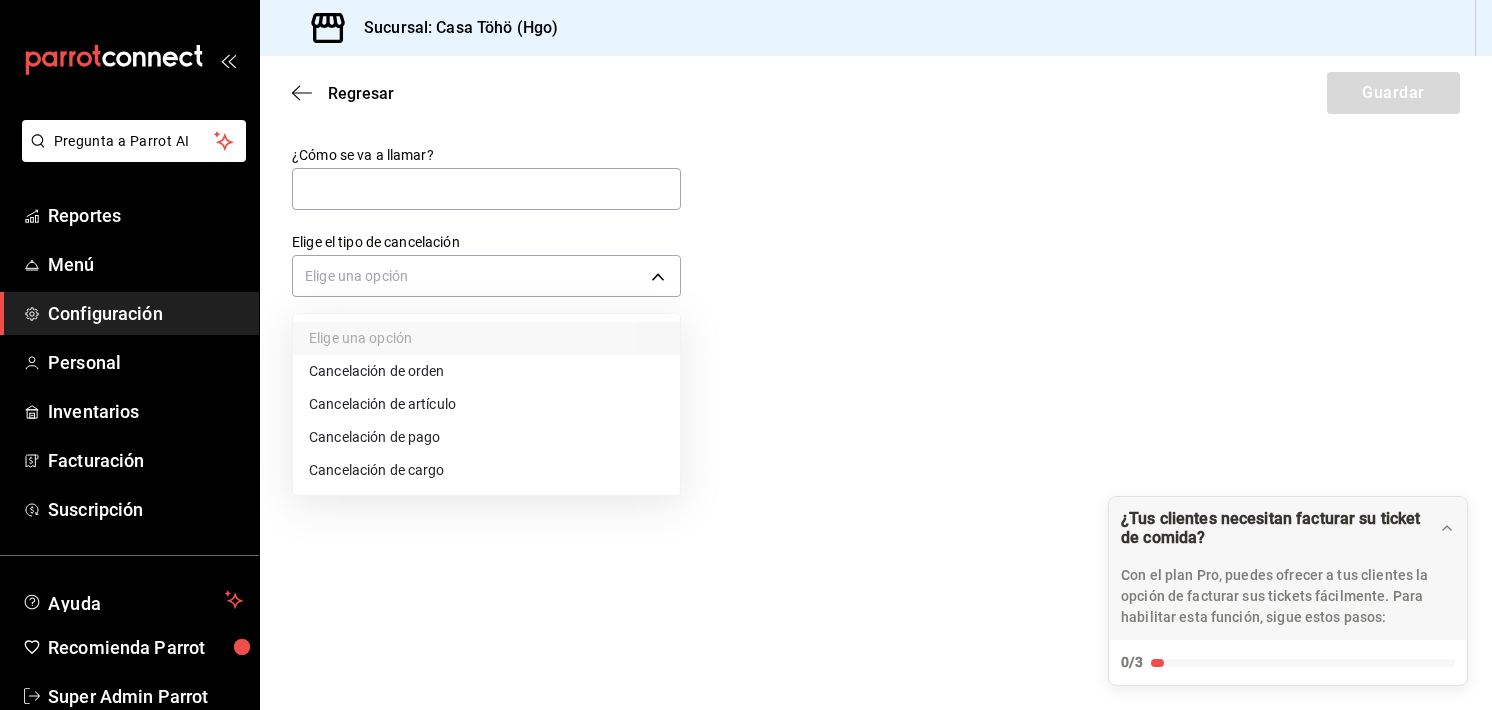 click on "Cancelación de artículo" at bounding box center (486, 404) 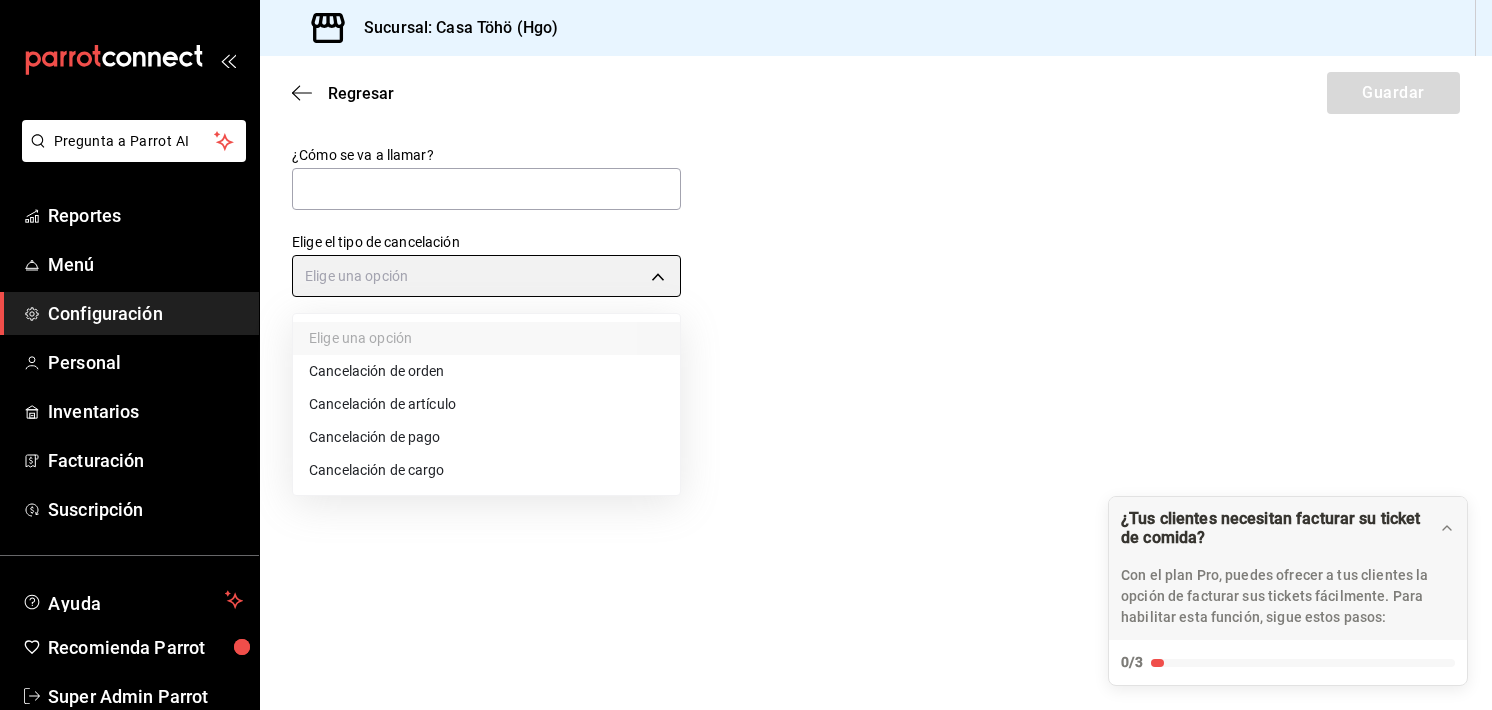 type on "ORDER_ITEM" 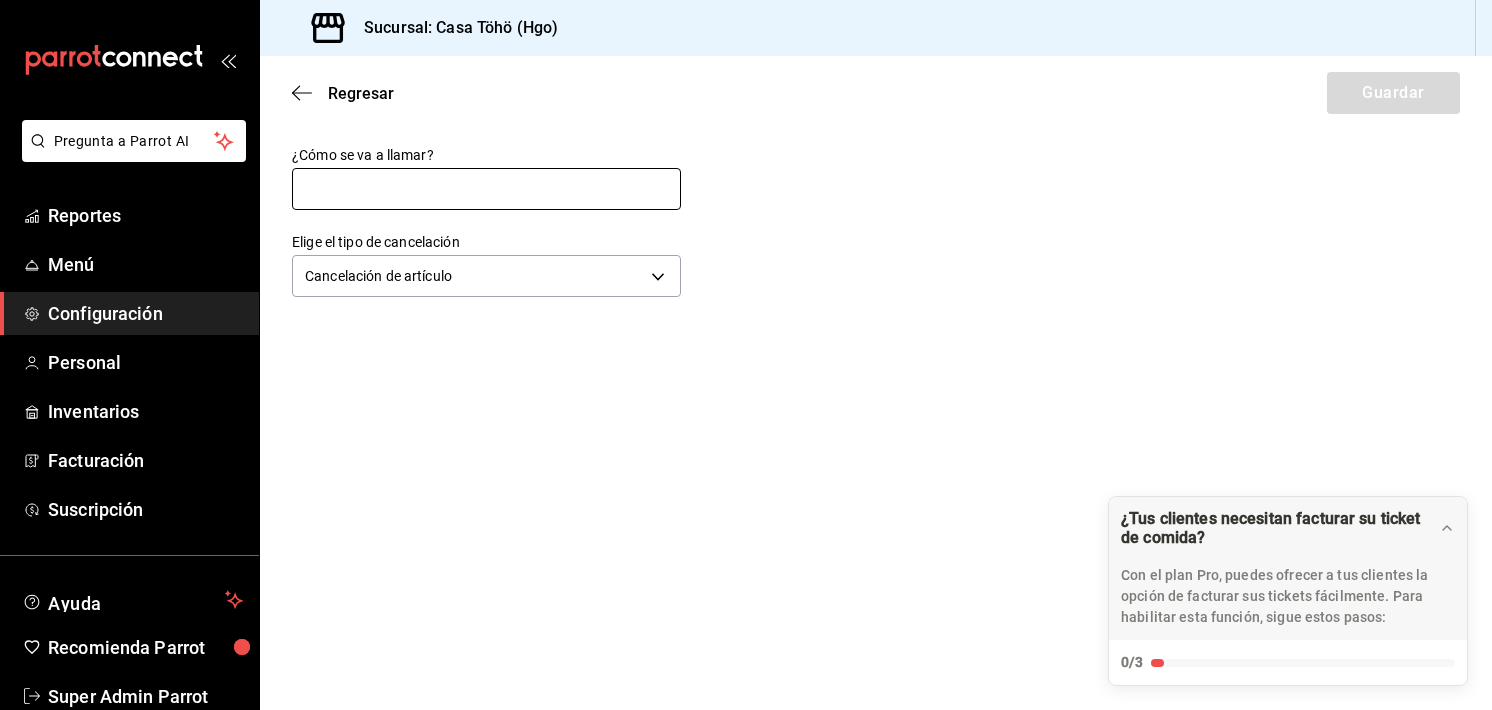 click at bounding box center (486, 189) 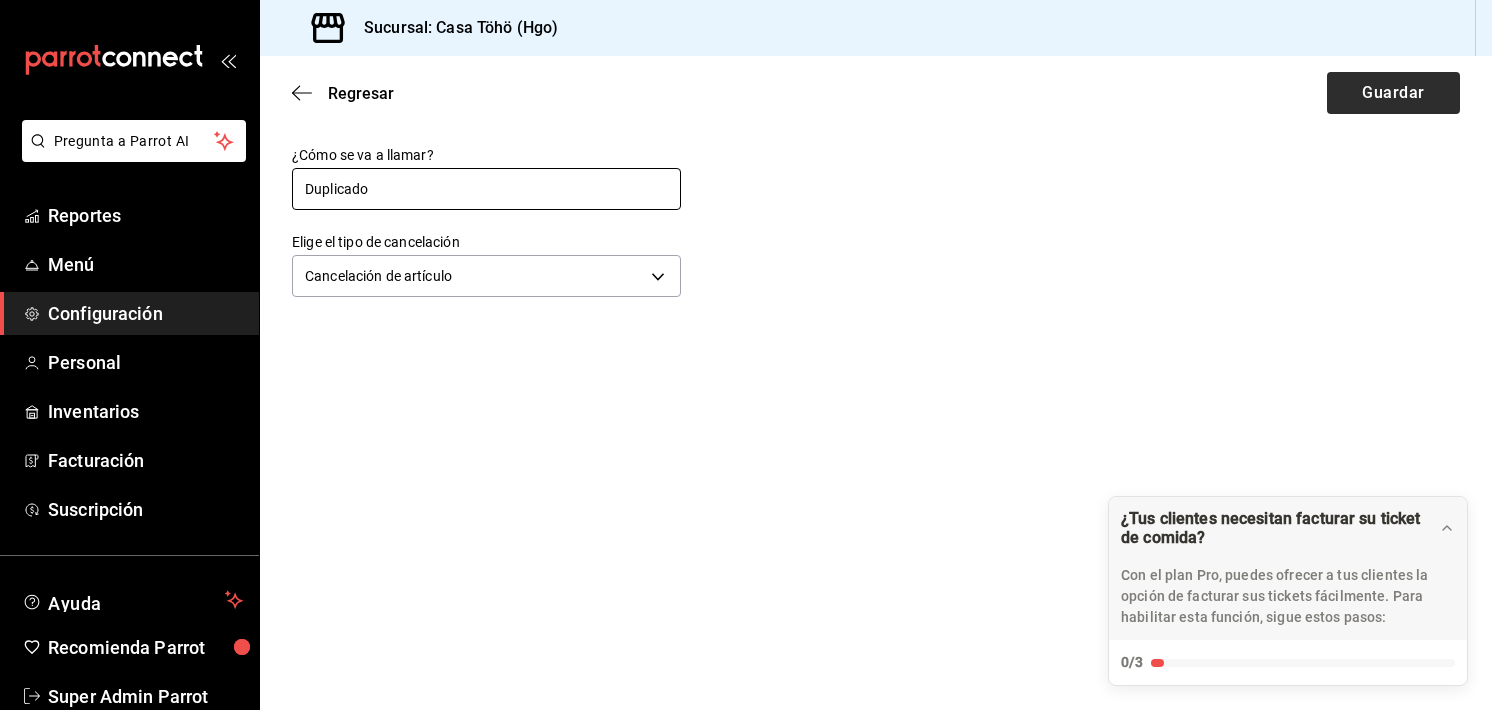 type on "Duplicado" 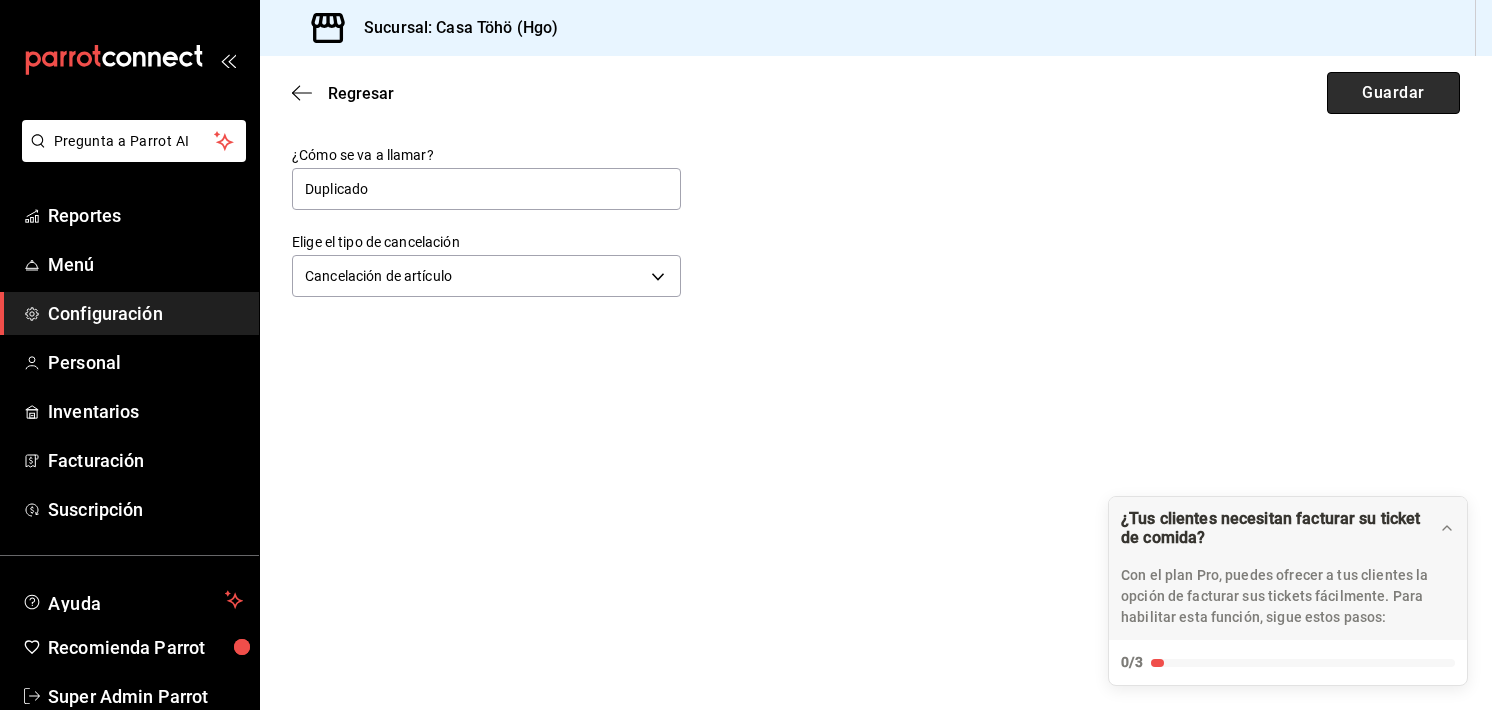click on "Guardar" at bounding box center (1393, 93) 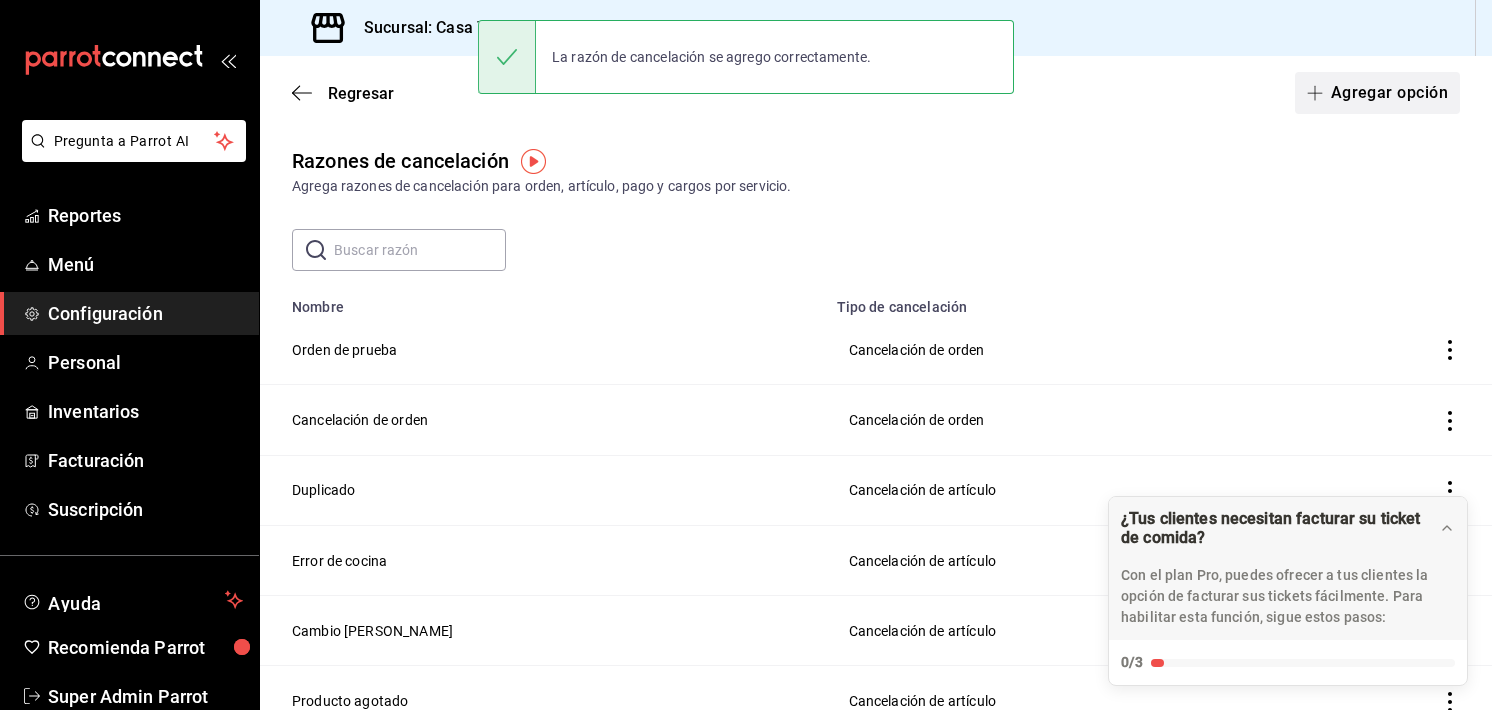 click on "Agregar opción" at bounding box center [1377, 93] 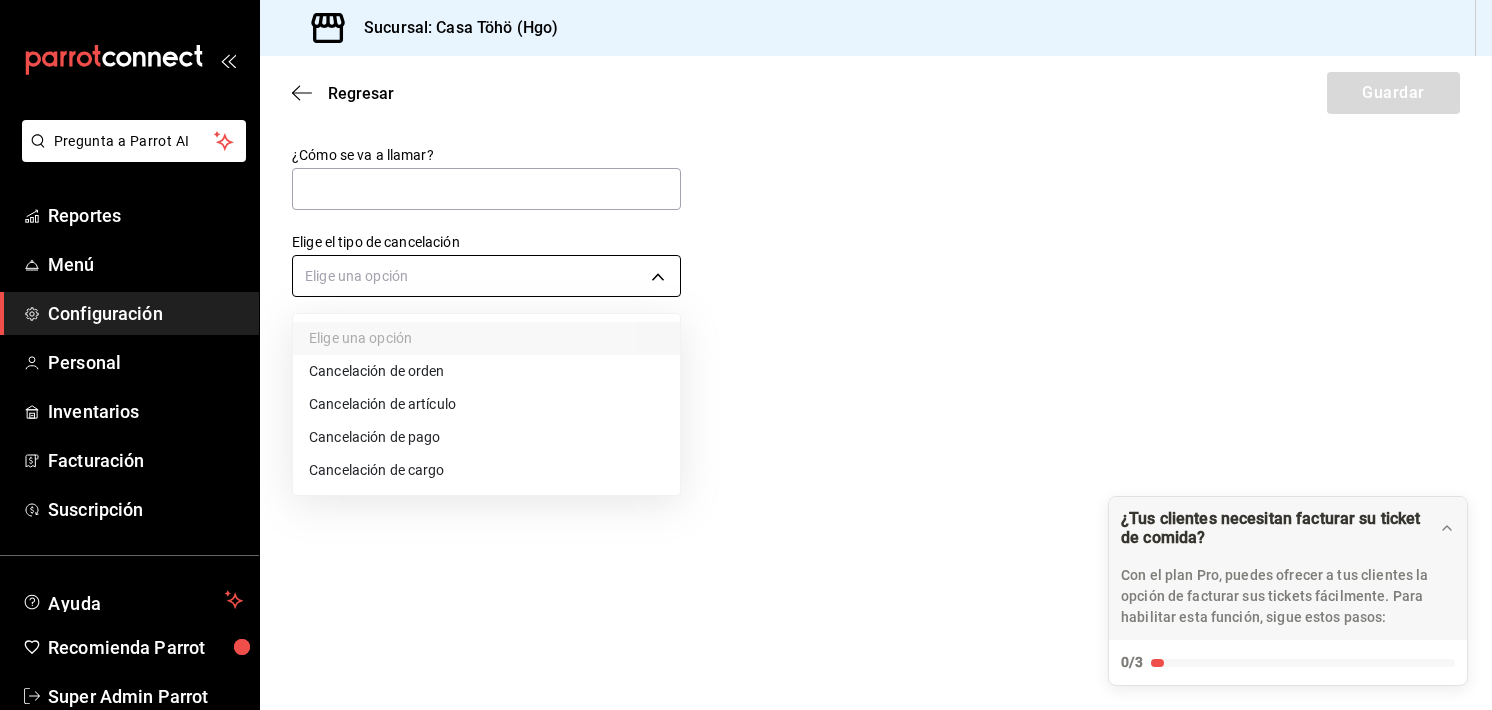 click on "Pregunta a Parrot AI Reportes   Menú   Configuración   Personal   Inventarios   Facturación   Suscripción   Ayuda Recomienda Parrot   Super Admin Parrot   Sugerir nueva función   Sucursal: Casa Töhö (Hgo) Regresar Guardar ¿Cómo se va a llamar? Elige el tipo de cancelación Elige una opción ¿Tus clientes necesitan facturar su ticket de comida? Con el plan Pro, puedes ofrecer a tus clientes la opción de facturar sus tickets fácilmente. Para habilitar esta función, sigue estos pasos: 0/3 Datos de emisión Agrega los datos fiscales esenciales de tu restaurante, como RFC, régimen fiscal y sellos fiscales. Agregar datos Portal de auto facturación Configura tu portal para que los clientes generen sus facturas su ticket. Configura tu portal Activar código QR en recibo Activa el QR en el recibo desde configuración del portal. Ir a Personalizar recibo GANA 1 MES GRATIS EN TU SUSCRIPCIÓN AQUÍ Ver video tutorial Ir a video Pregunta a Parrot AI Reportes   Menú   Configuración   Personal   Inventarios" at bounding box center (746, 355) 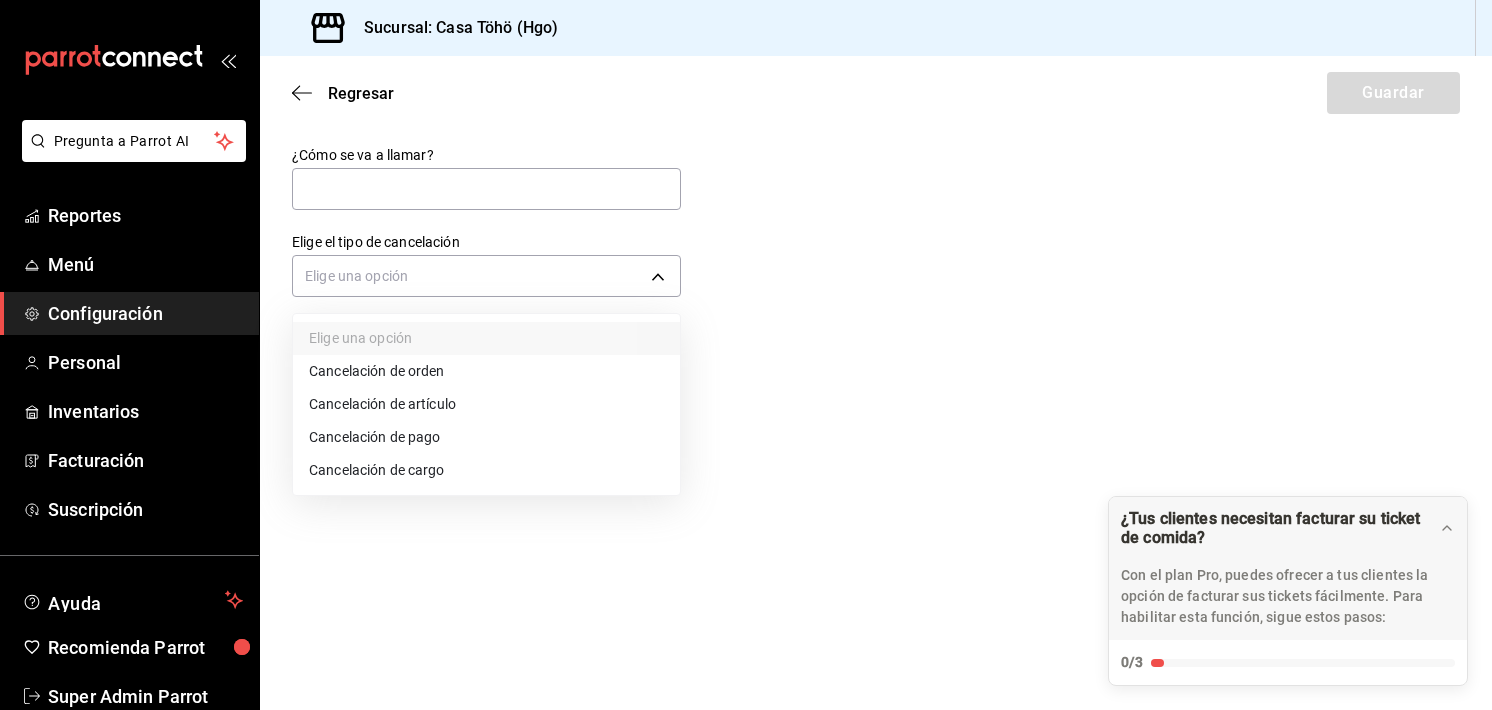 click on "Cancelación de artículo" at bounding box center (486, 404) 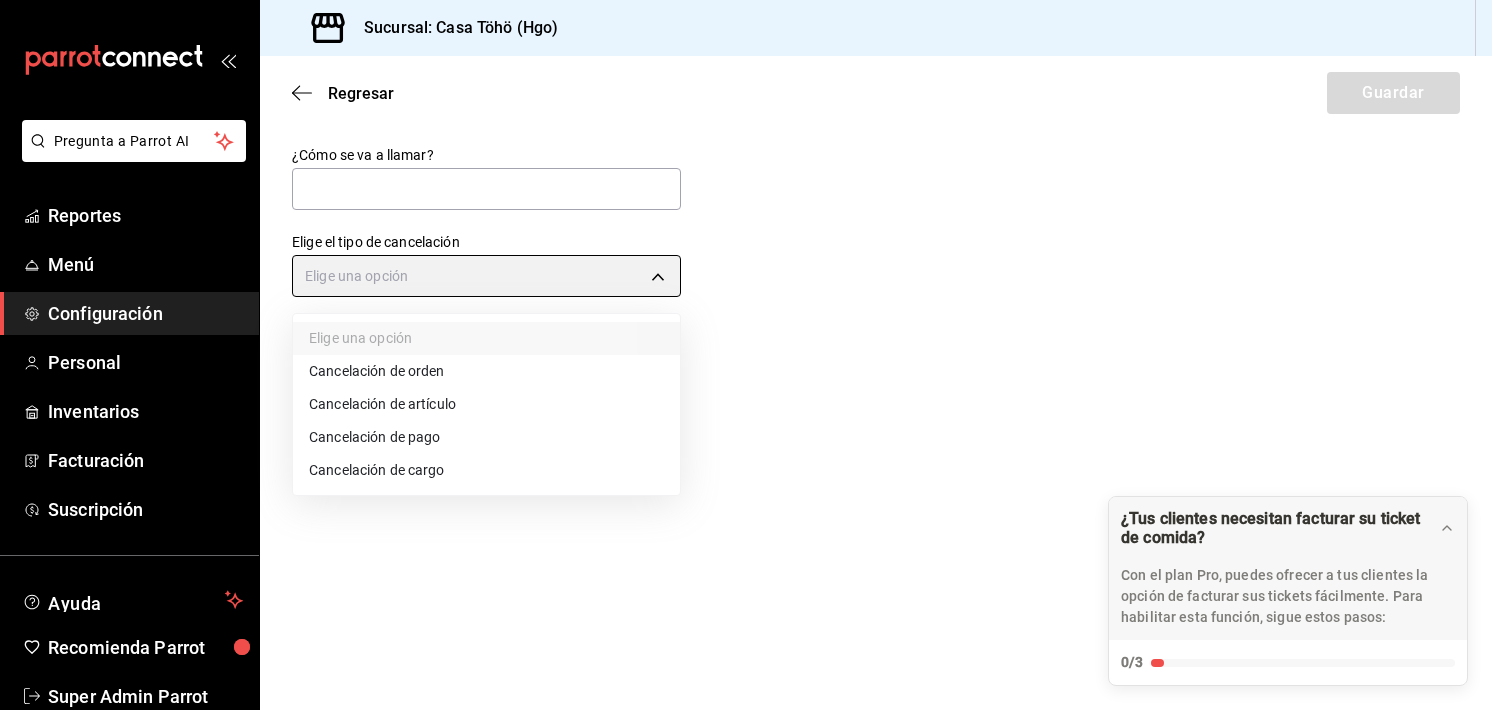 type on "ORDER_ITEM" 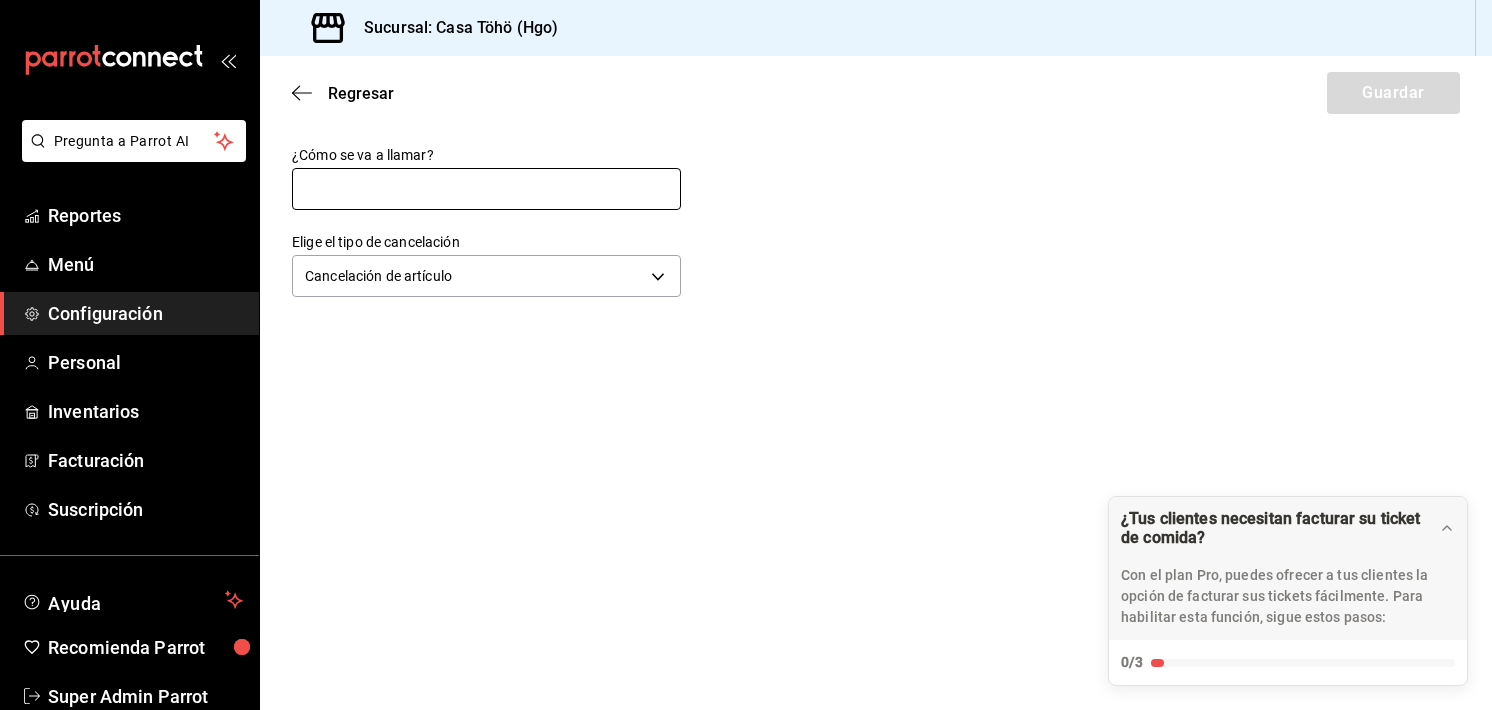 click at bounding box center (486, 189) 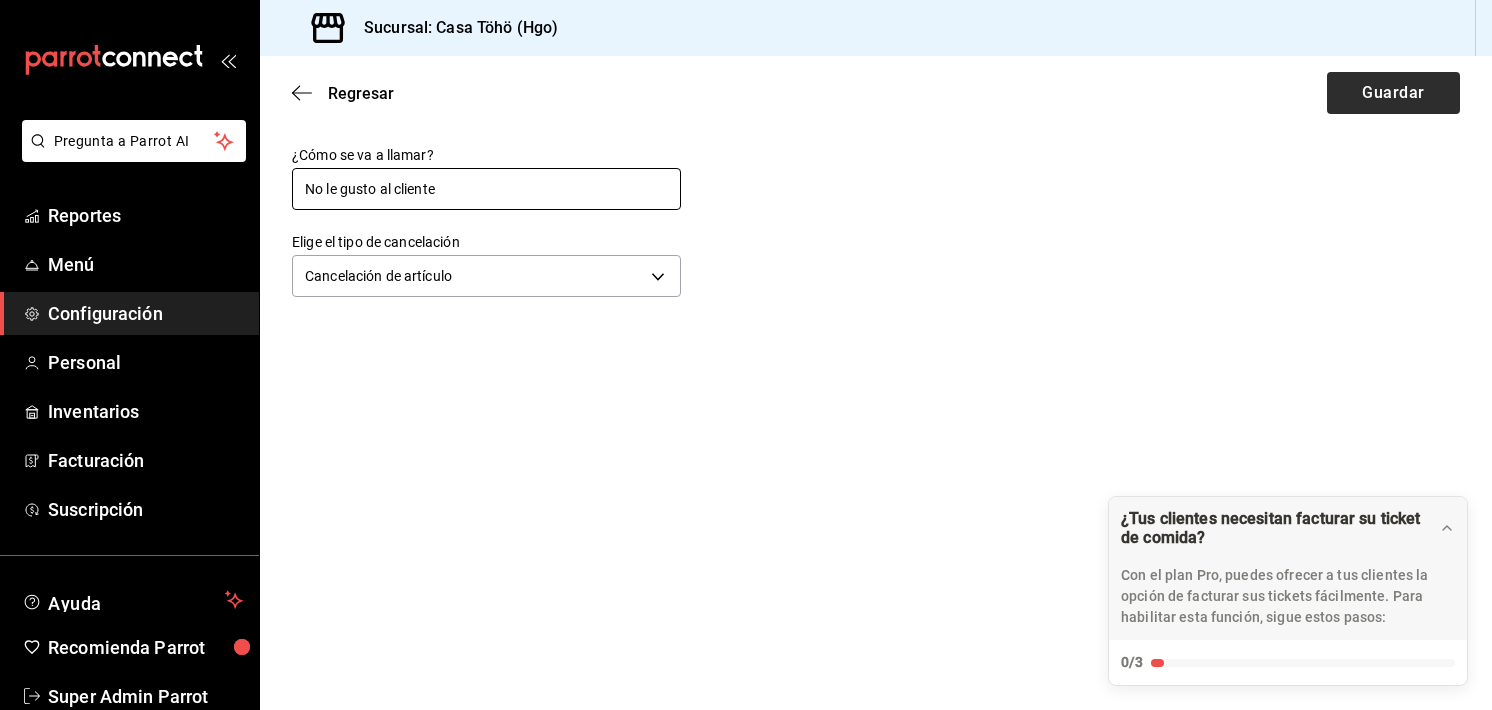 type on "No le gusto al cliente" 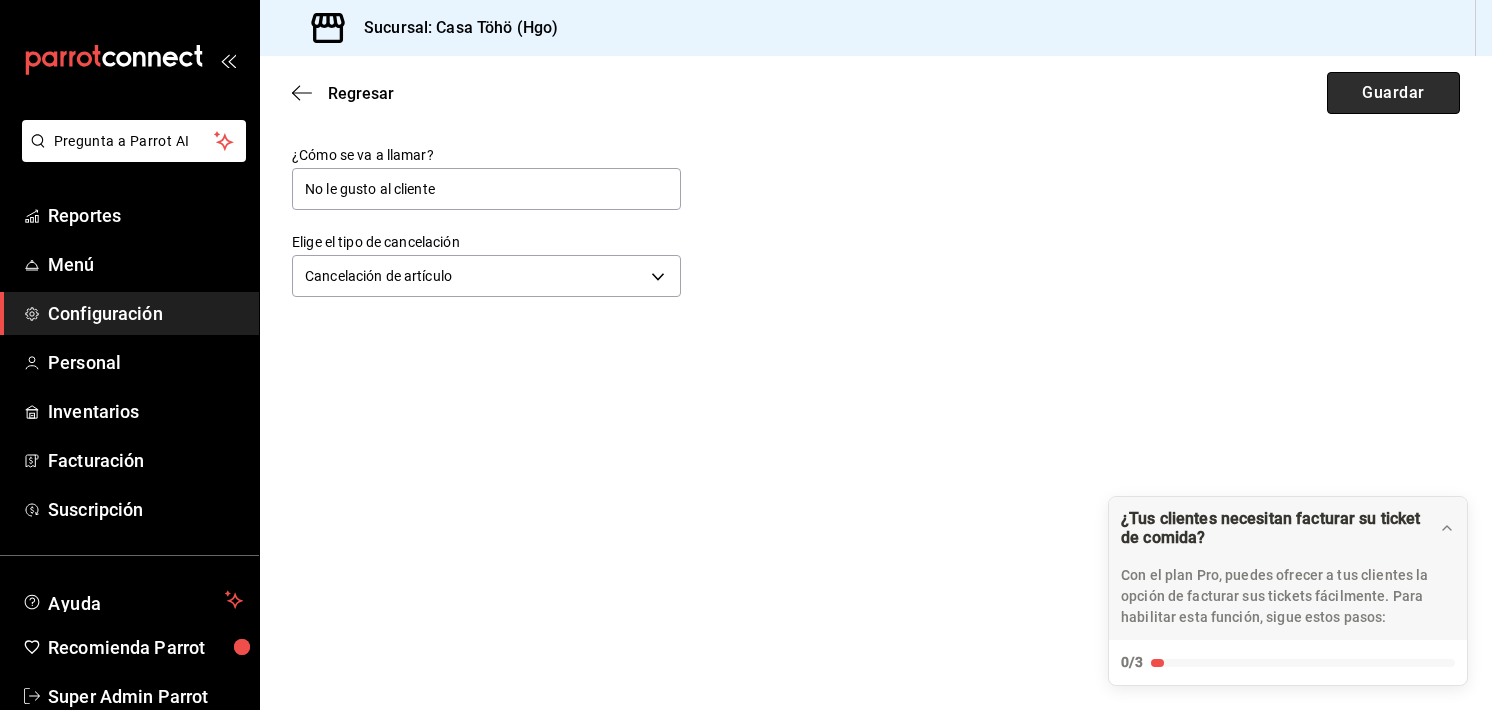 click on "Guardar" at bounding box center (1393, 93) 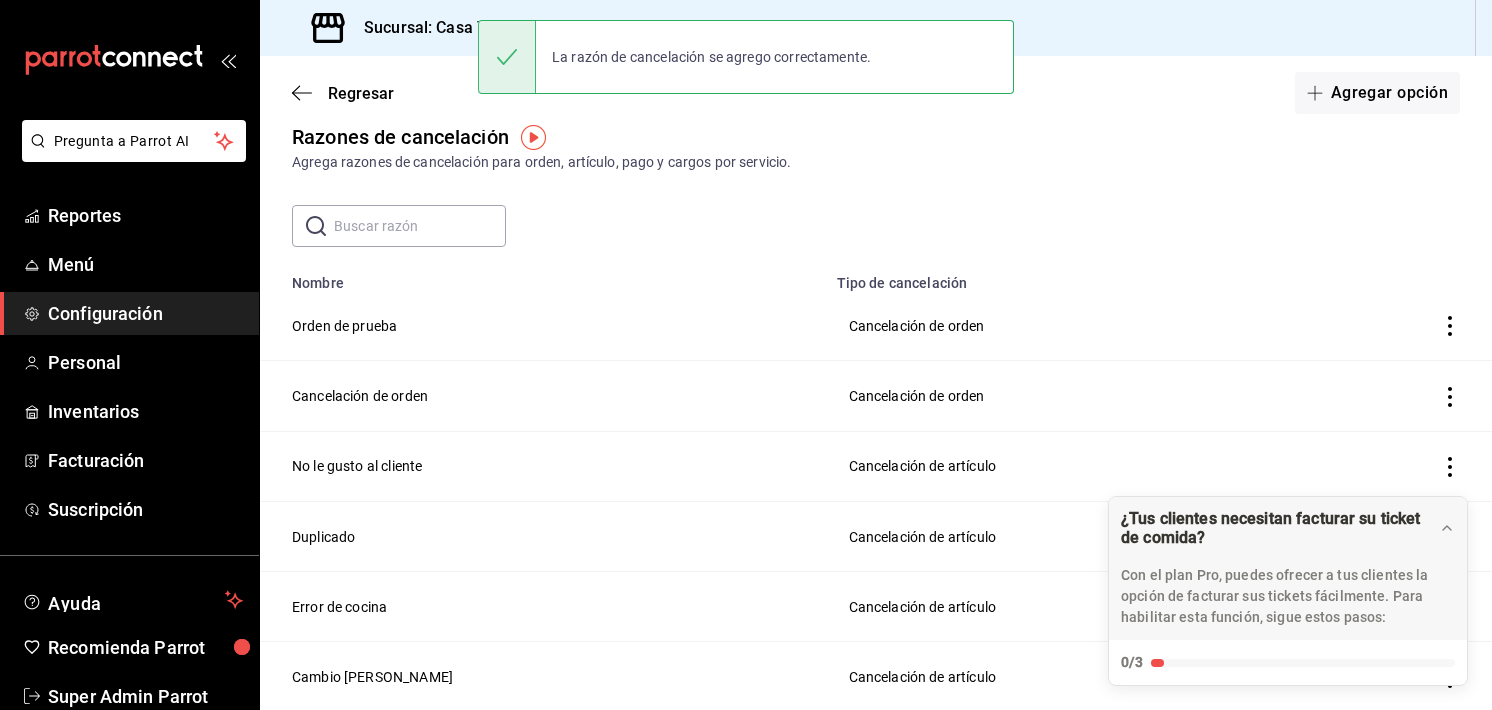 scroll, scrollTop: 0, scrollLeft: 0, axis: both 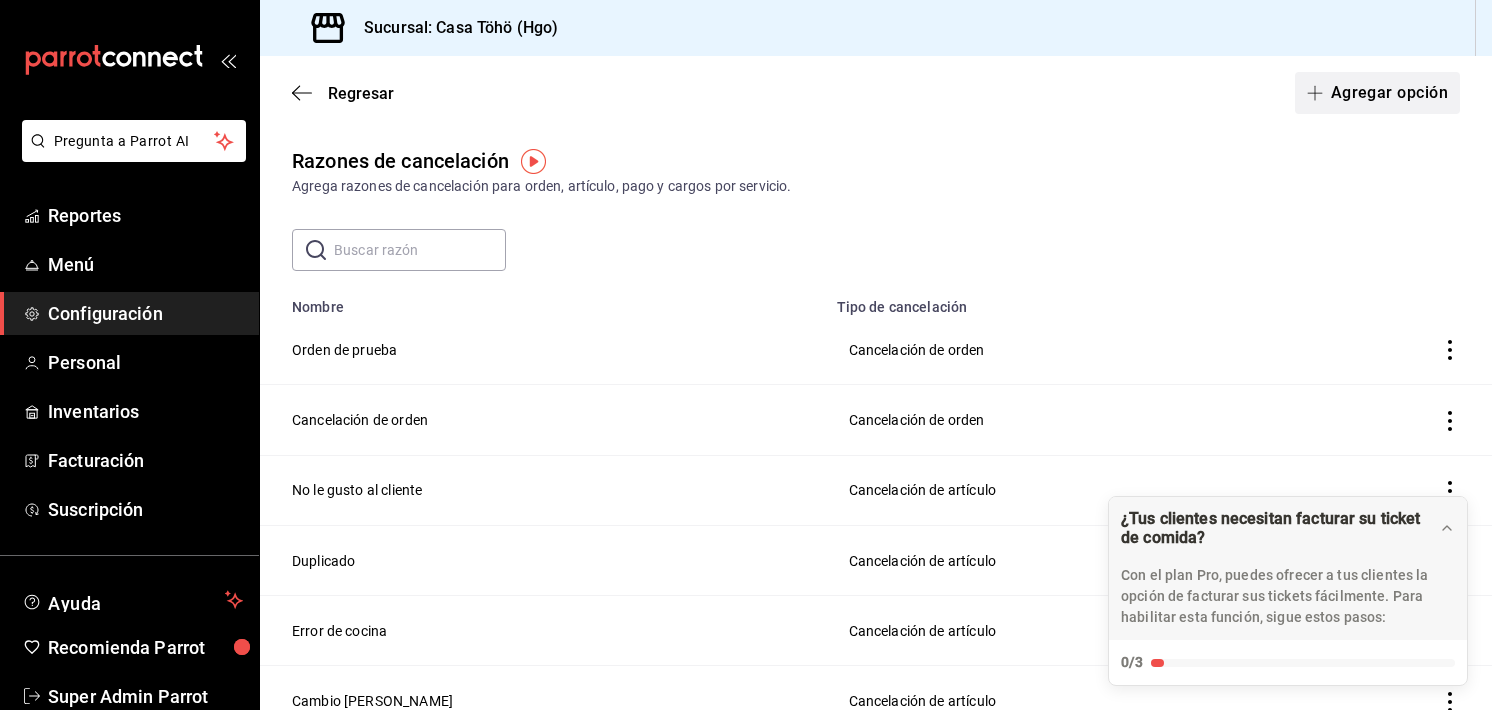click on "Agregar opción" at bounding box center (1377, 93) 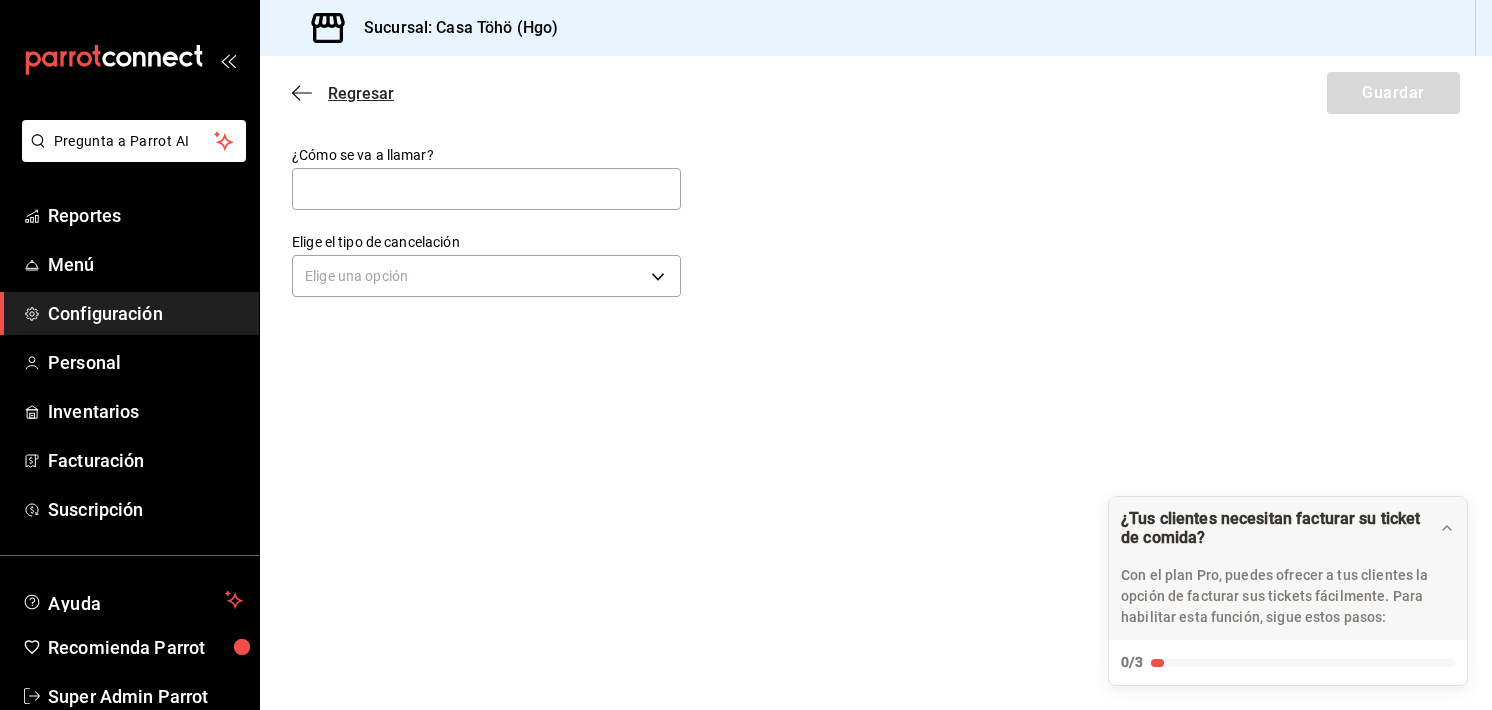 drag, startPoint x: 284, startPoint y: 95, endPoint x: 305, endPoint y: 95, distance: 21 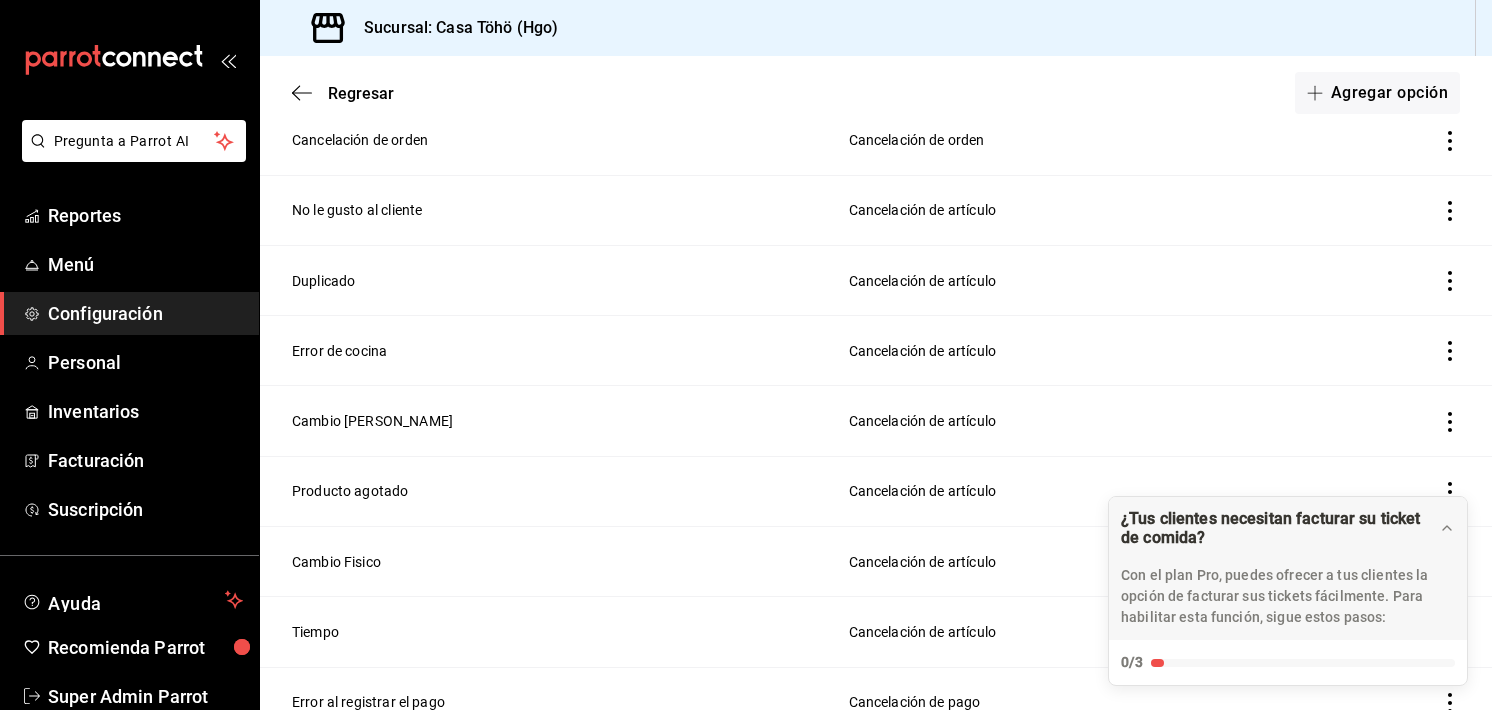 scroll, scrollTop: 280, scrollLeft: 0, axis: vertical 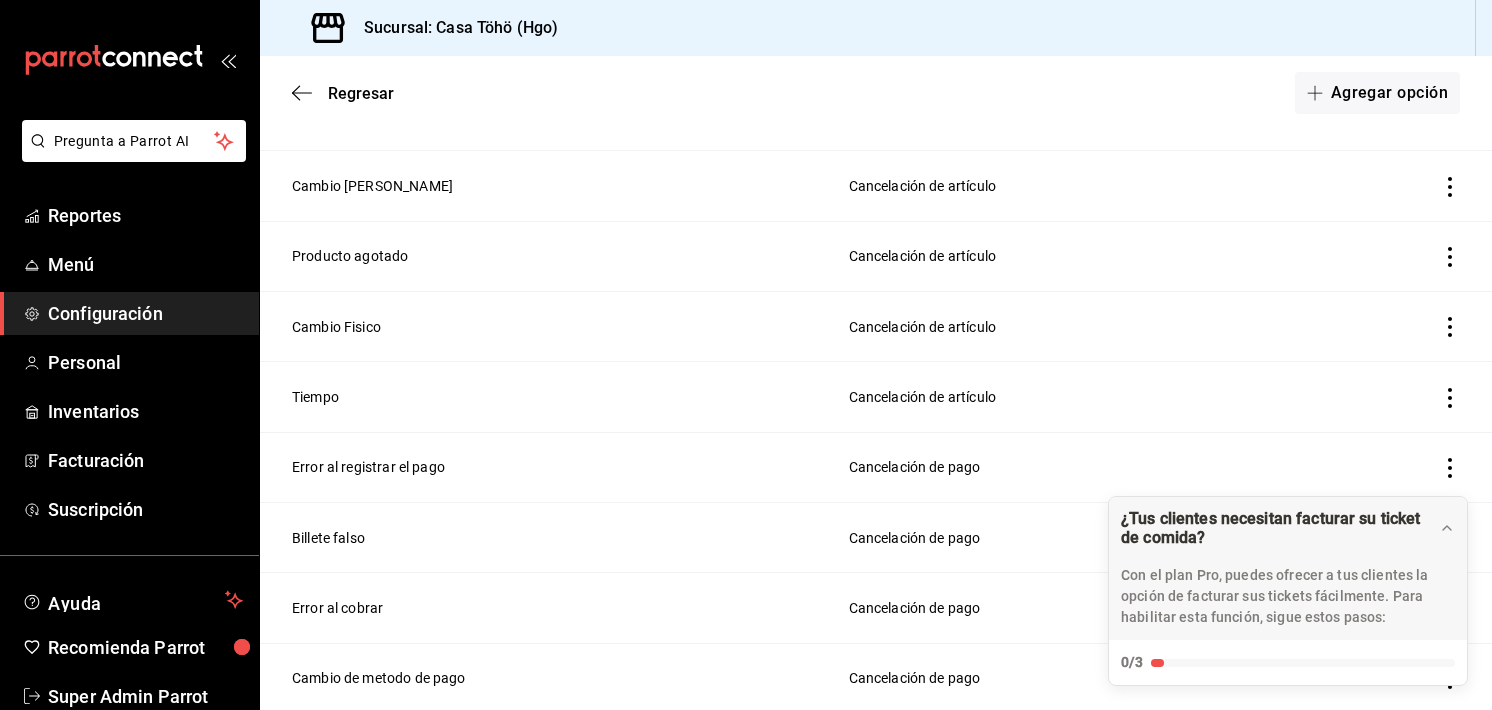 click 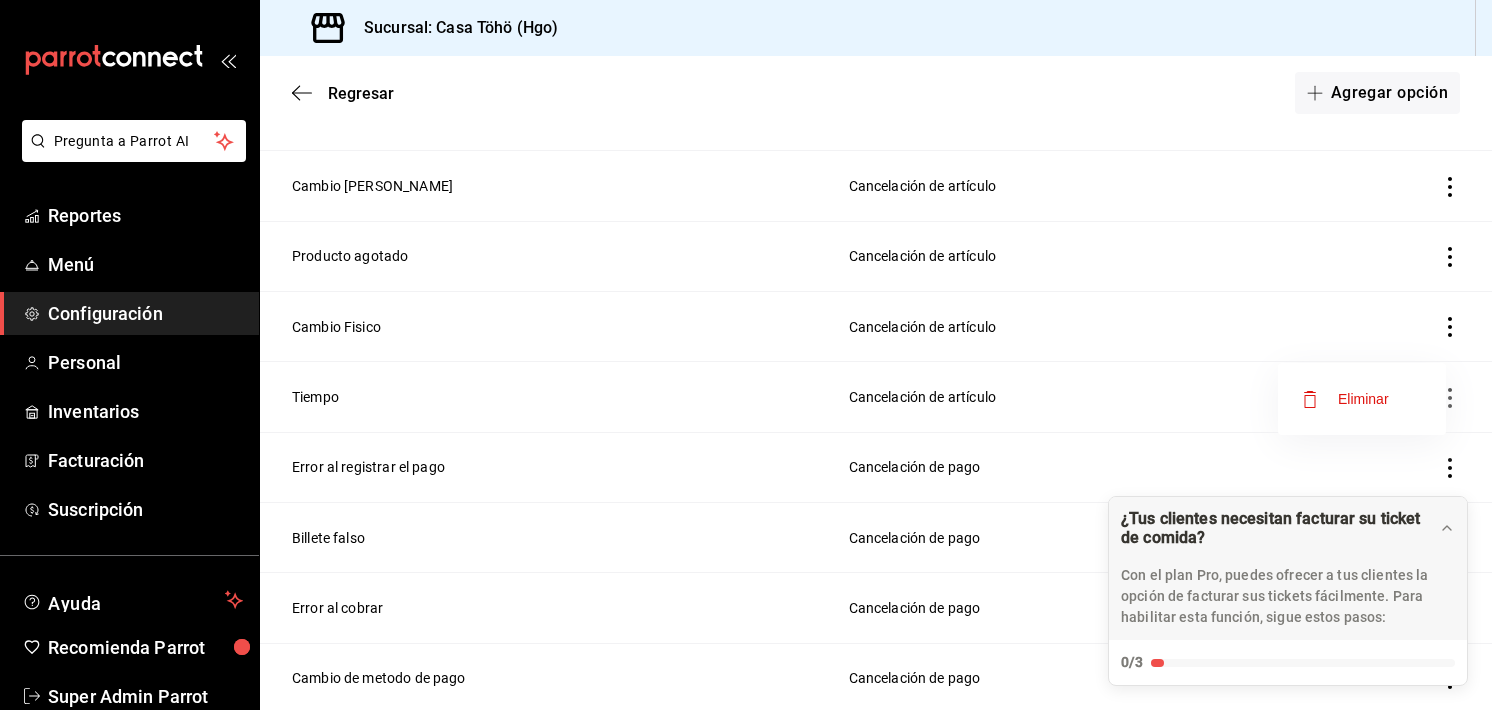 click on "Eliminar" at bounding box center (1362, 399) 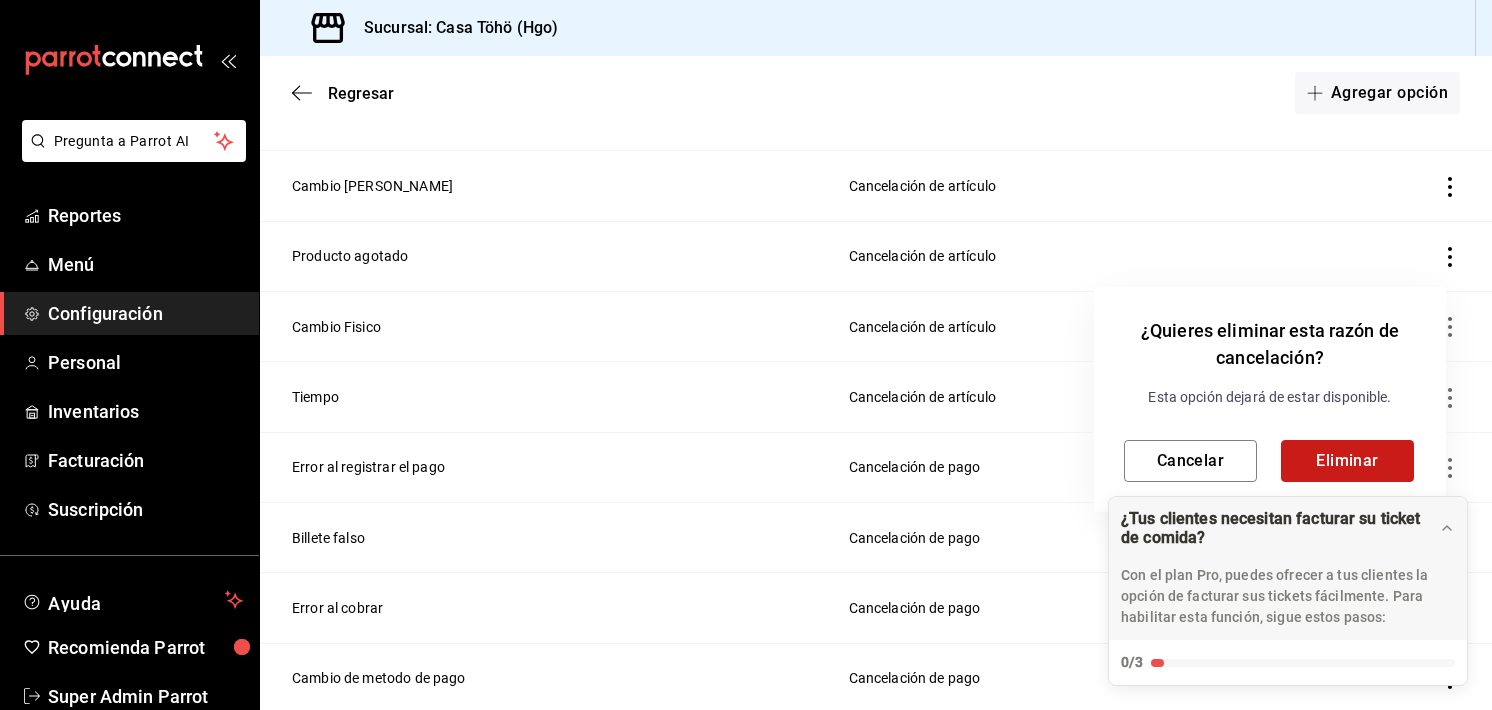 click on "Eliminar" at bounding box center [1347, 461] 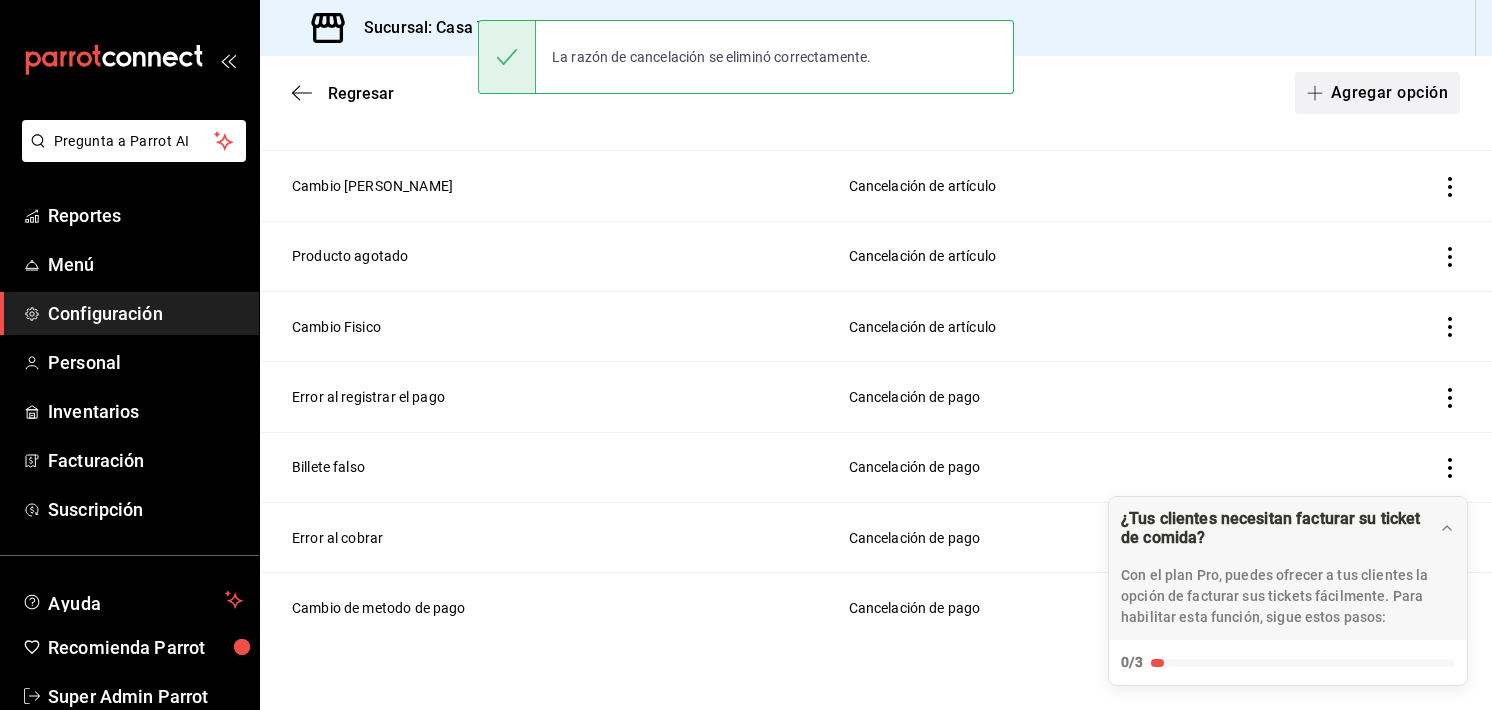 click on "Agregar opción" at bounding box center (1377, 93) 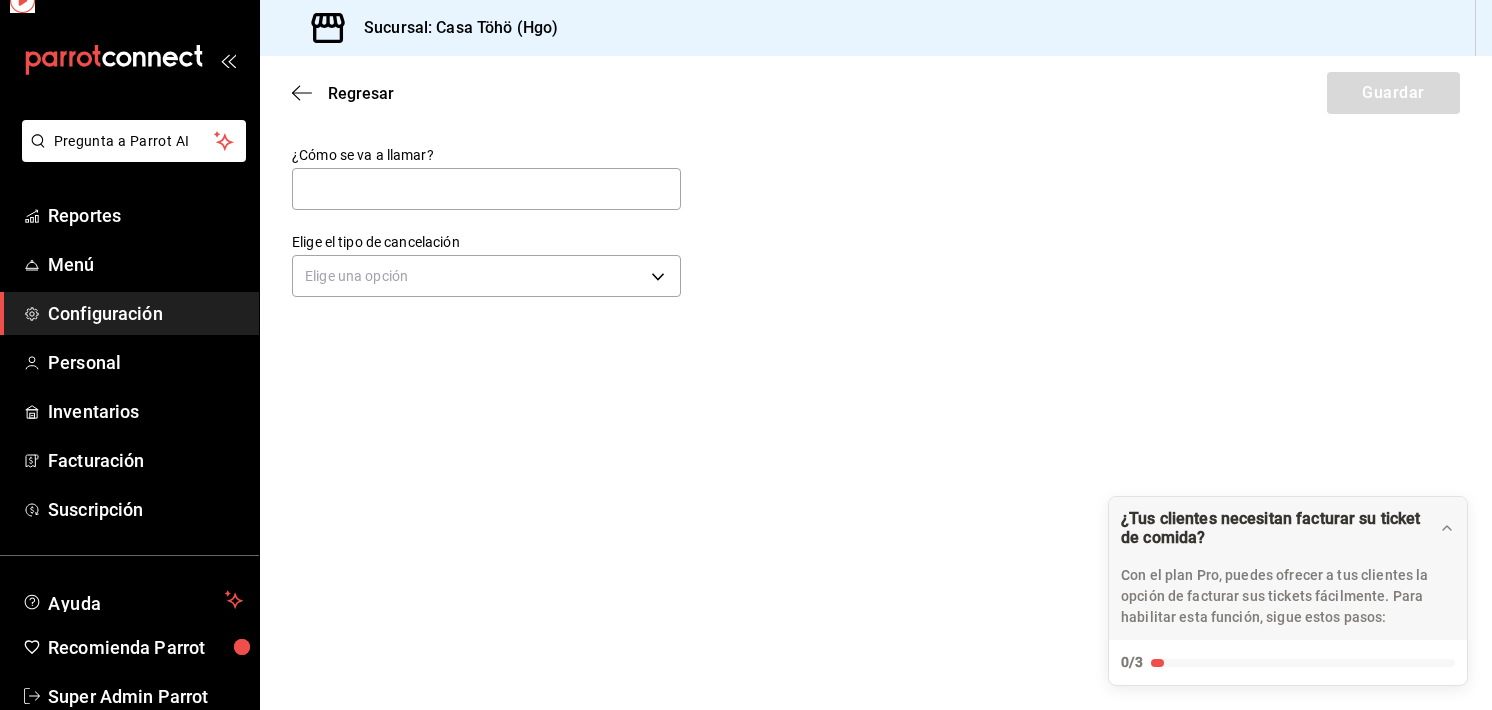 scroll, scrollTop: 0, scrollLeft: 0, axis: both 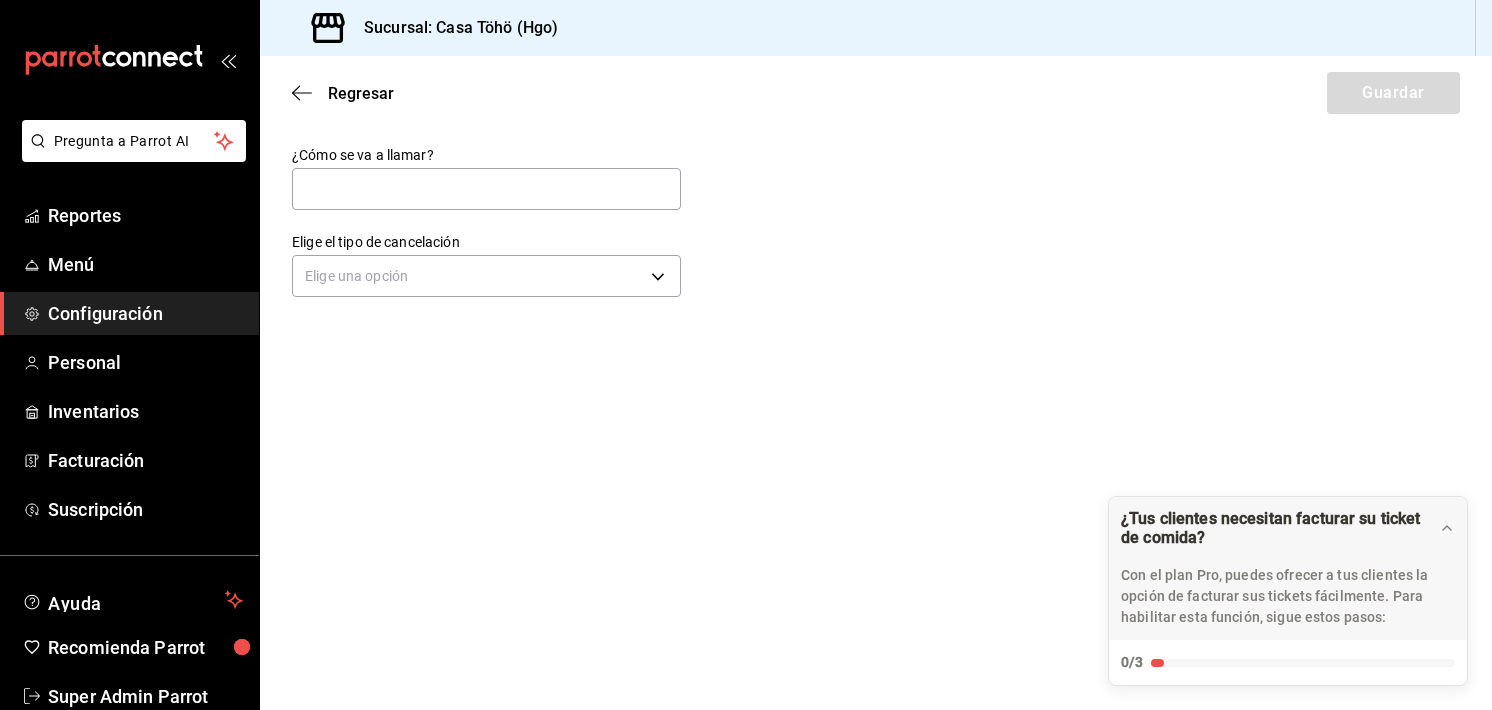type on "t" 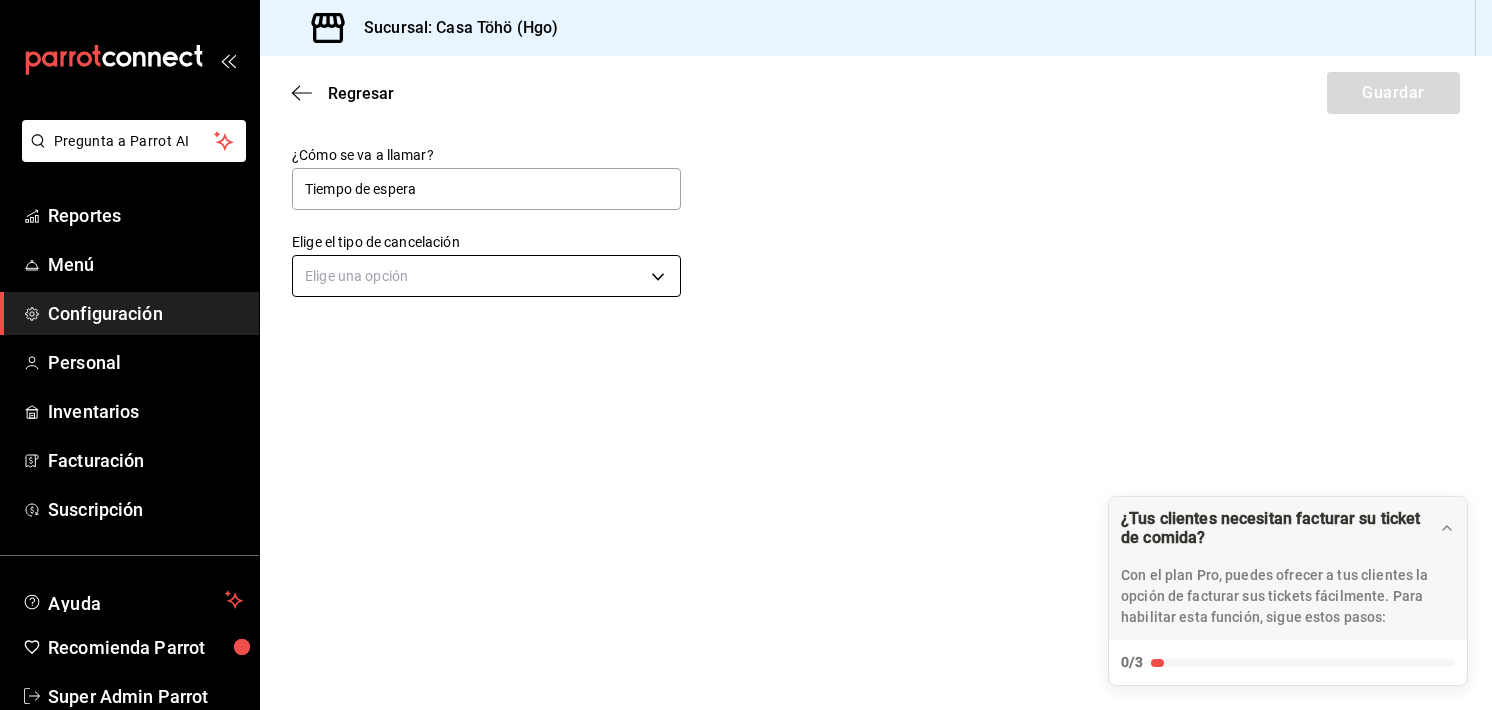 type on "Tiempo de espera" 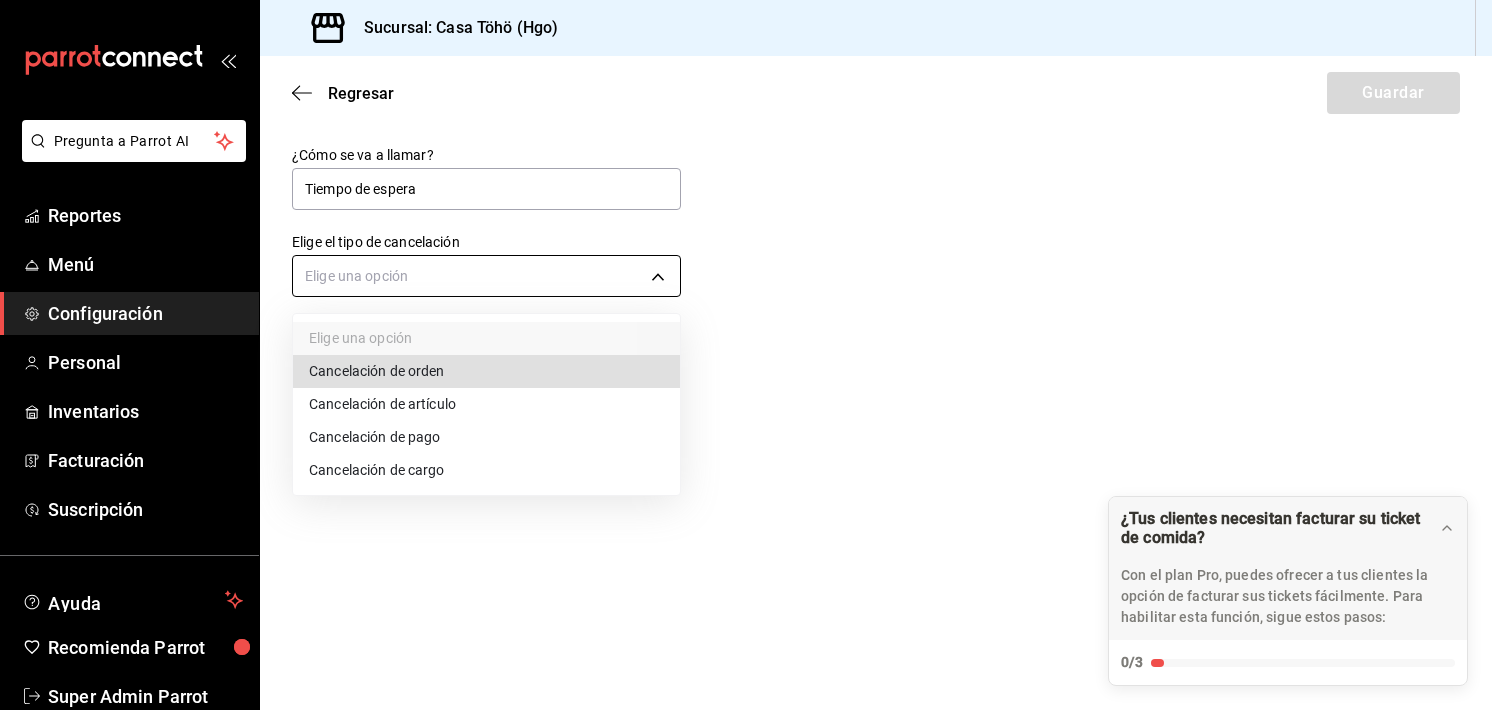 click on "Pregunta a Parrot AI Reportes   Menú   Configuración   Personal   Inventarios   Facturación   Suscripción   Ayuda Recomienda Parrot   Super Admin Parrot   Sugerir nueva función   Sucursal: Casa Töhö (Hgo) Regresar Guardar ¿Cómo se va a llamar? Tiempo de espera Elige el tipo de cancelación Elige una opción ¿Tus clientes necesitan facturar su ticket de comida? Con el plan Pro, puedes ofrecer a tus clientes la opción de facturar sus tickets fácilmente. Para habilitar esta función, sigue estos pasos: 0/3 Datos de emisión Agrega los datos fiscales esenciales de tu restaurante, como RFC, régimen fiscal y sellos fiscales. Agregar datos Portal de auto facturación Configura tu portal para que los clientes generen sus facturas su ticket. Configura tu portal Activar código QR en recibo Activa el QR en el recibo desde configuración del portal. Ir a Personalizar recibo GANA 1 MES GRATIS EN TU SUSCRIPCIÓN AQUÍ Ver video tutorial Ir a video Pregunta a Parrot AI Reportes   Menú   Configuración" at bounding box center [746, 355] 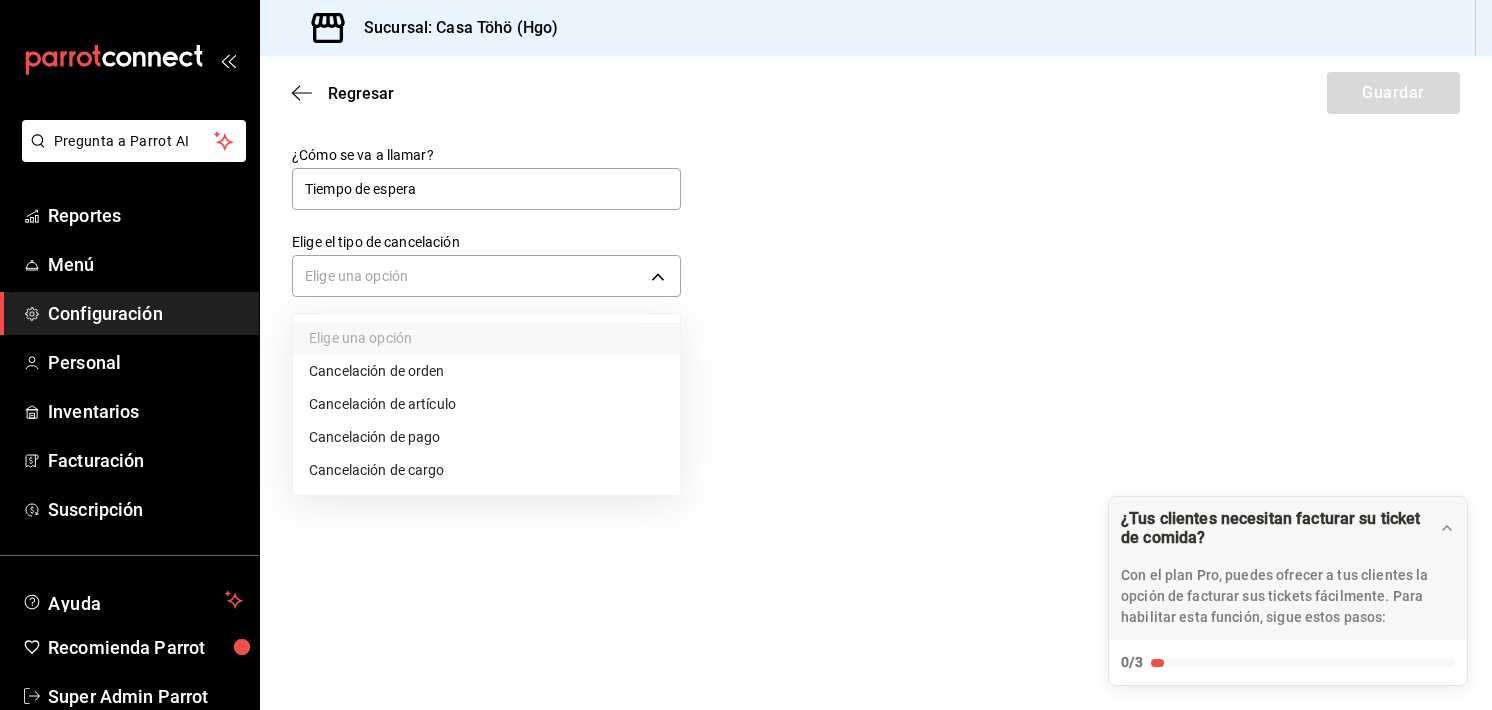 click on "Cancelación de artículo" at bounding box center (486, 404) 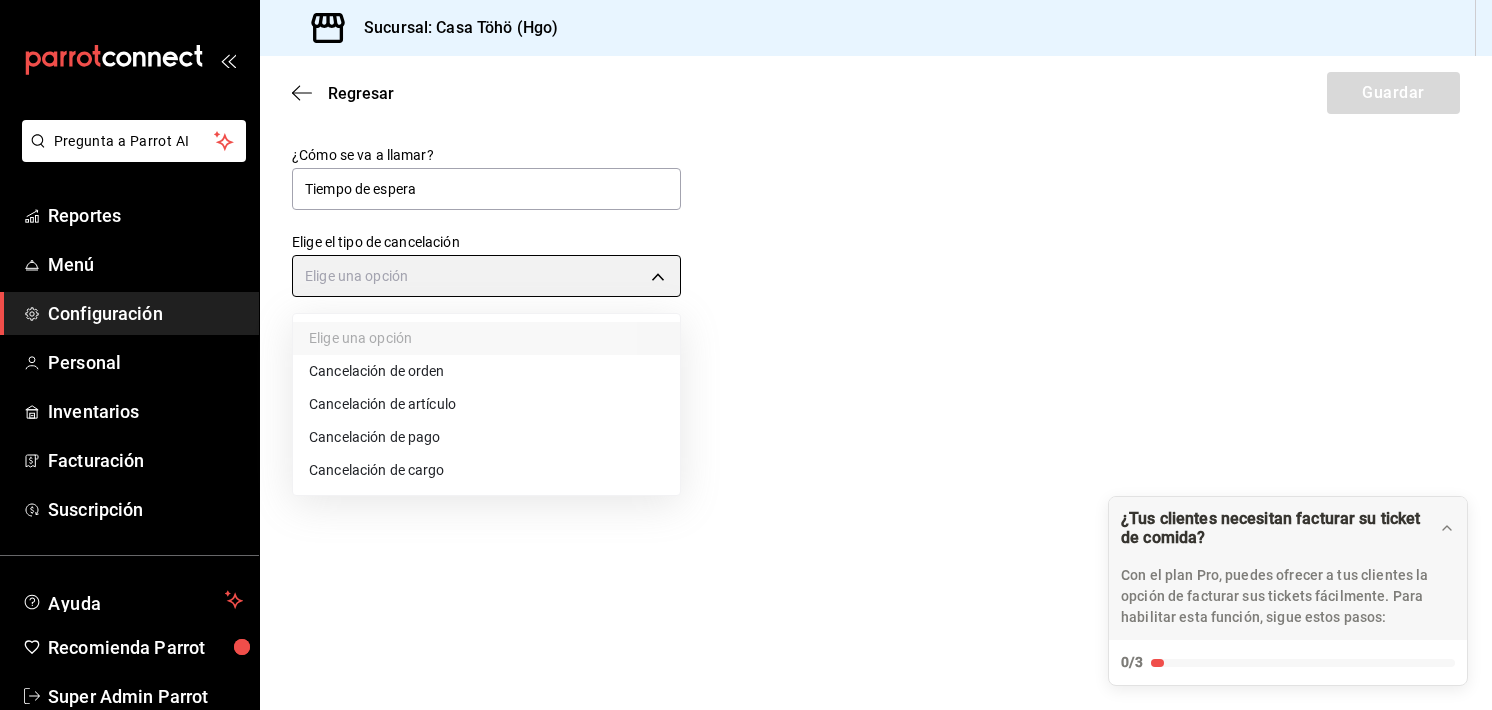 type on "ORDER_ITEM" 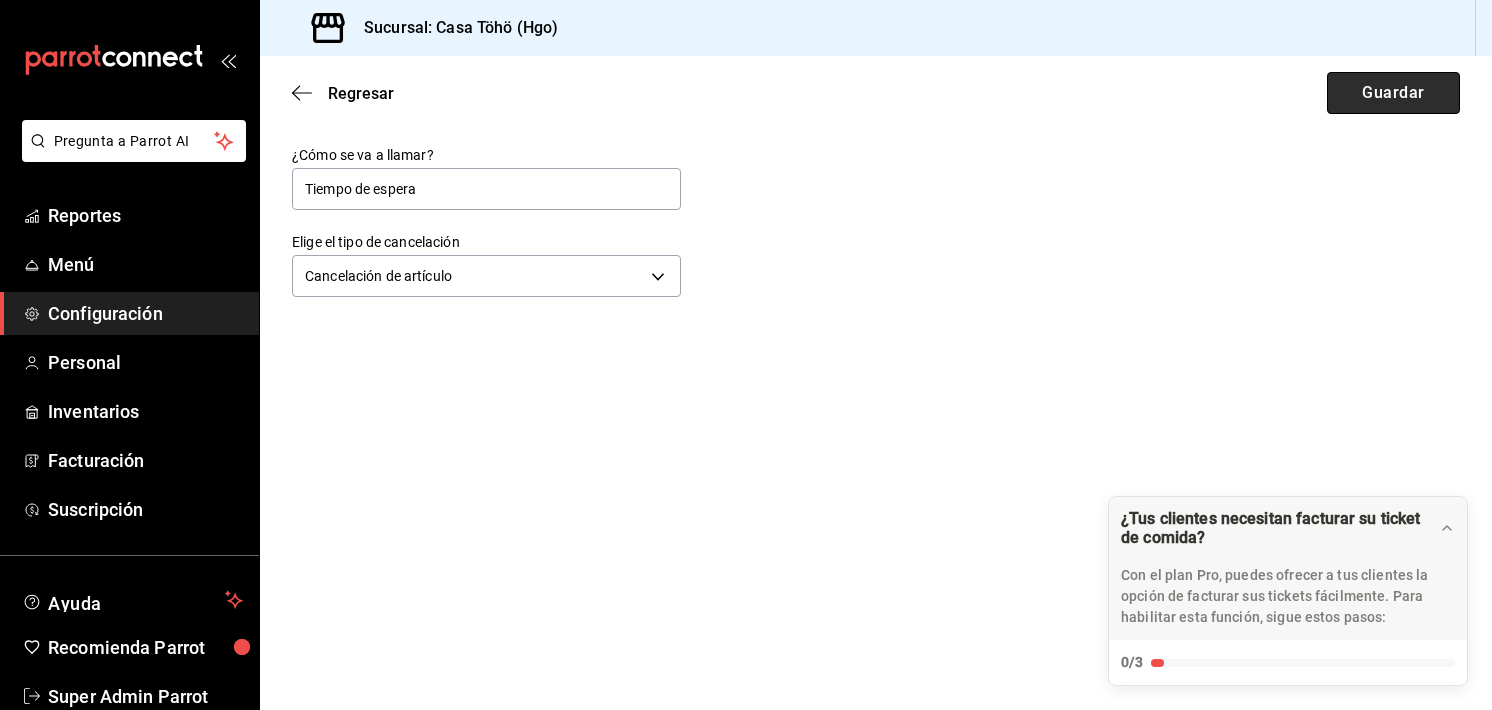 click on "Guardar" at bounding box center (1393, 93) 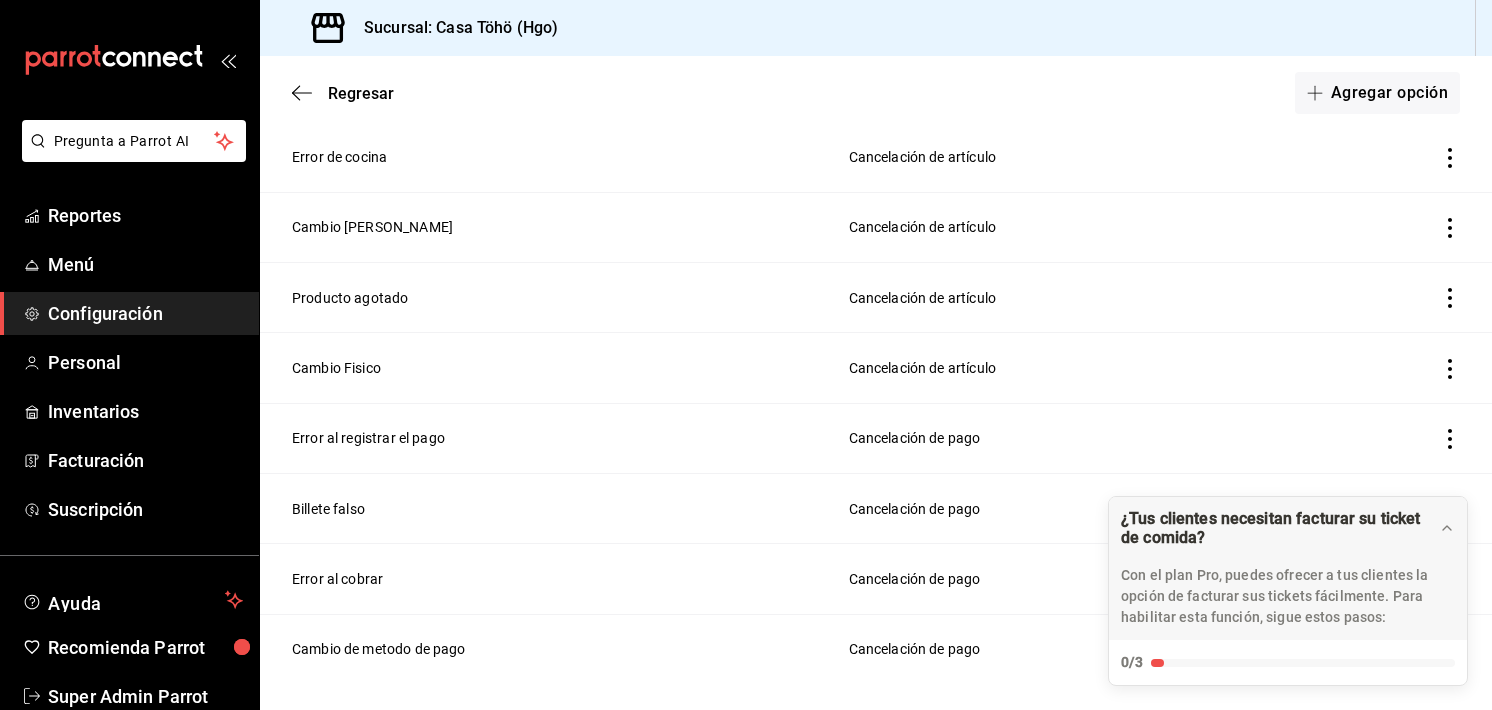scroll, scrollTop: 630, scrollLeft: 0, axis: vertical 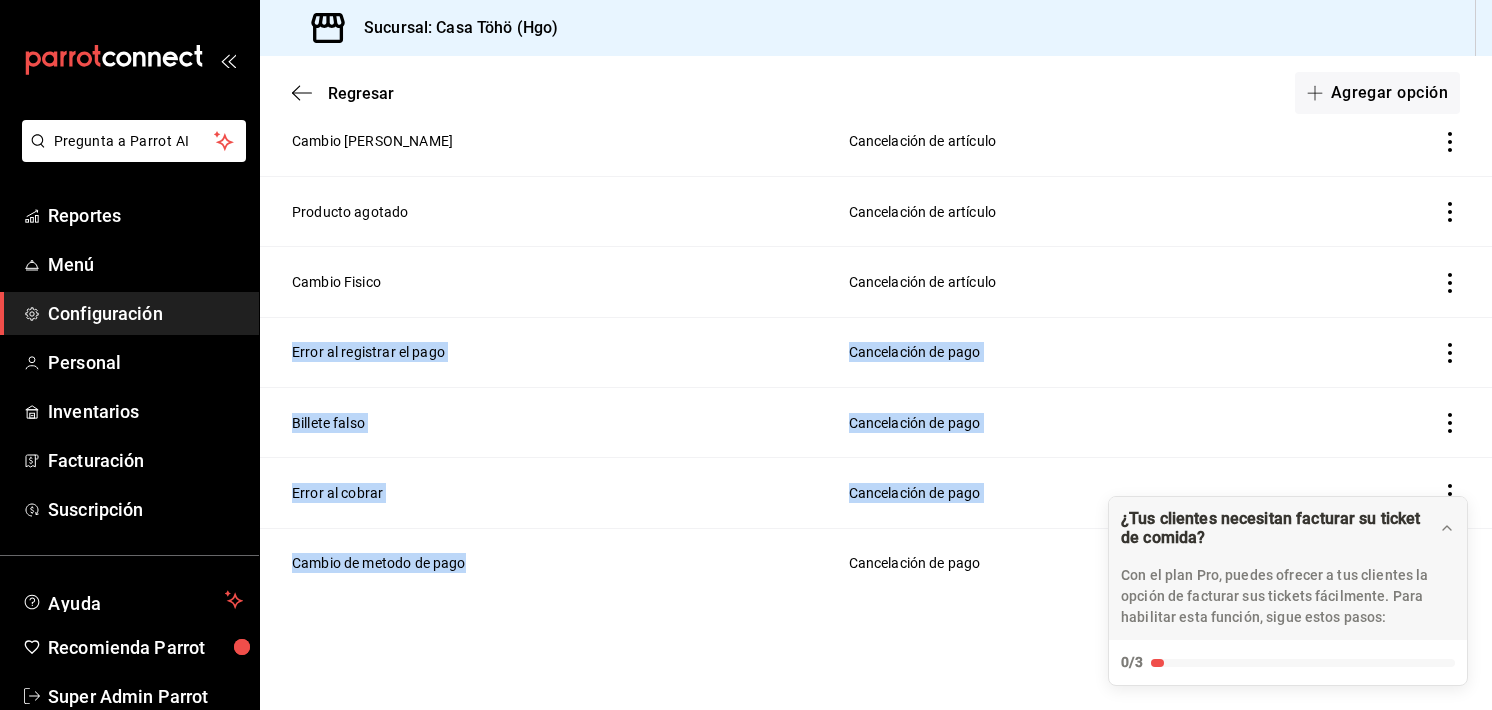 drag, startPoint x: 477, startPoint y: 566, endPoint x: 293, endPoint y: 344, distance: 288.3401 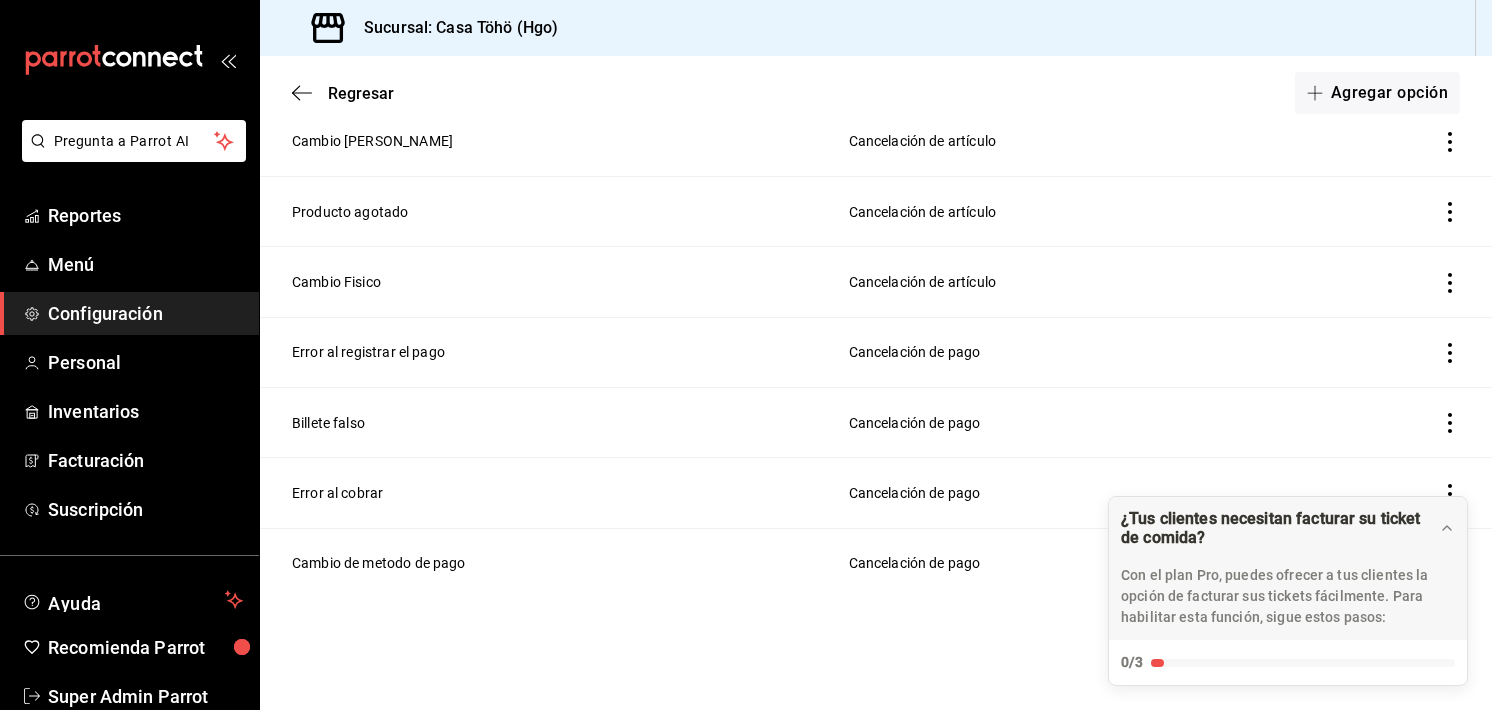 click on "Regresar Agregar opción" at bounding box center (876, 93) 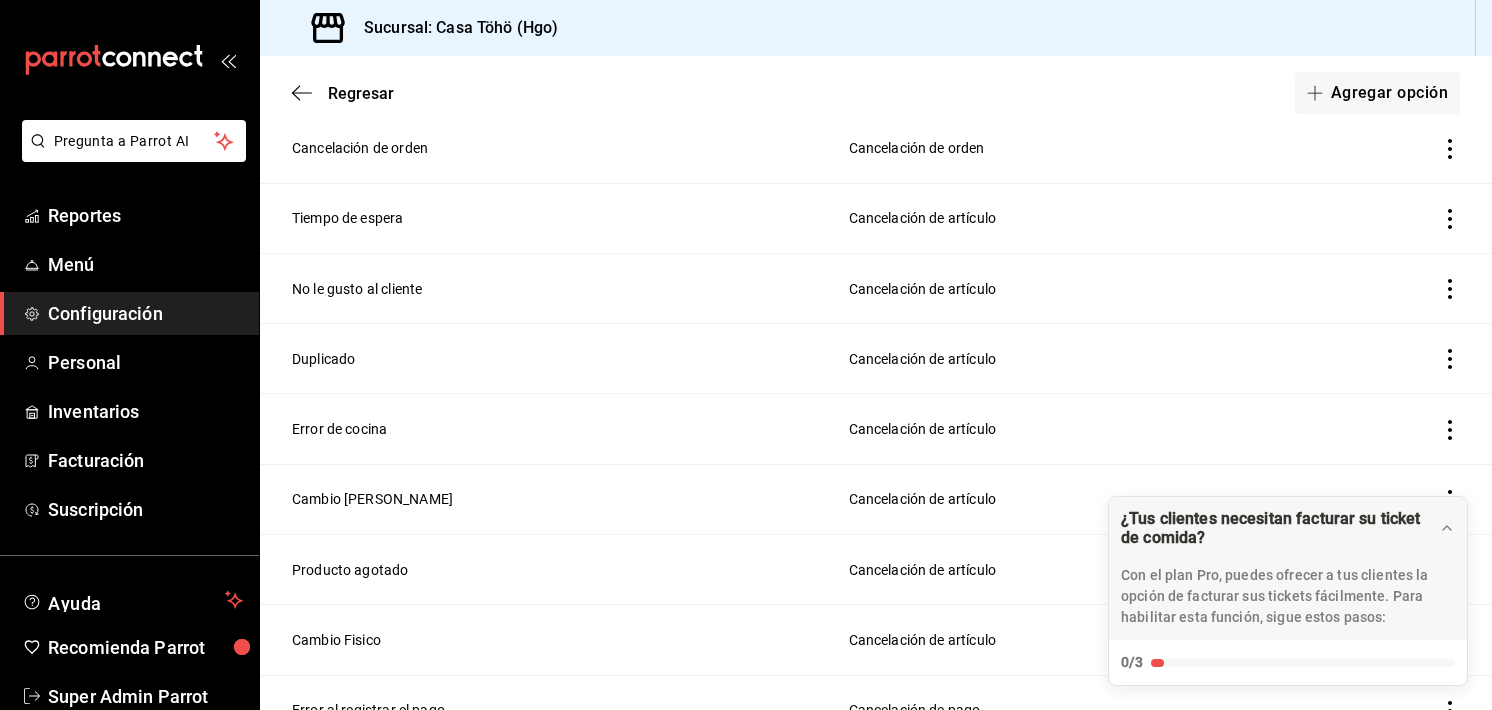 scroll, scrollTop: 284, scrollLeft: 0, axis: vertical 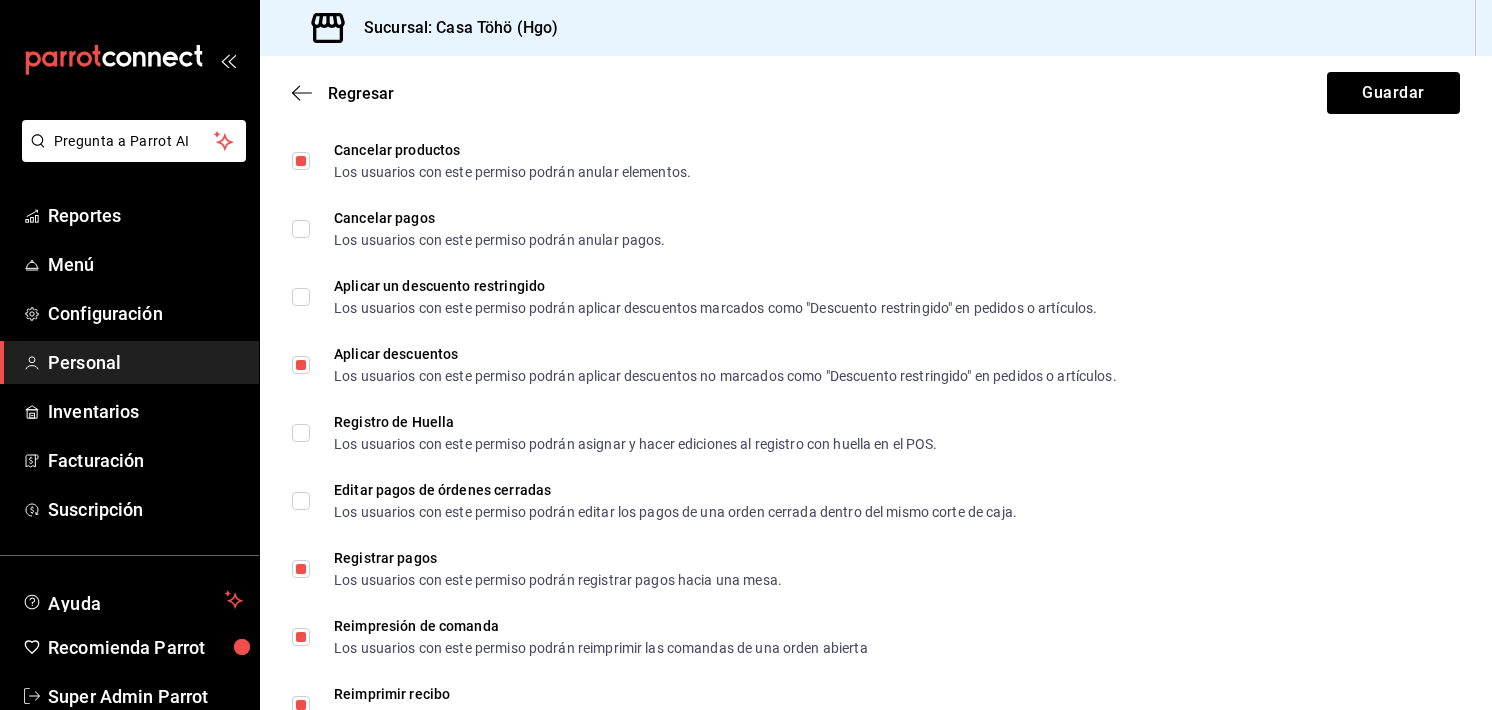 click on "Regresar Guardar" at bounding box center [876, 93] 